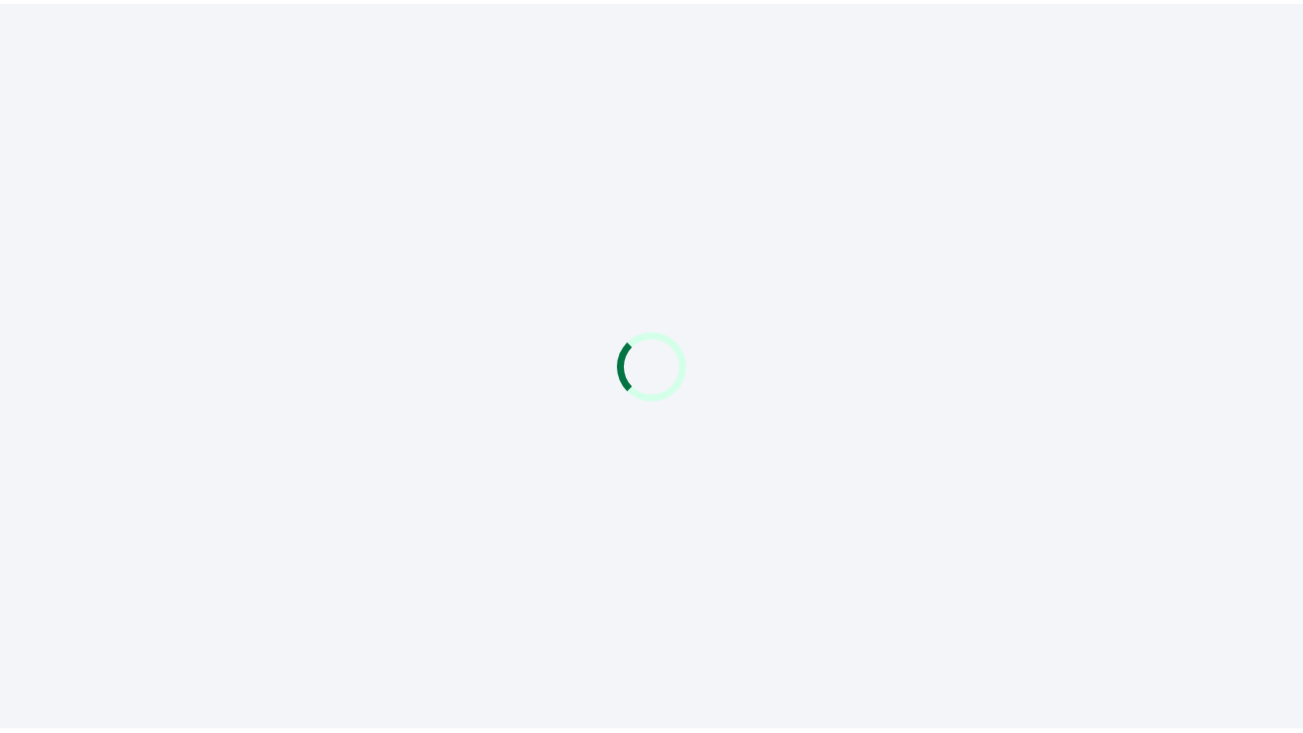 scroll, scrollTop: 0, scrollLeft: 0, axis: both 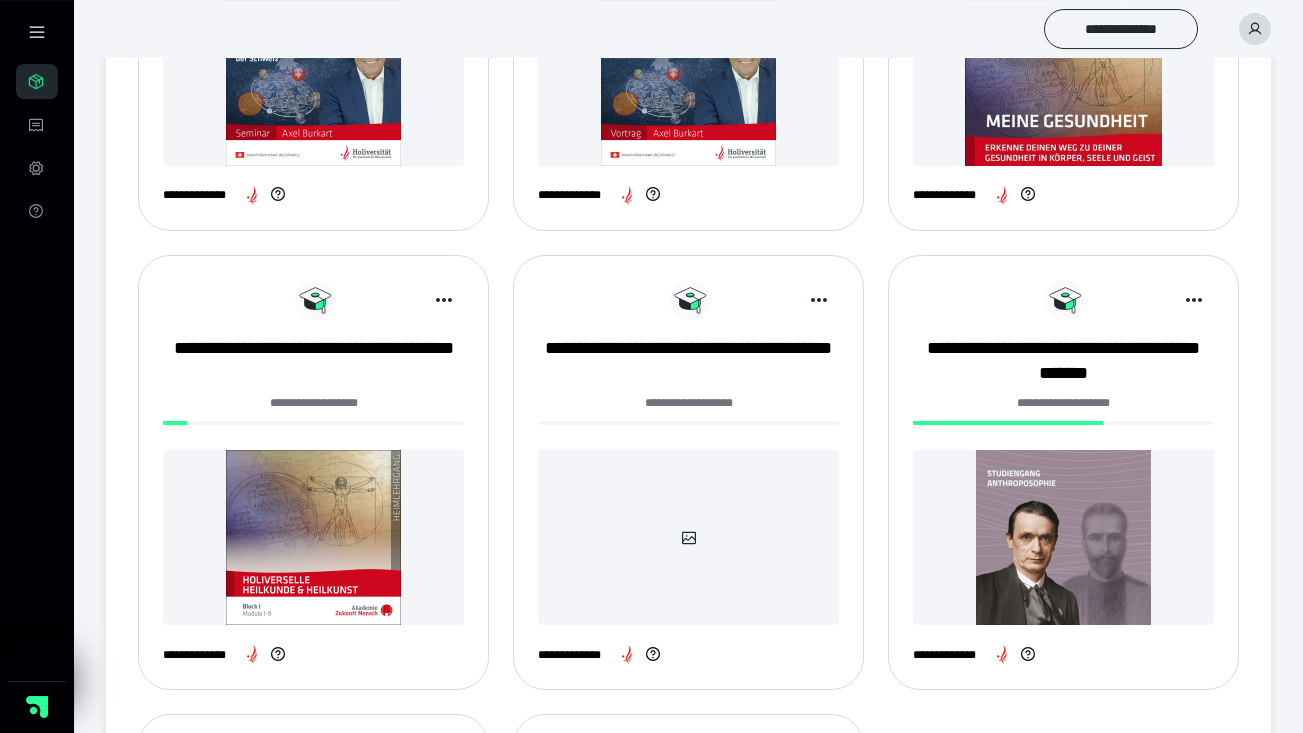 click on "**********" at bounding box center (688, 156) 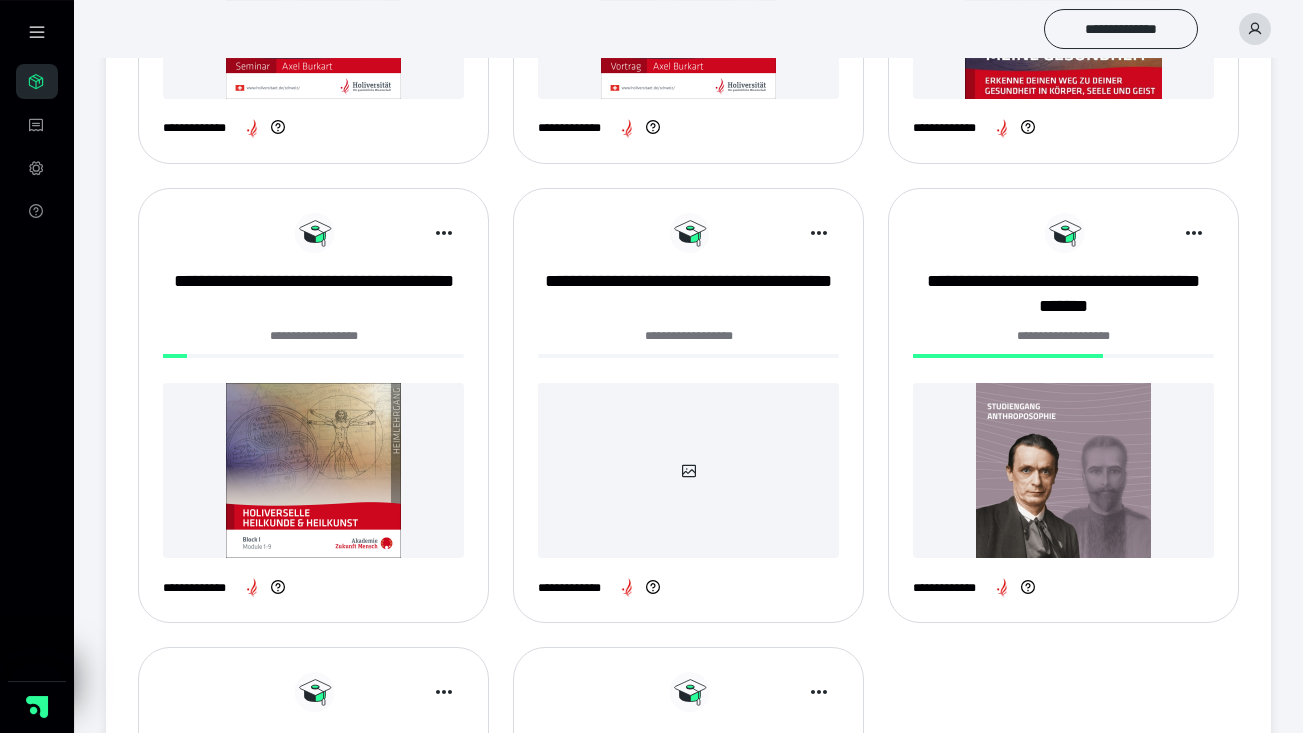 scroll, scrollTop: 1094, scrollLeft: 0, axis: vertical 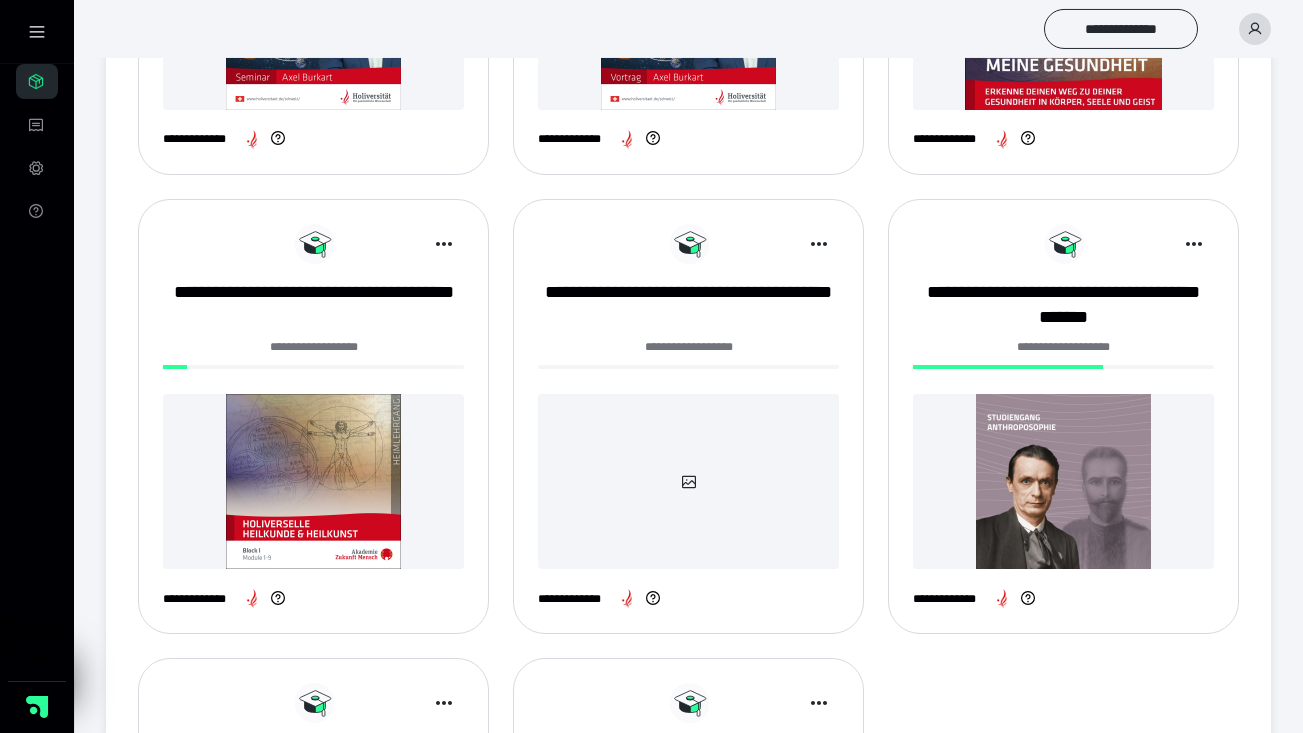 click at bounding box center [1063, 481] 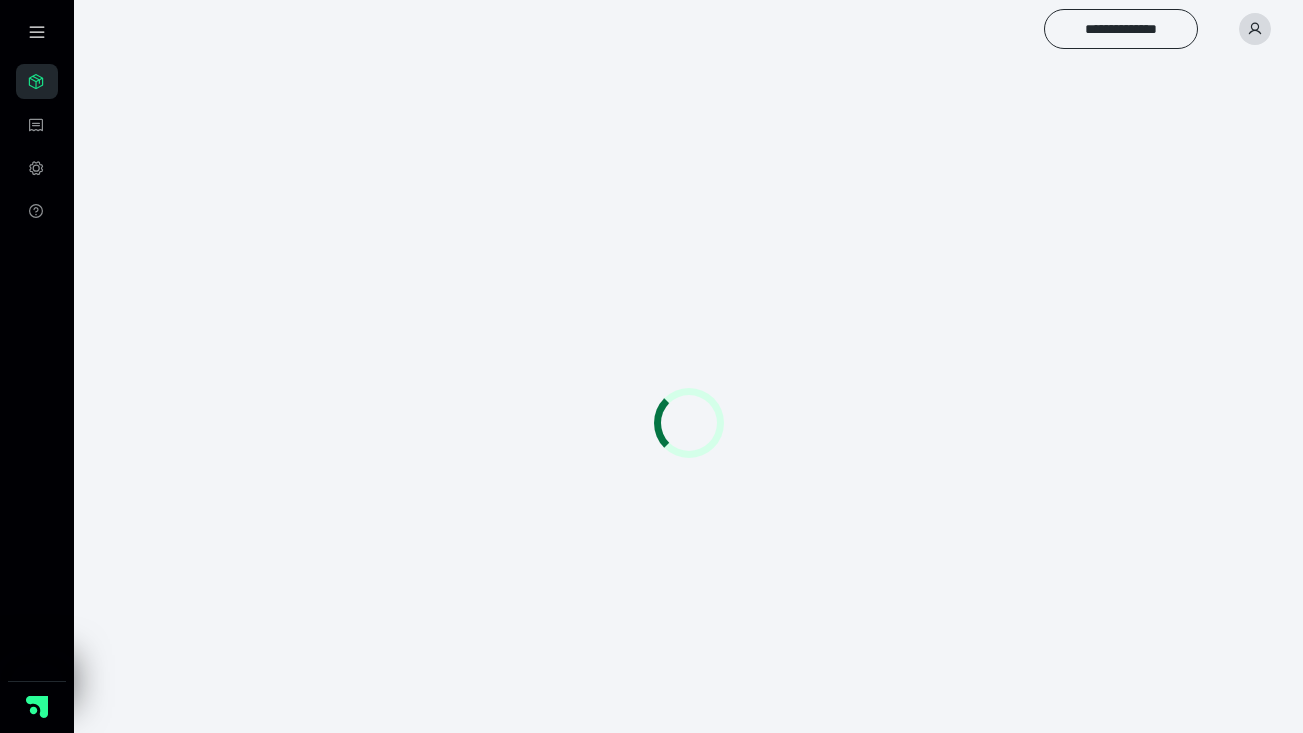 scroll, scrollTop: 0, scrollLeft: 0, axis: both 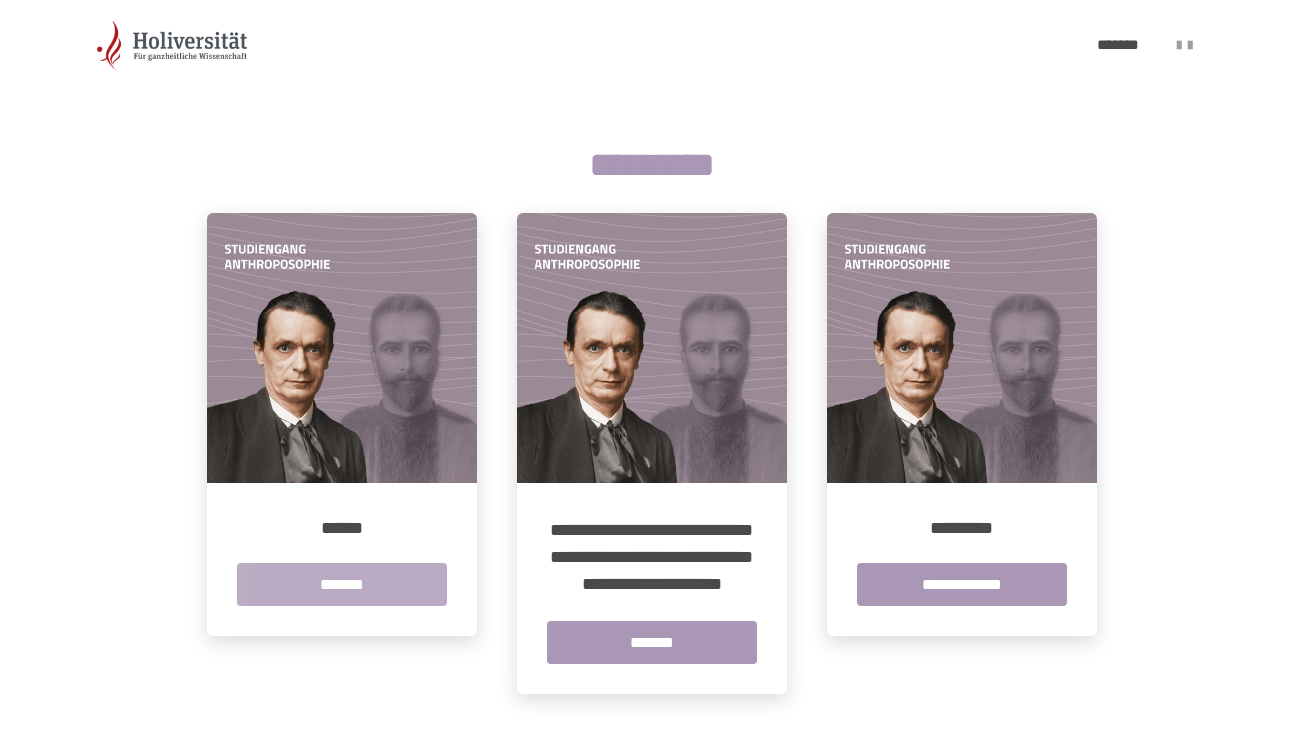 click on "*******" at bounding box center [342, 584] 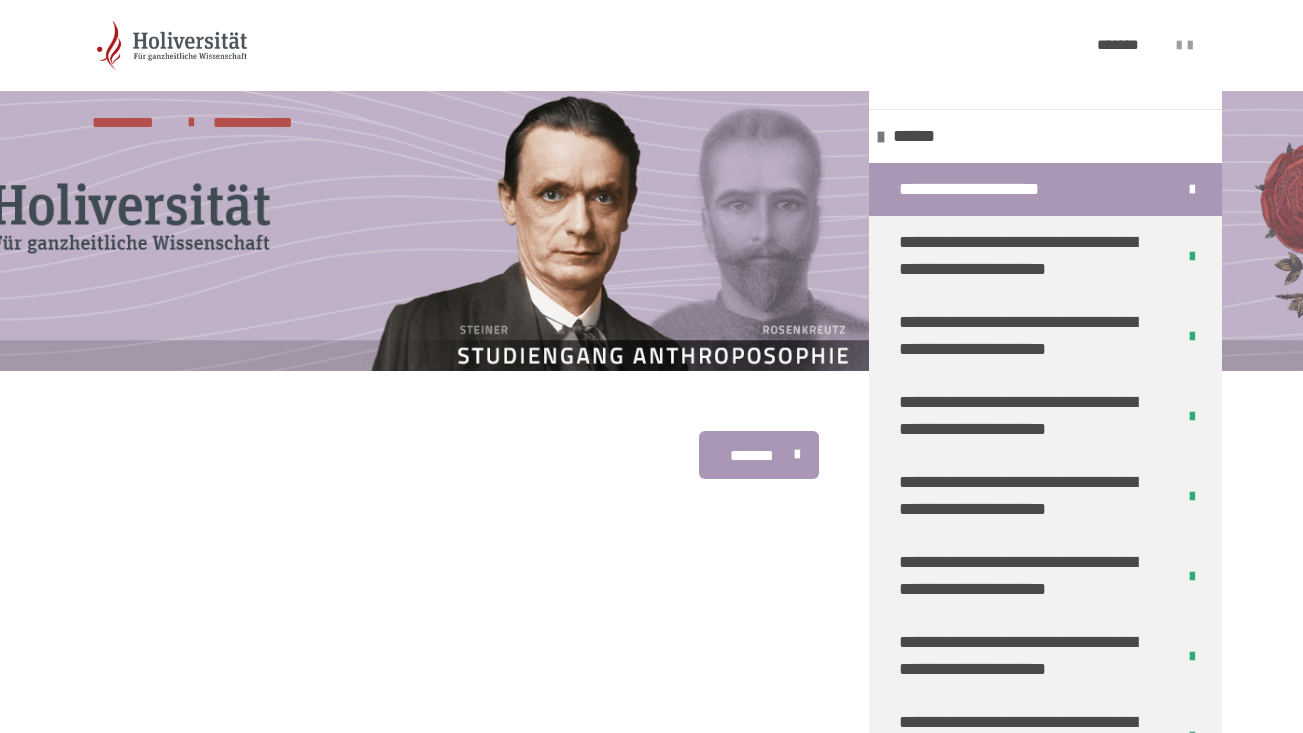 scroll, scrollTop: 401, scrollLeft: 0, axis: vertical 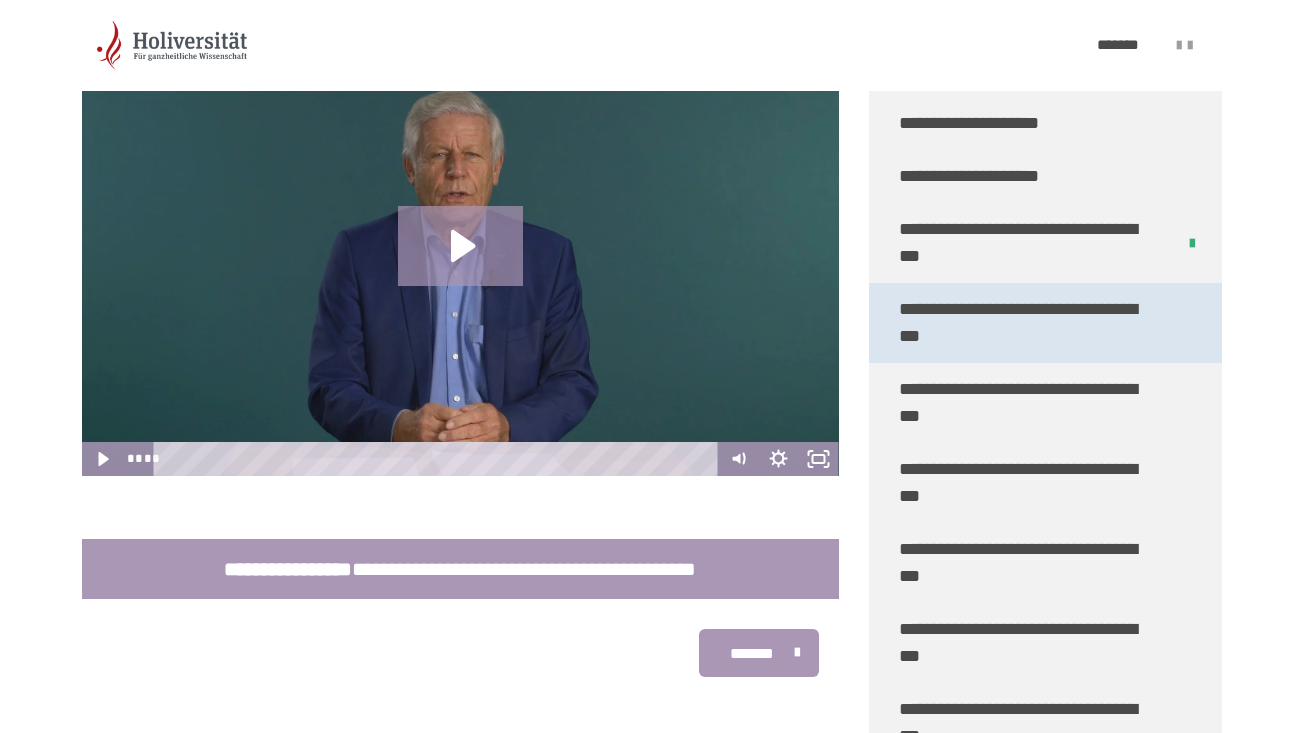 click on "**********" at bounding box center [1030, 323] 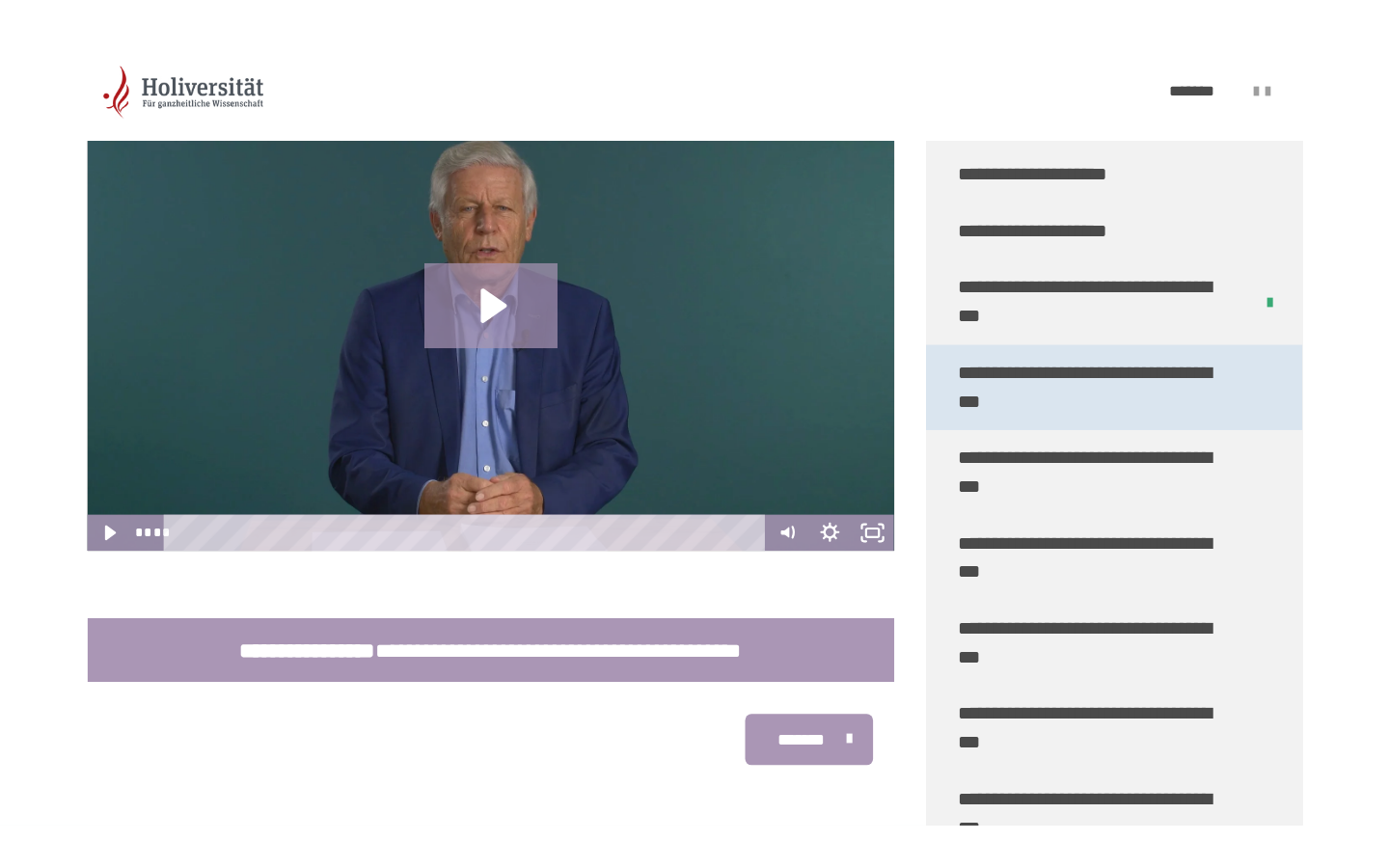 scroll, scrollTop: 367, scrollLeft: 0, axis: vertical 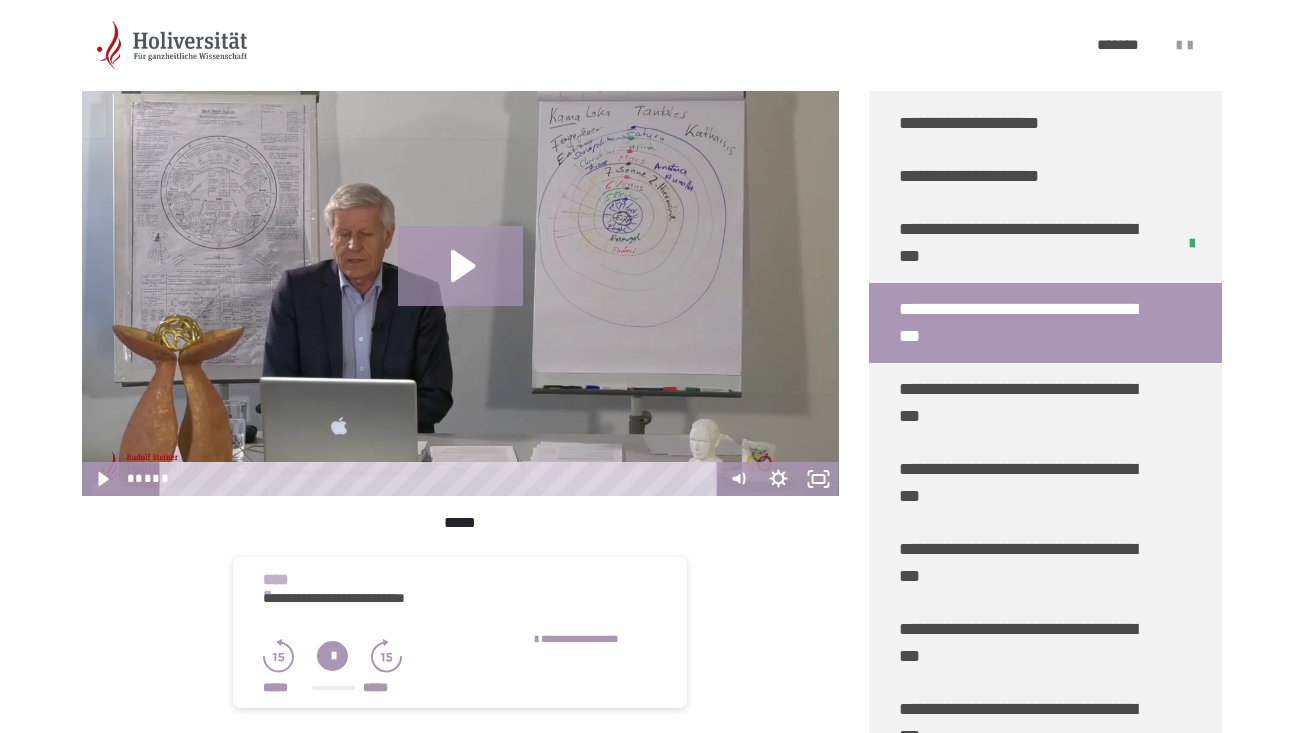 click on "**********" at bounding box center (1030, 323) 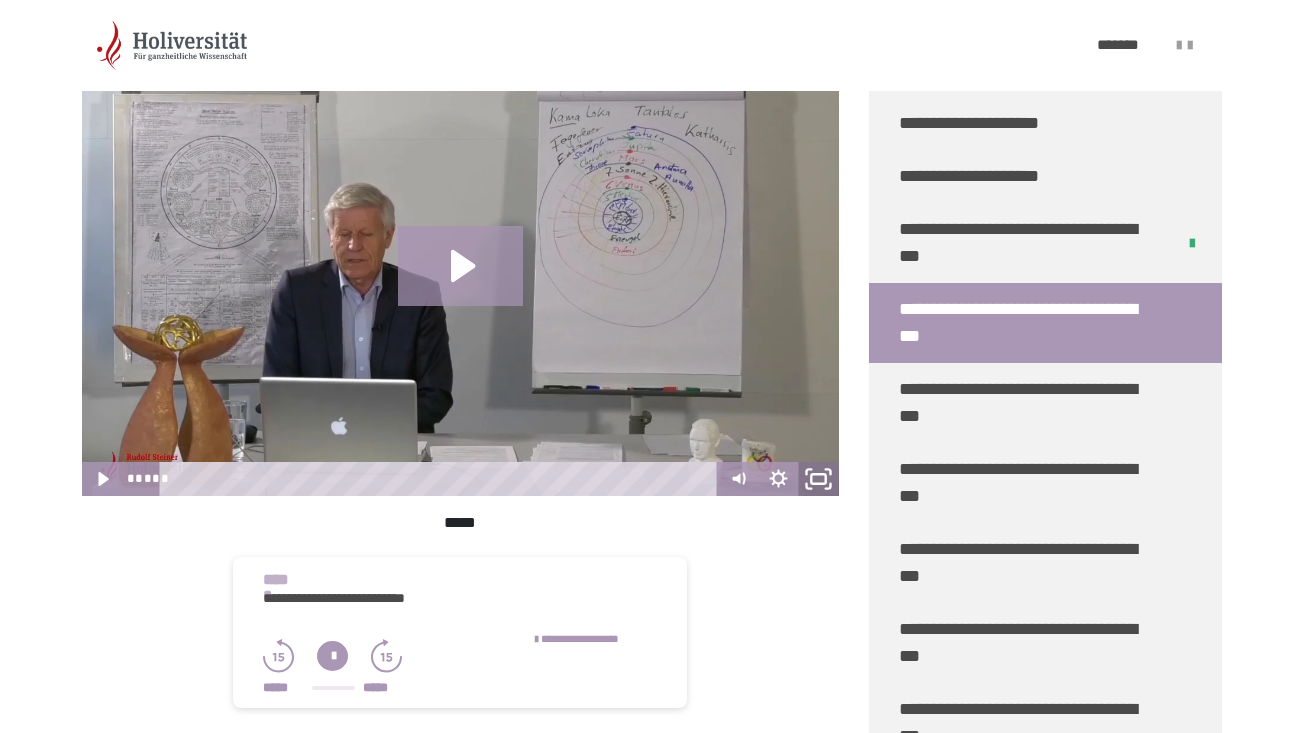 click 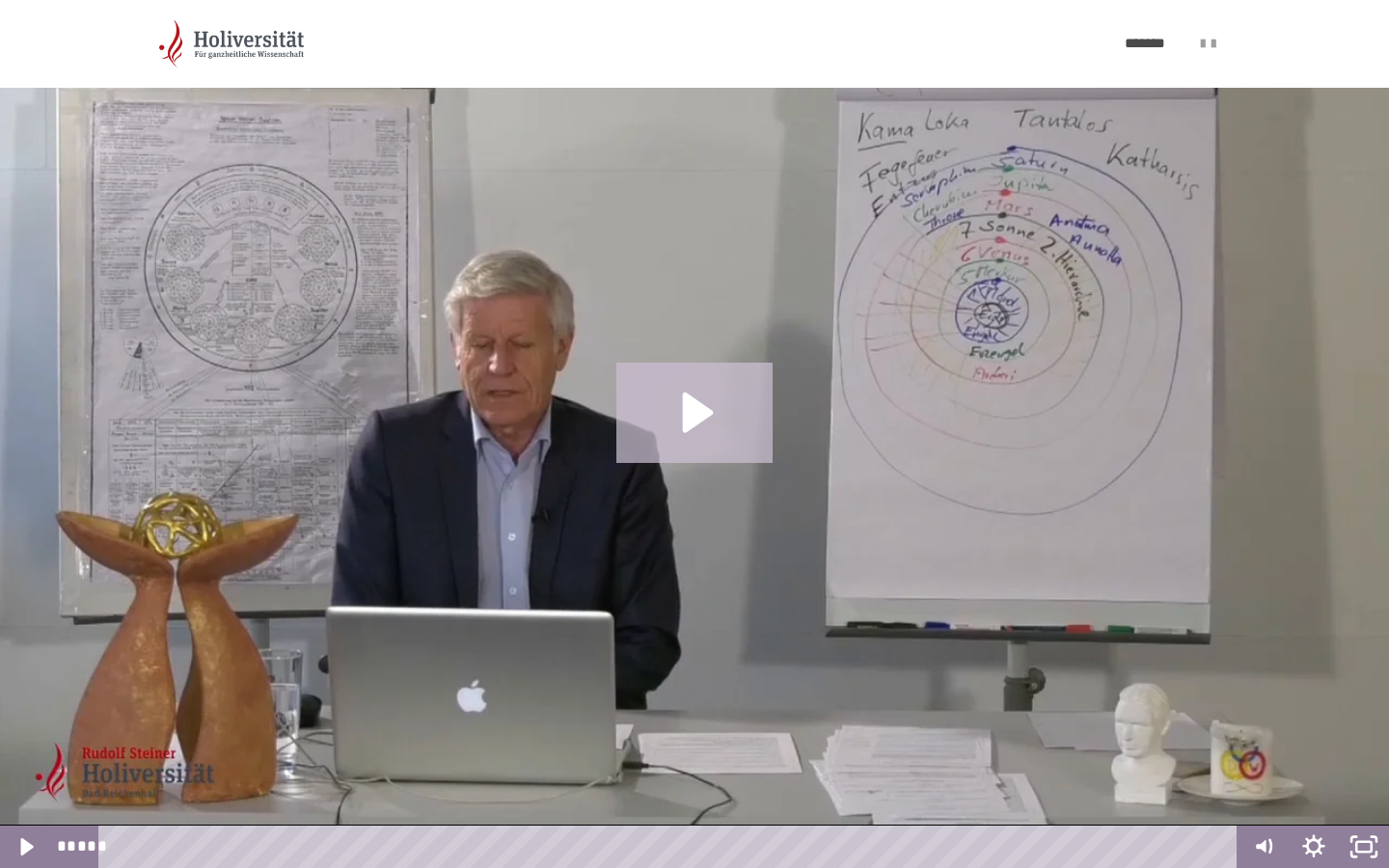 click 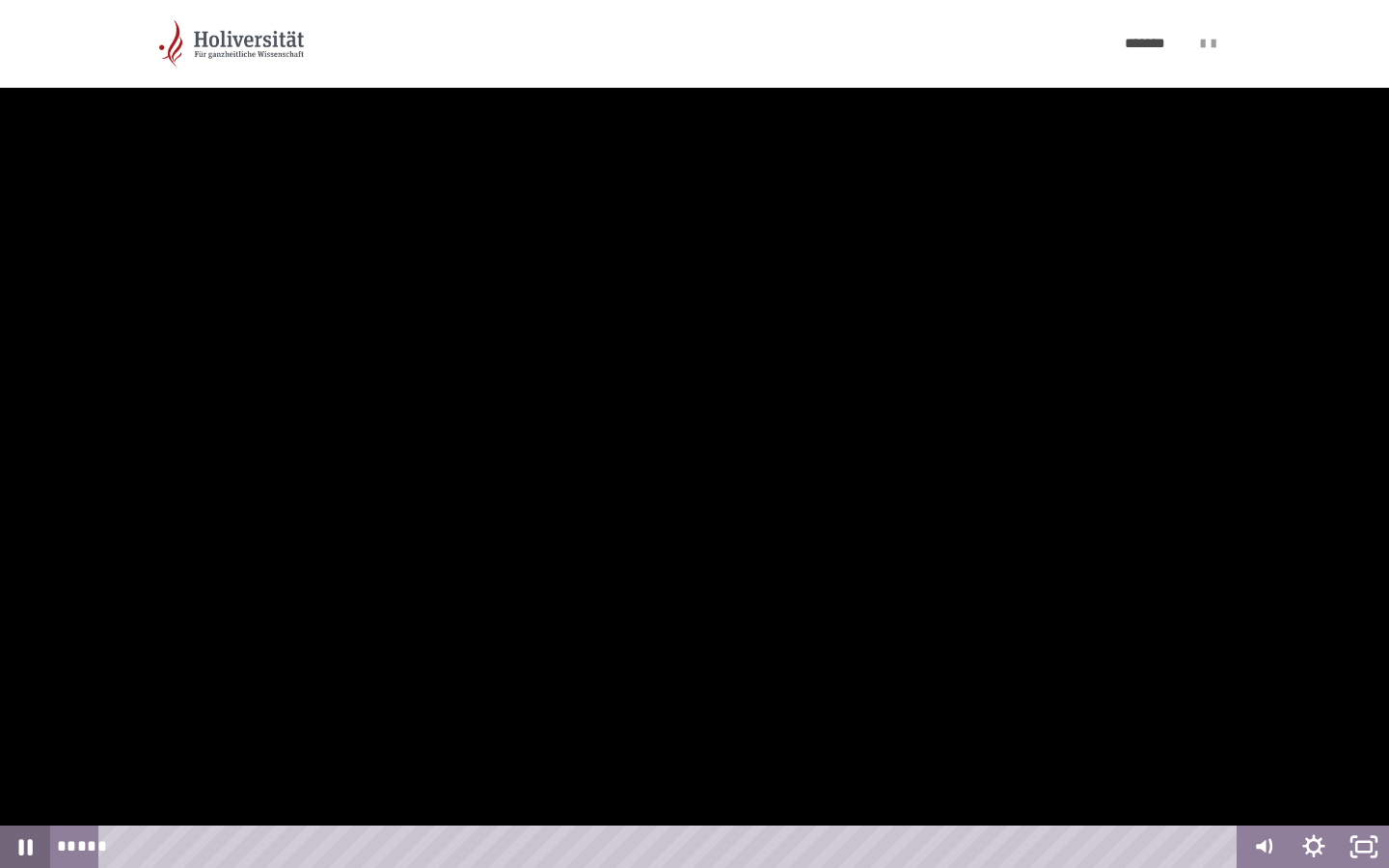 click 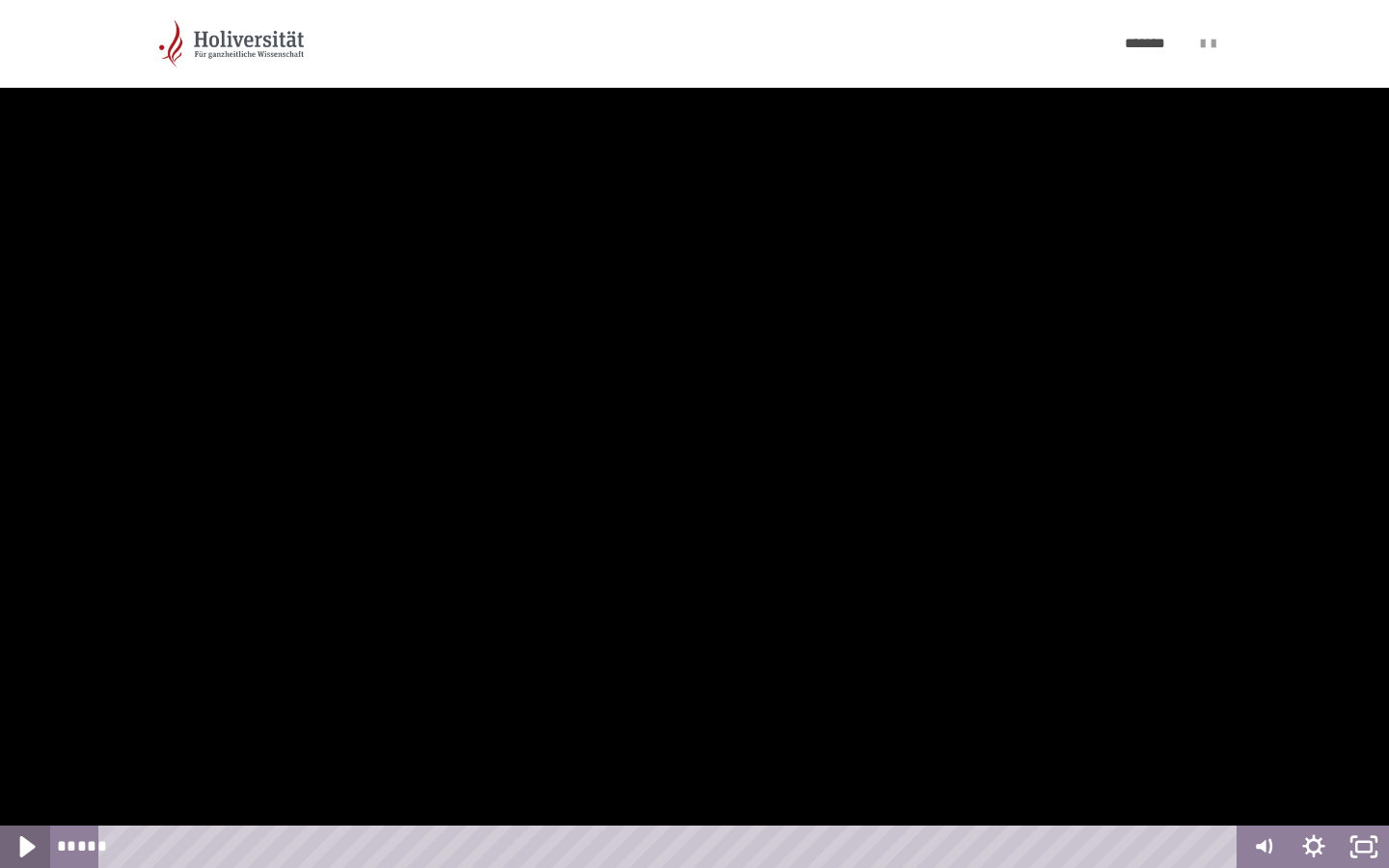 click 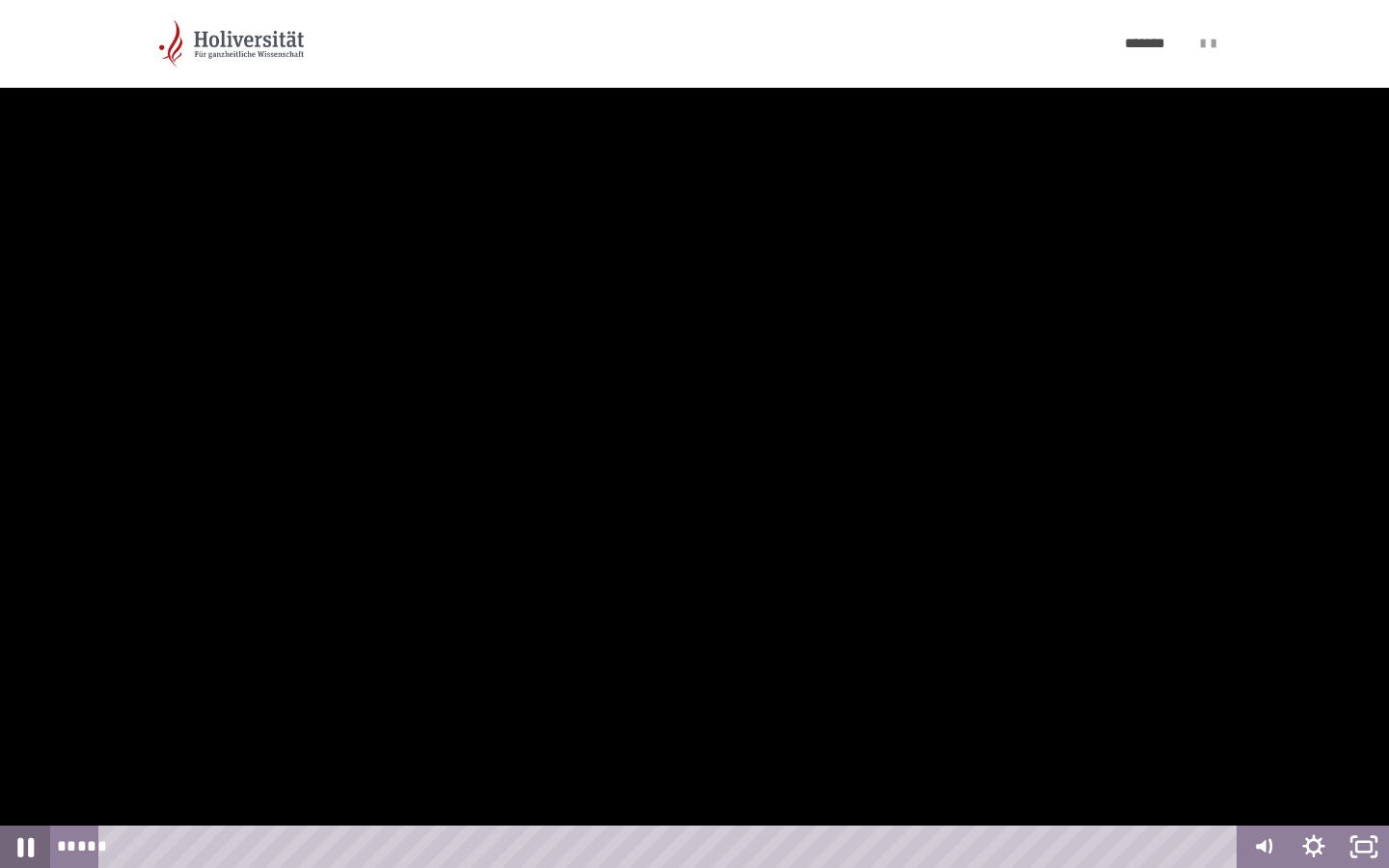 click 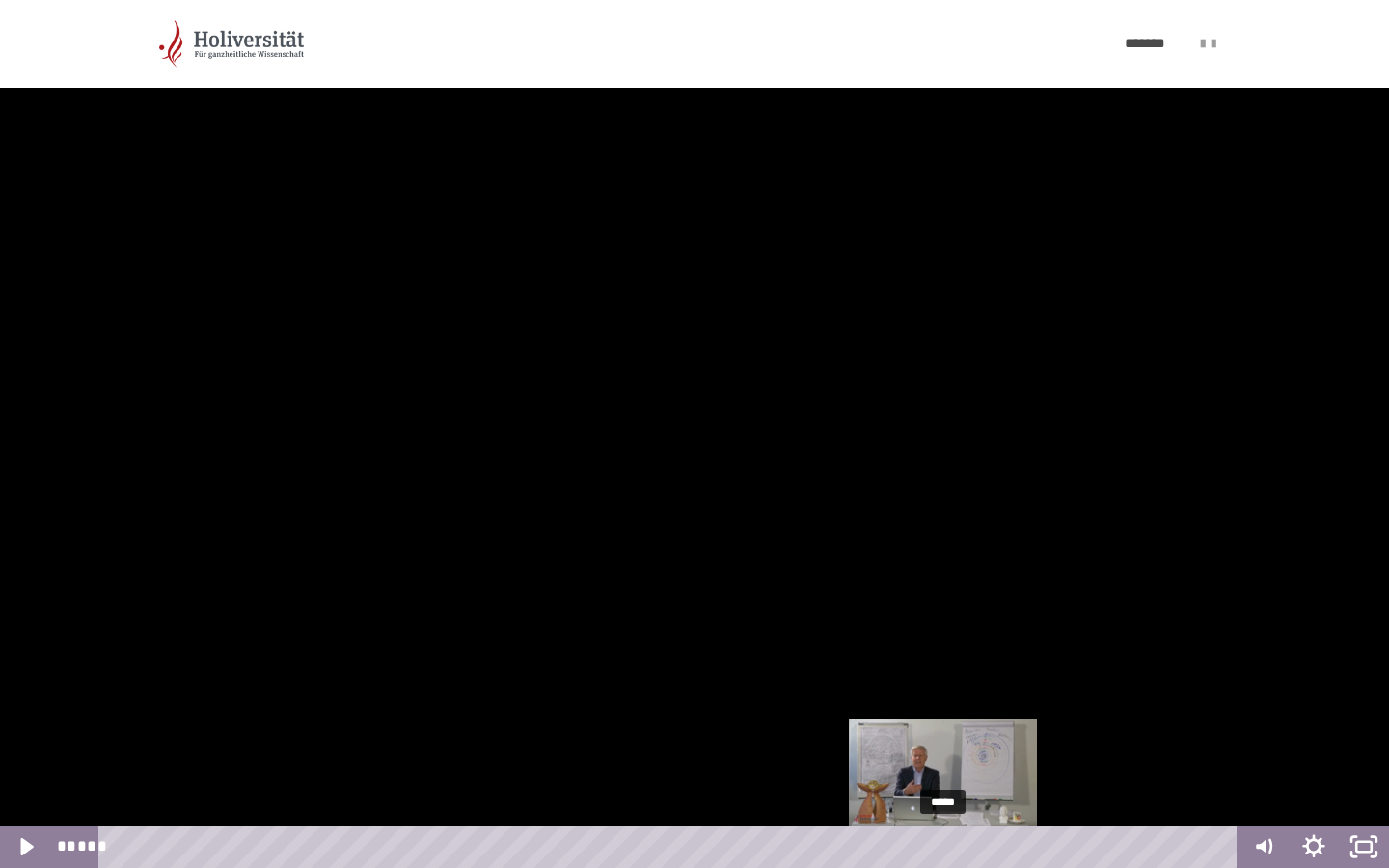 click at bounding box center [942, 847] 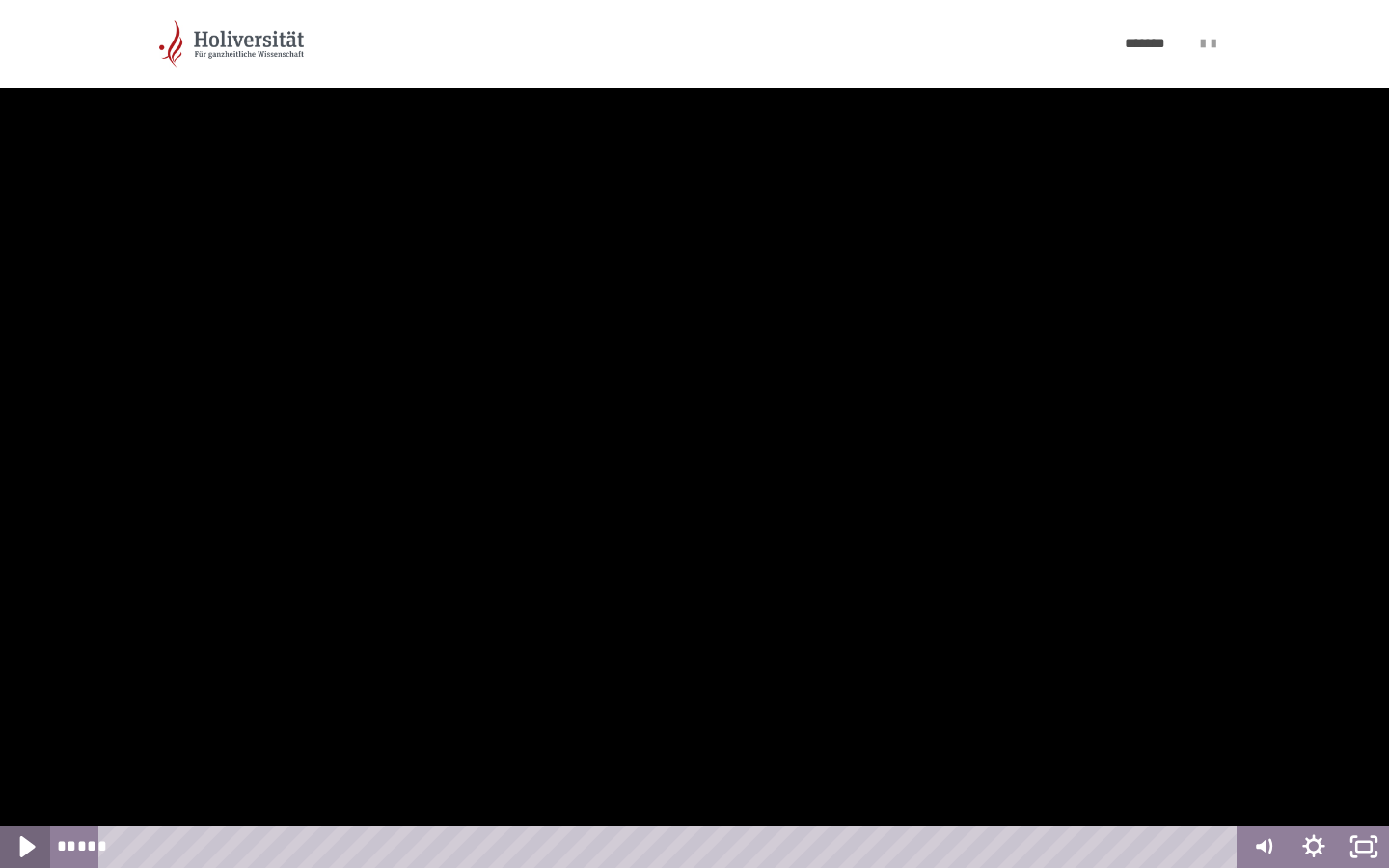 click 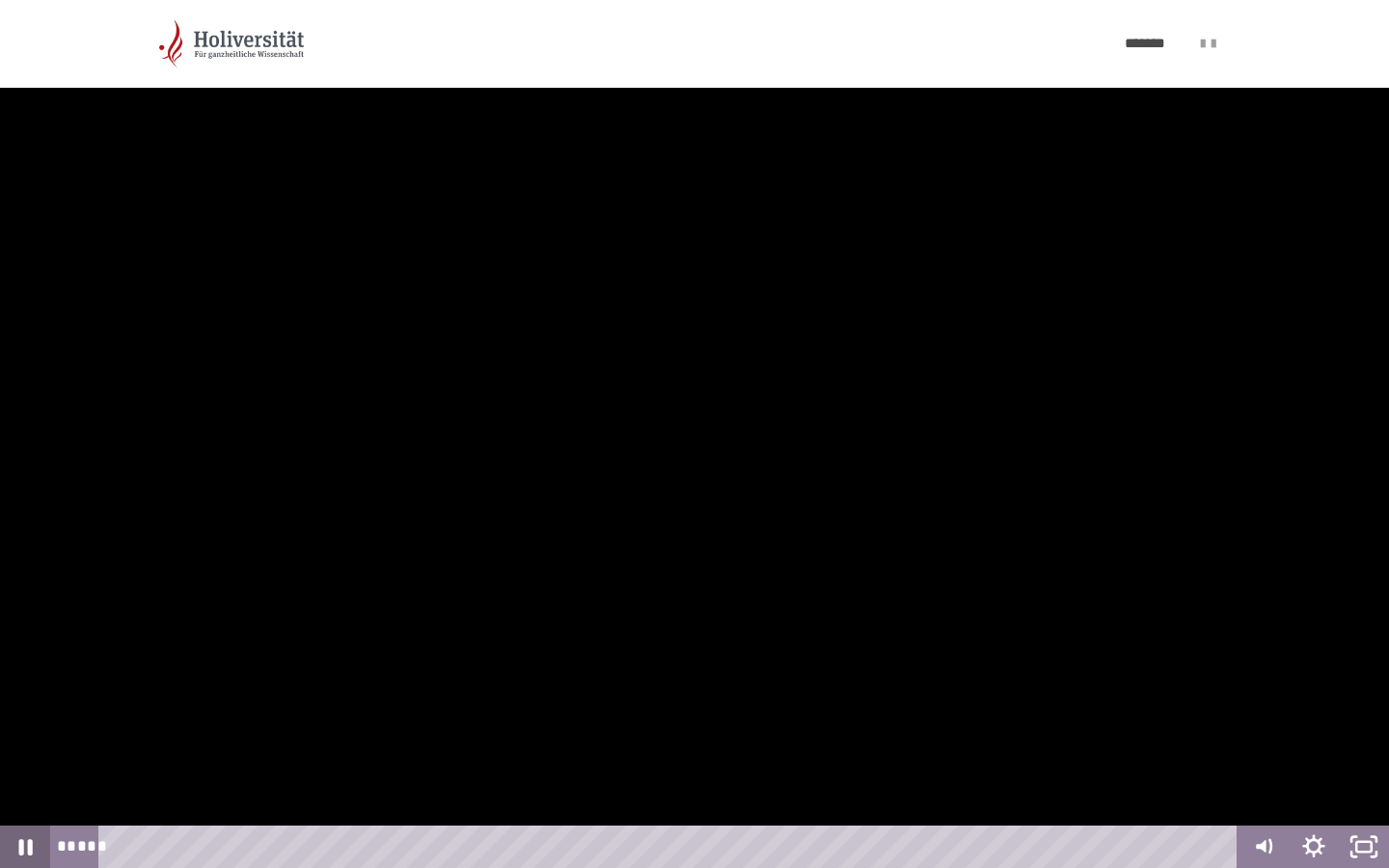 click 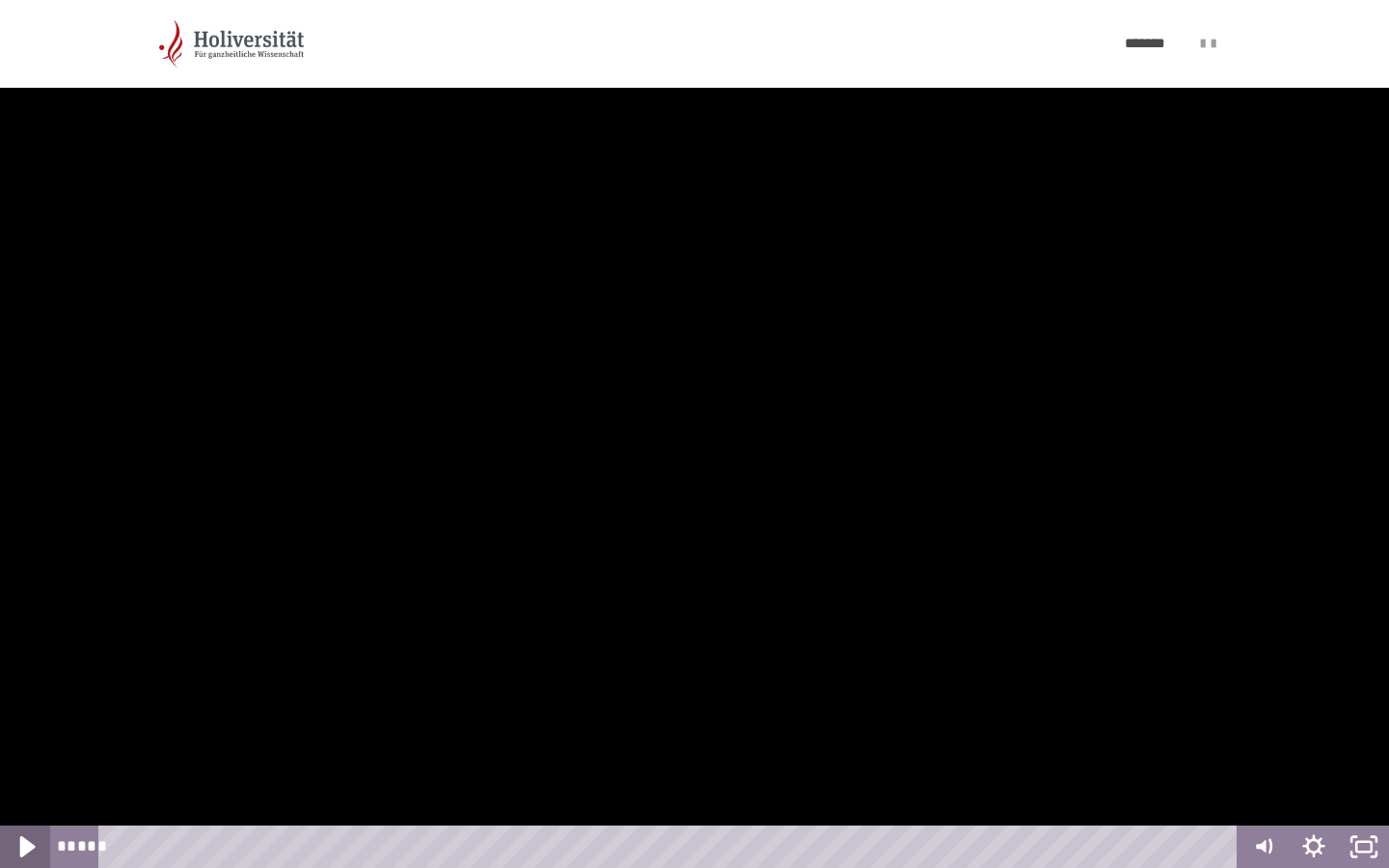 click 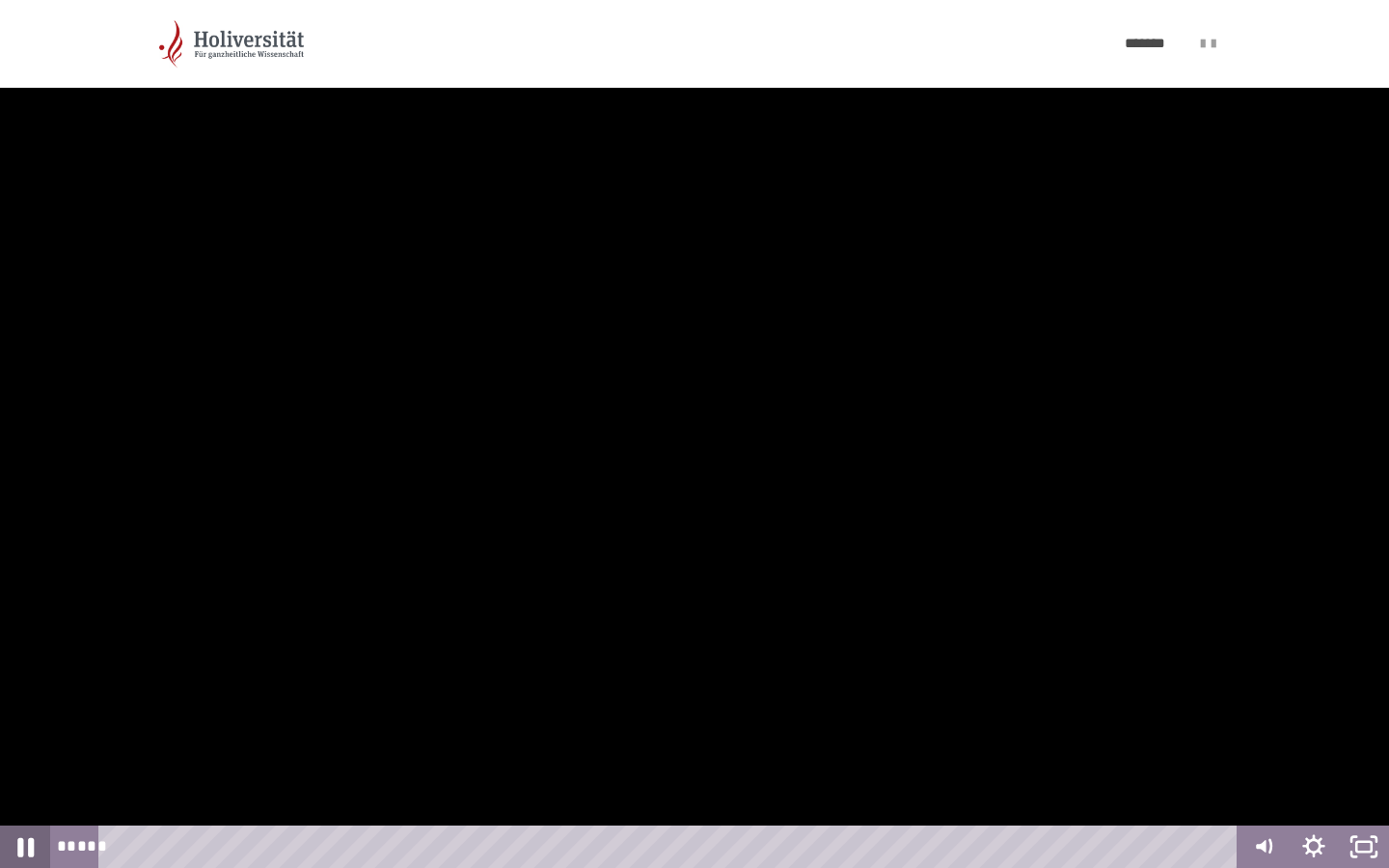 click 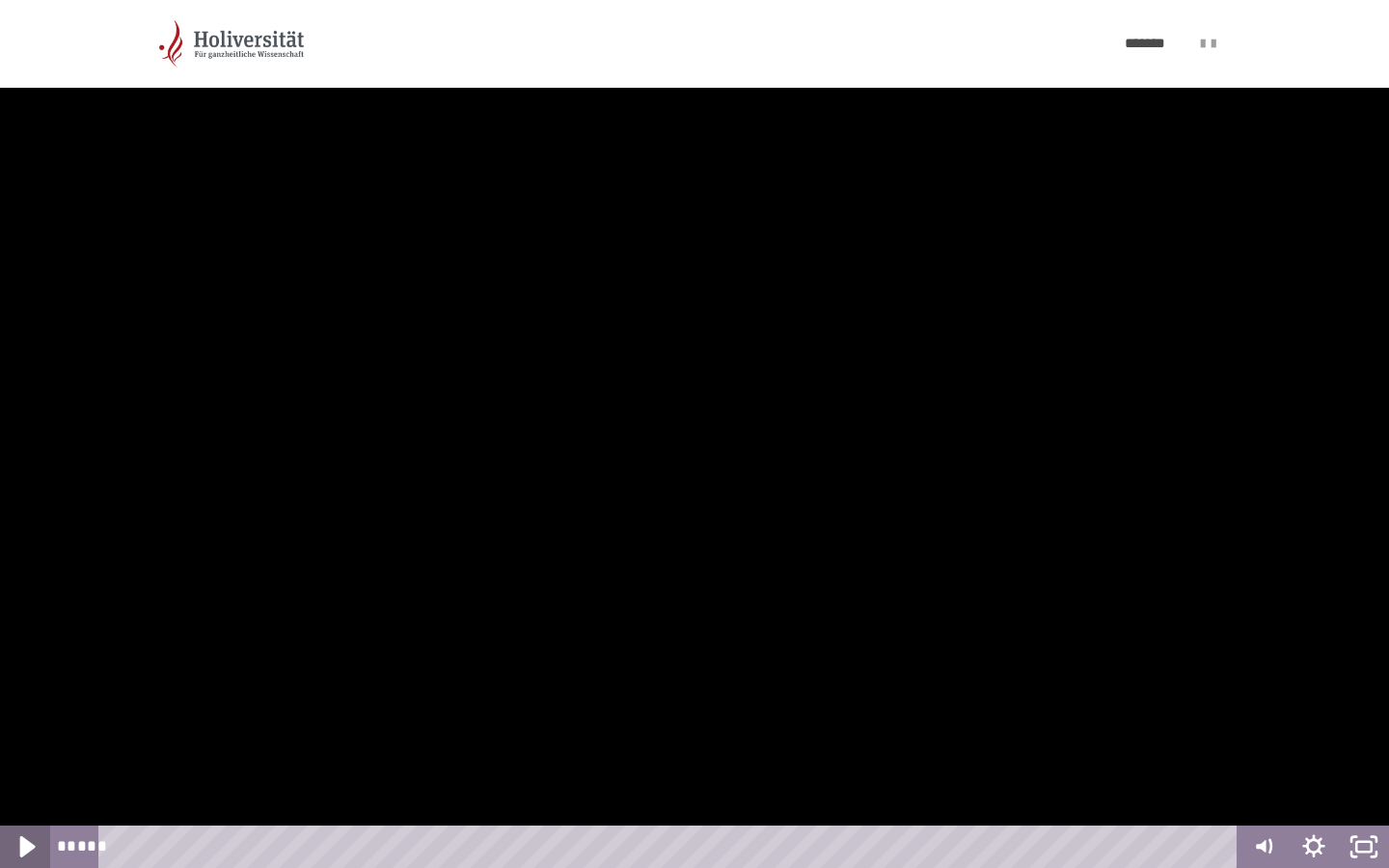 click 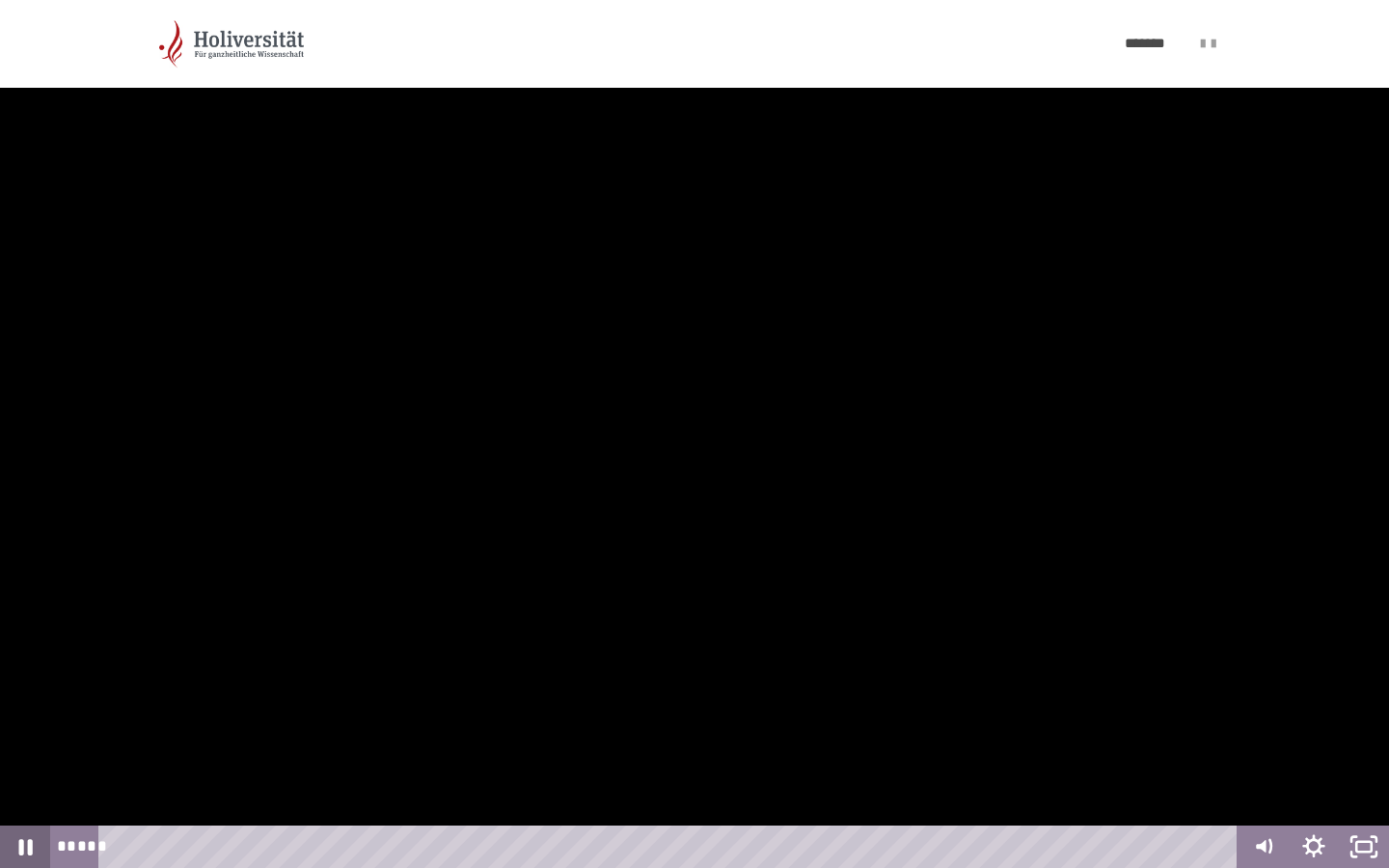 click 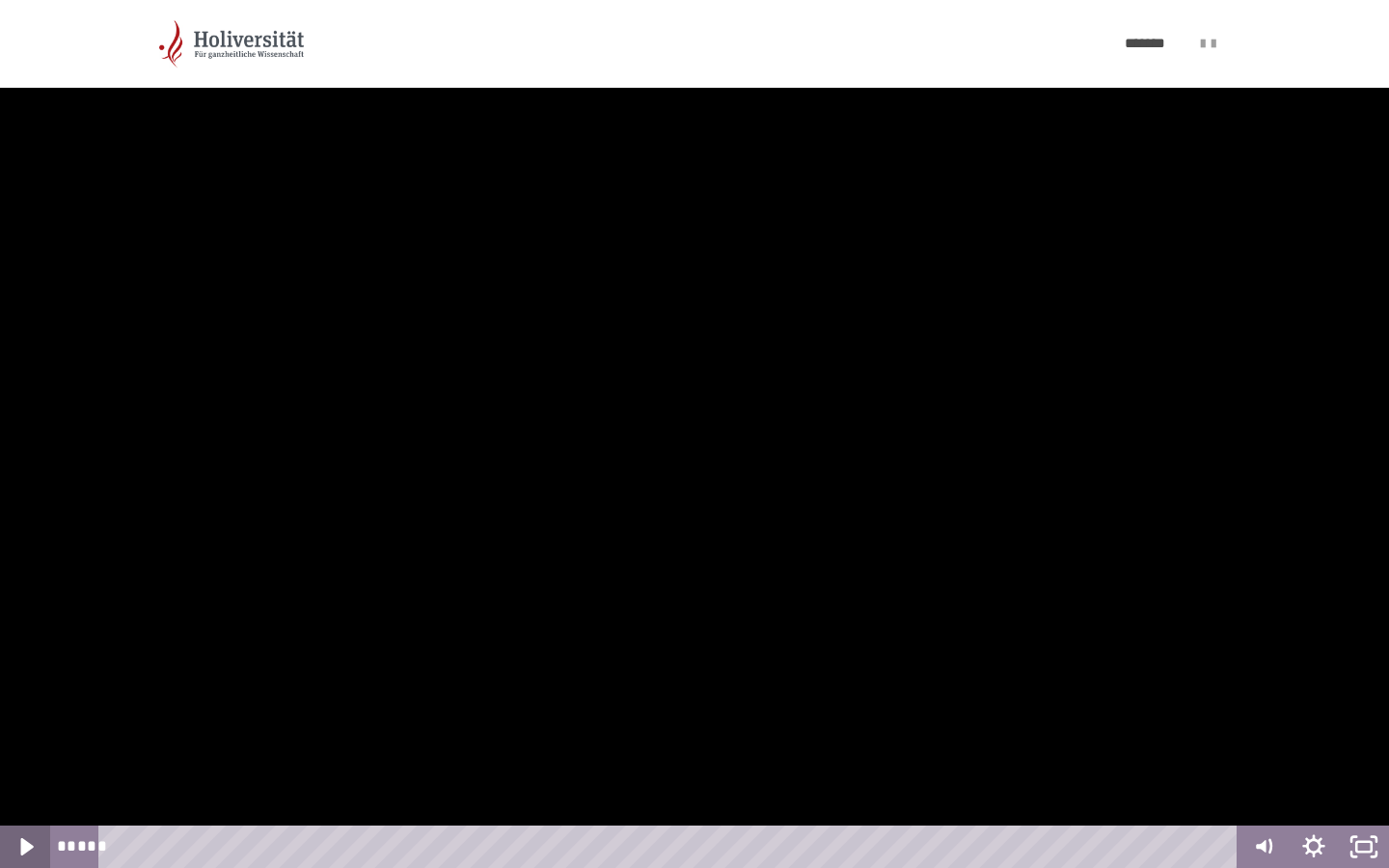 click 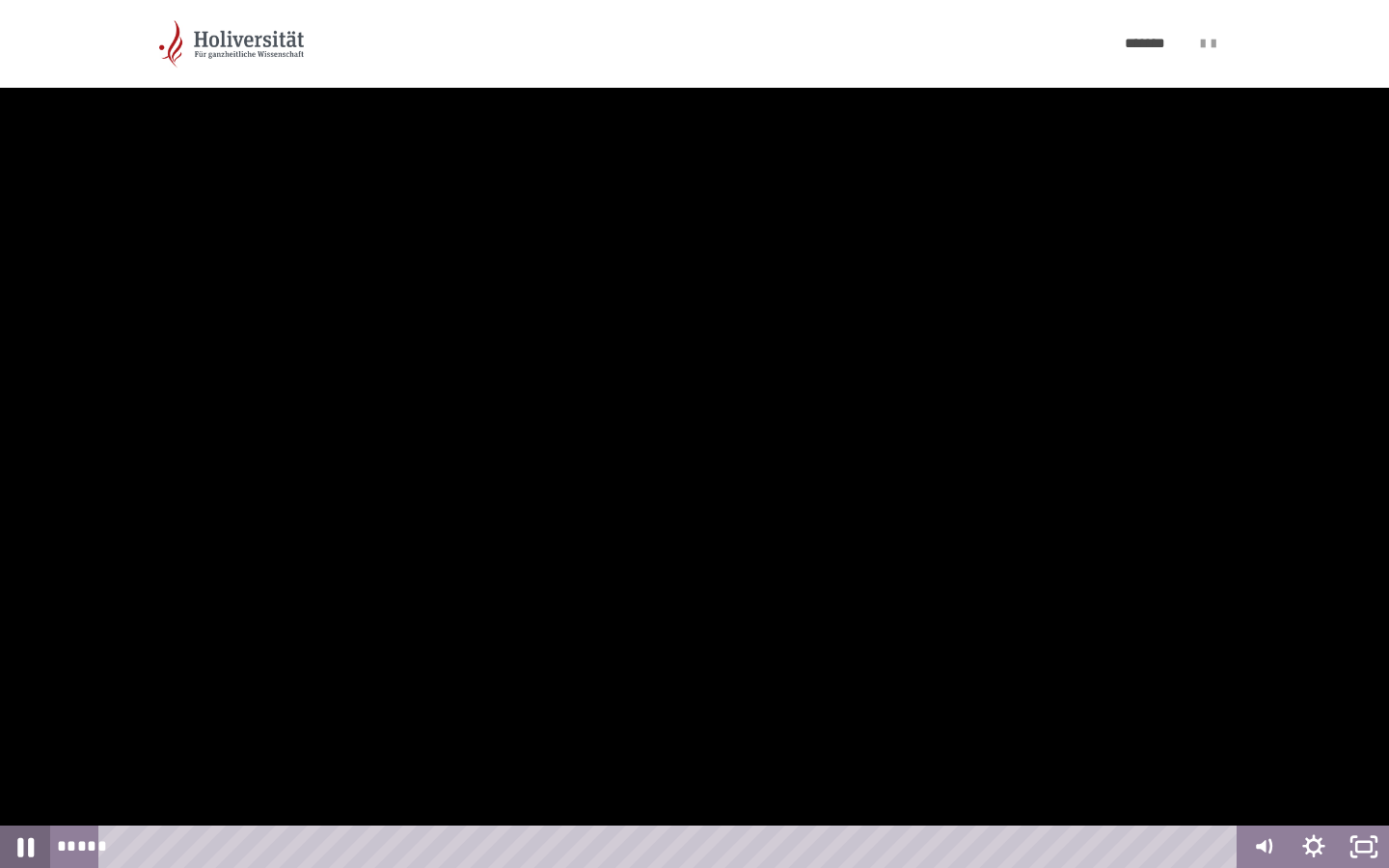 click 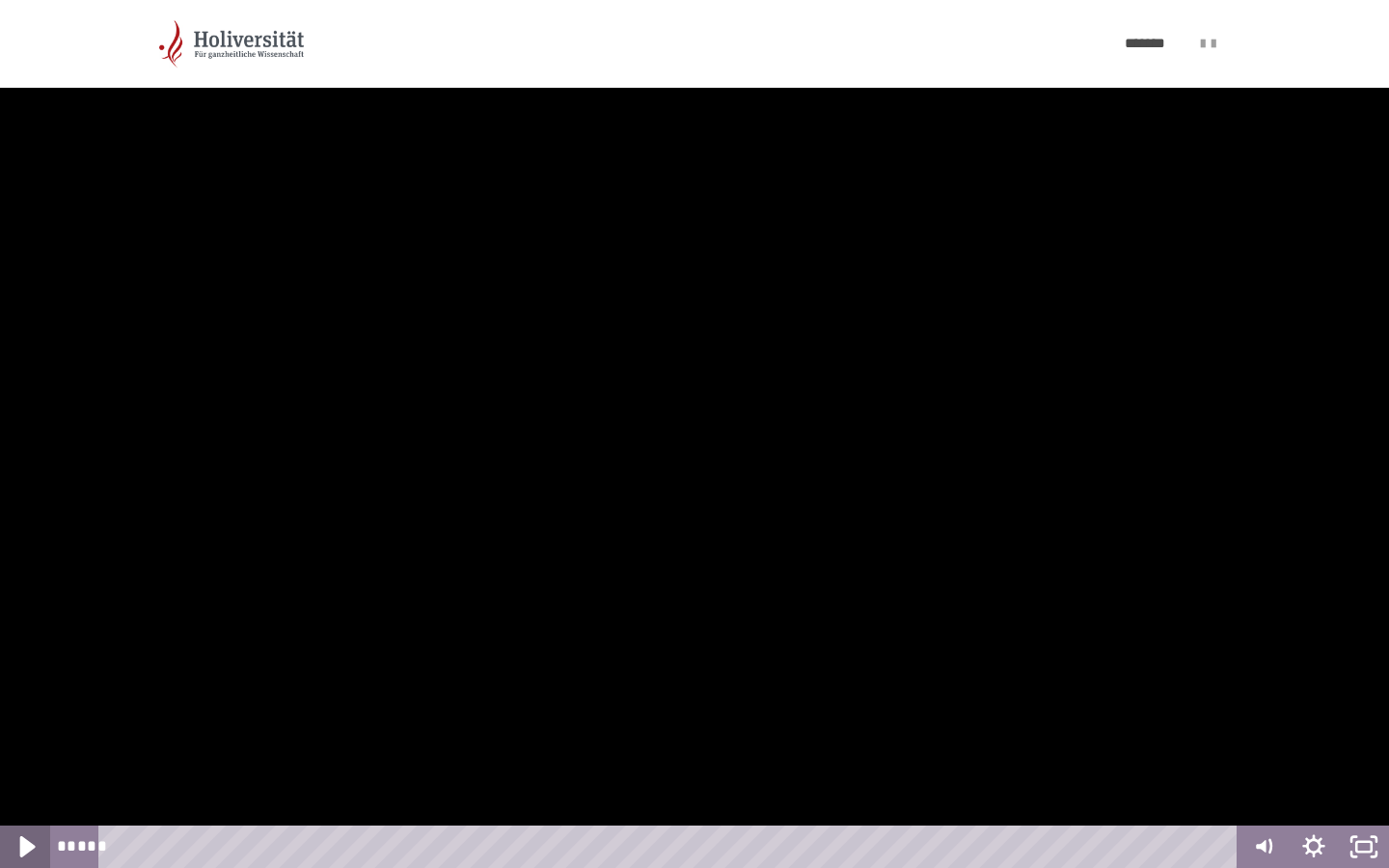 click 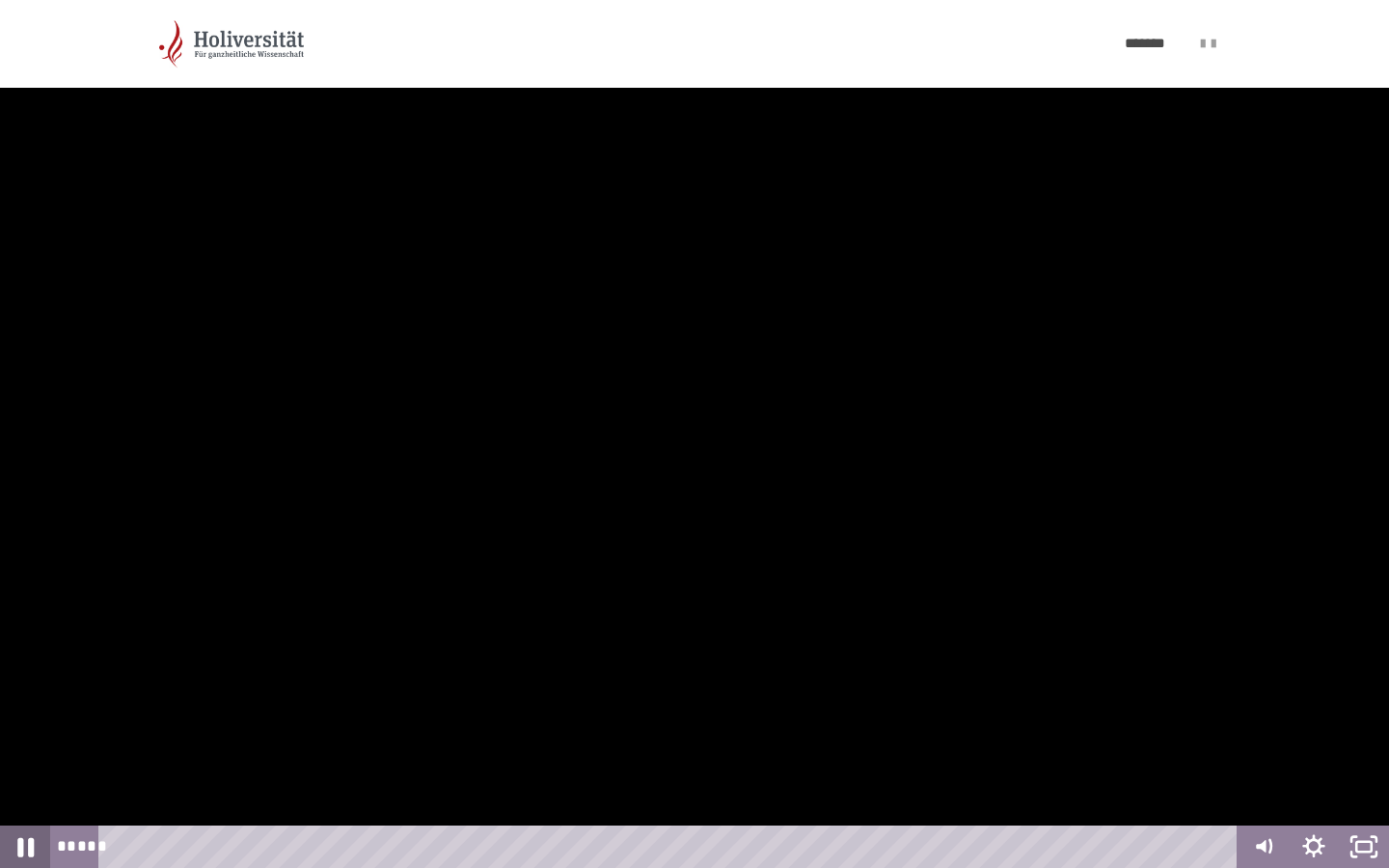 click 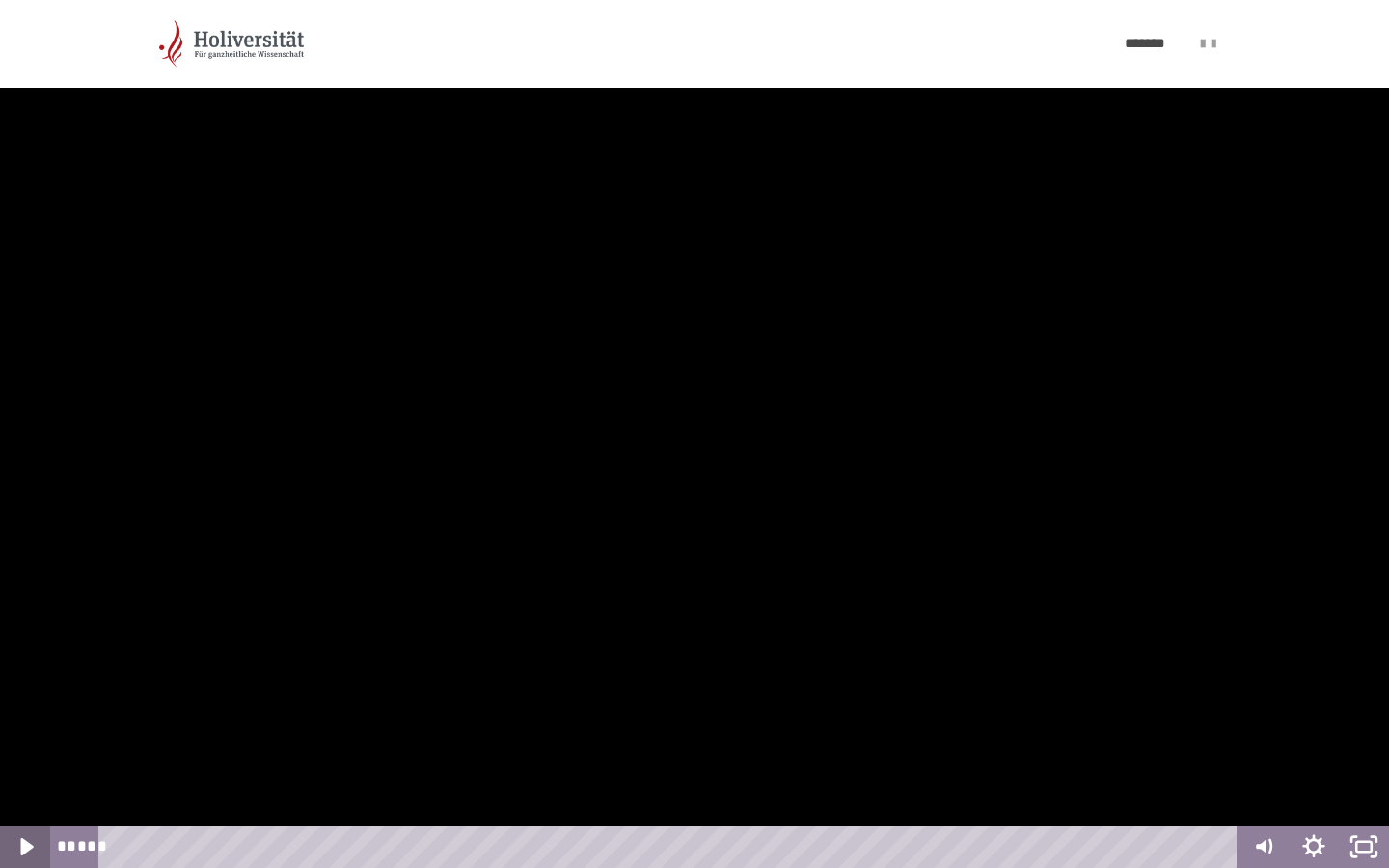 click 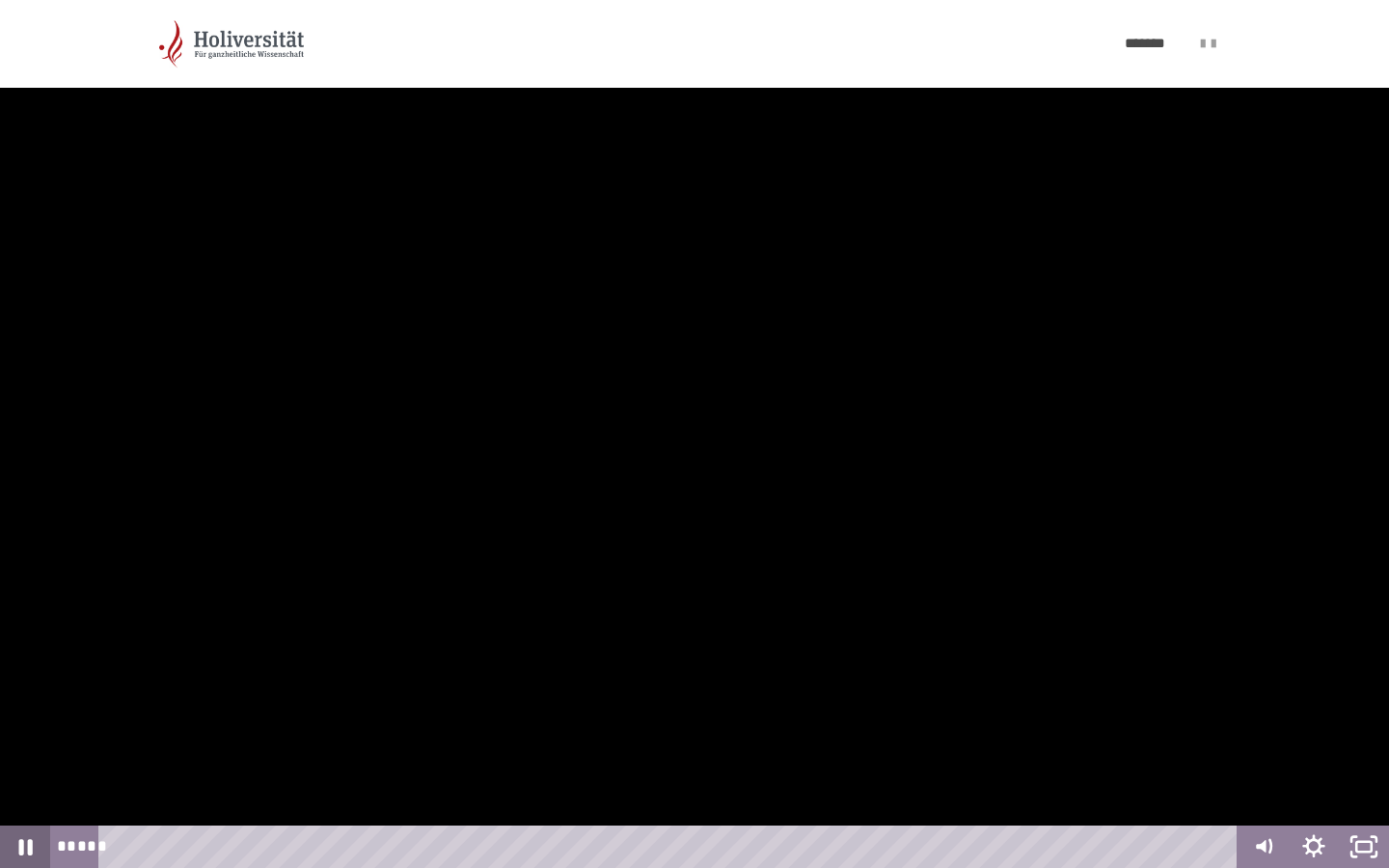 click 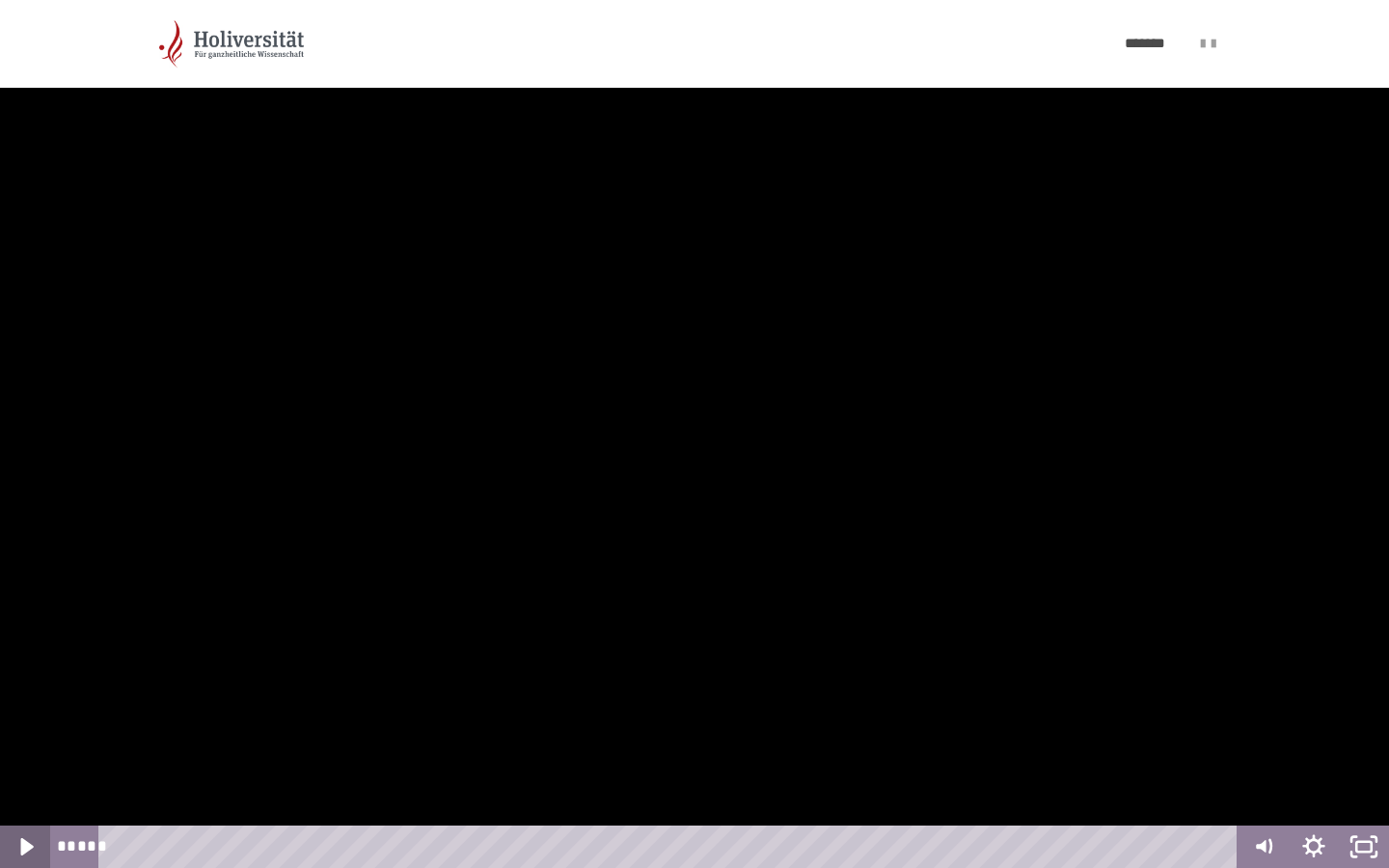 click 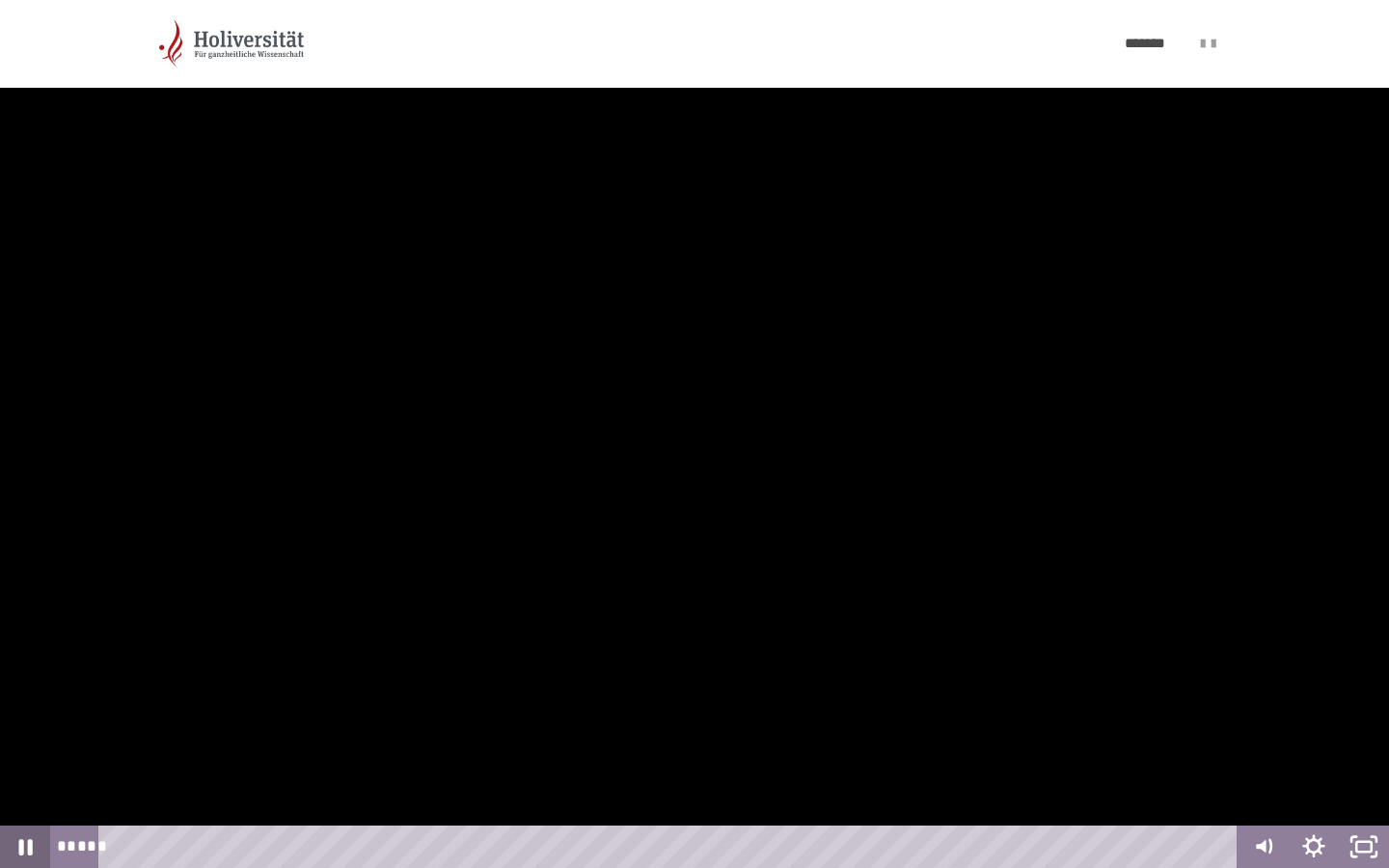 click 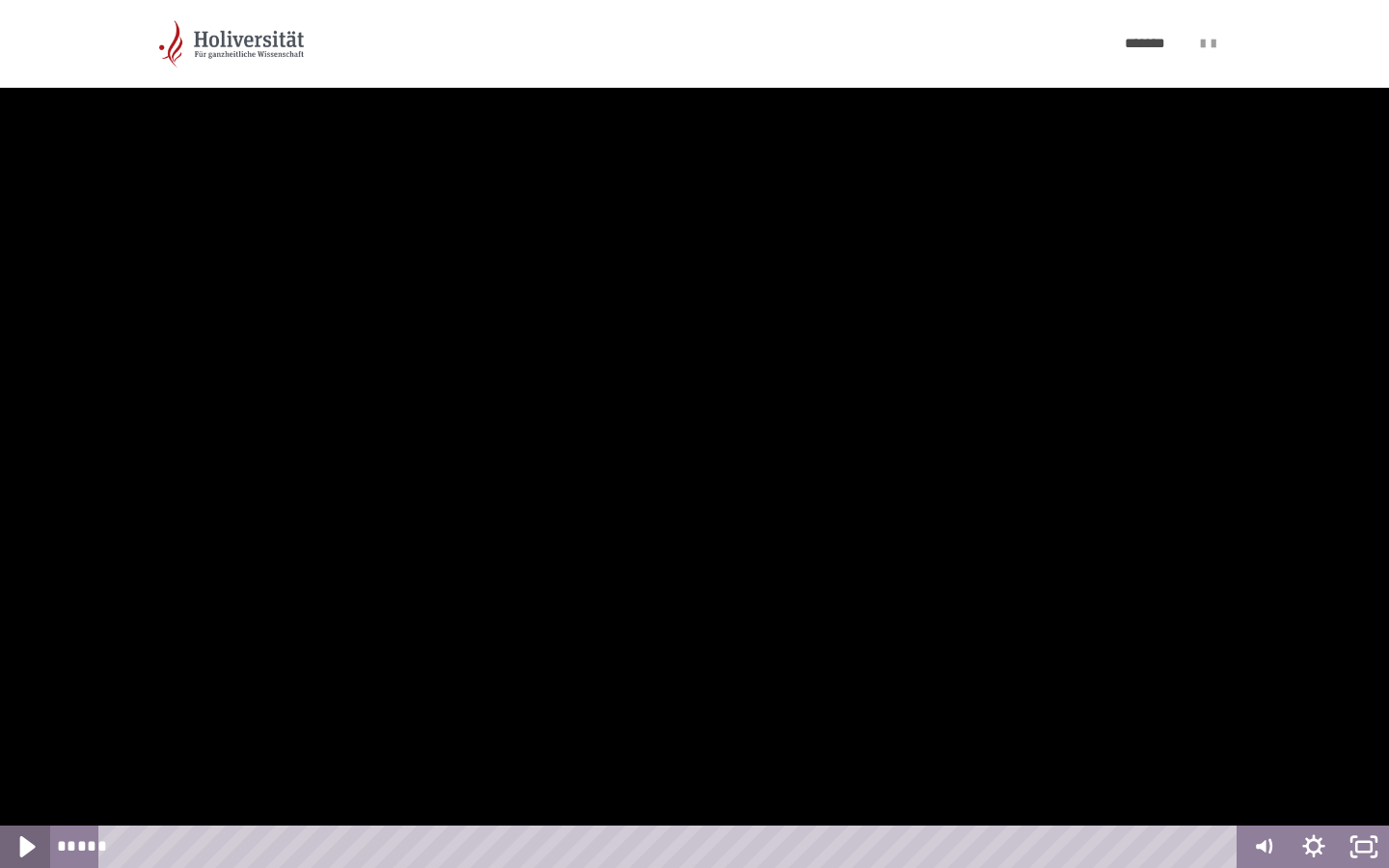 click 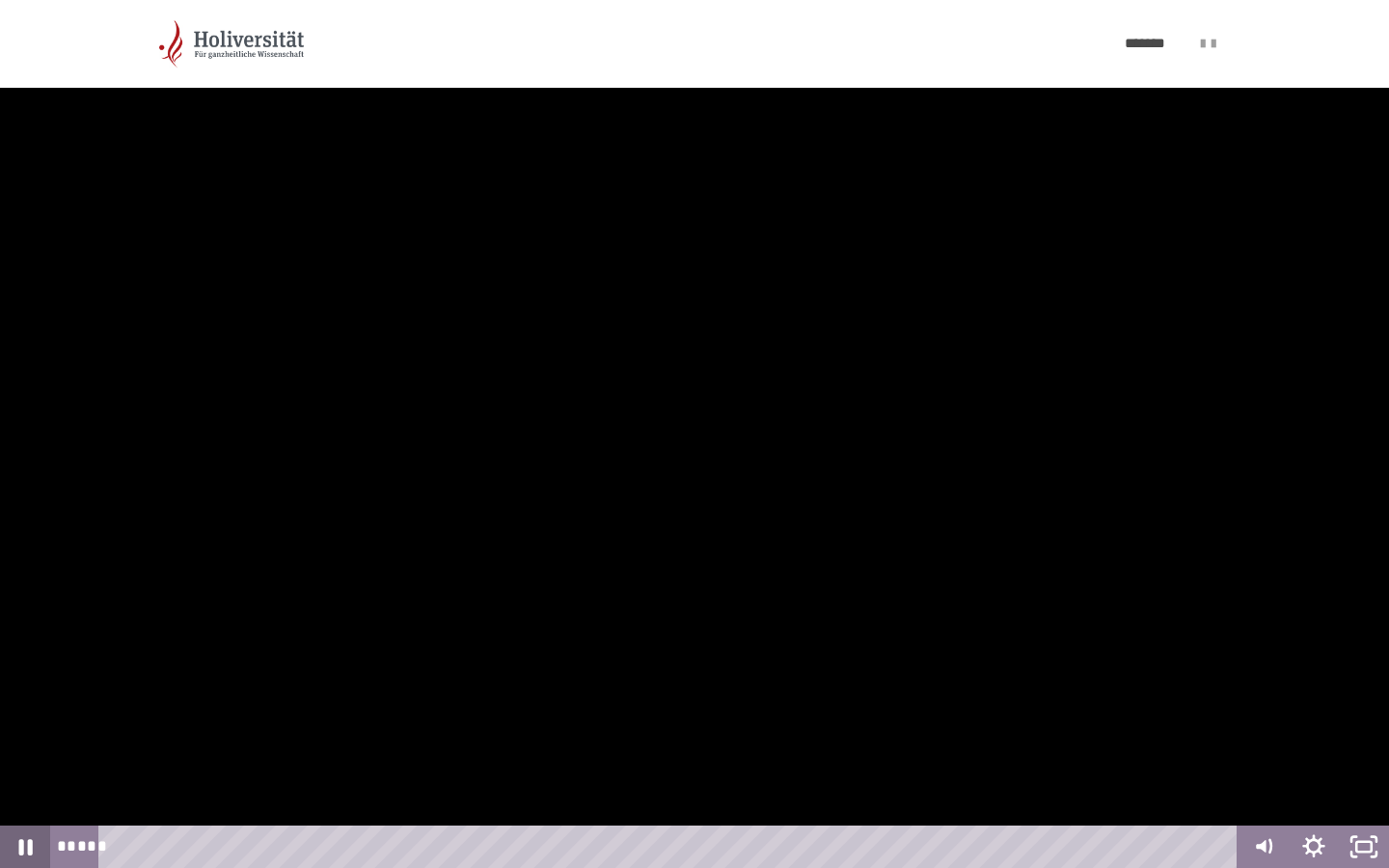 click 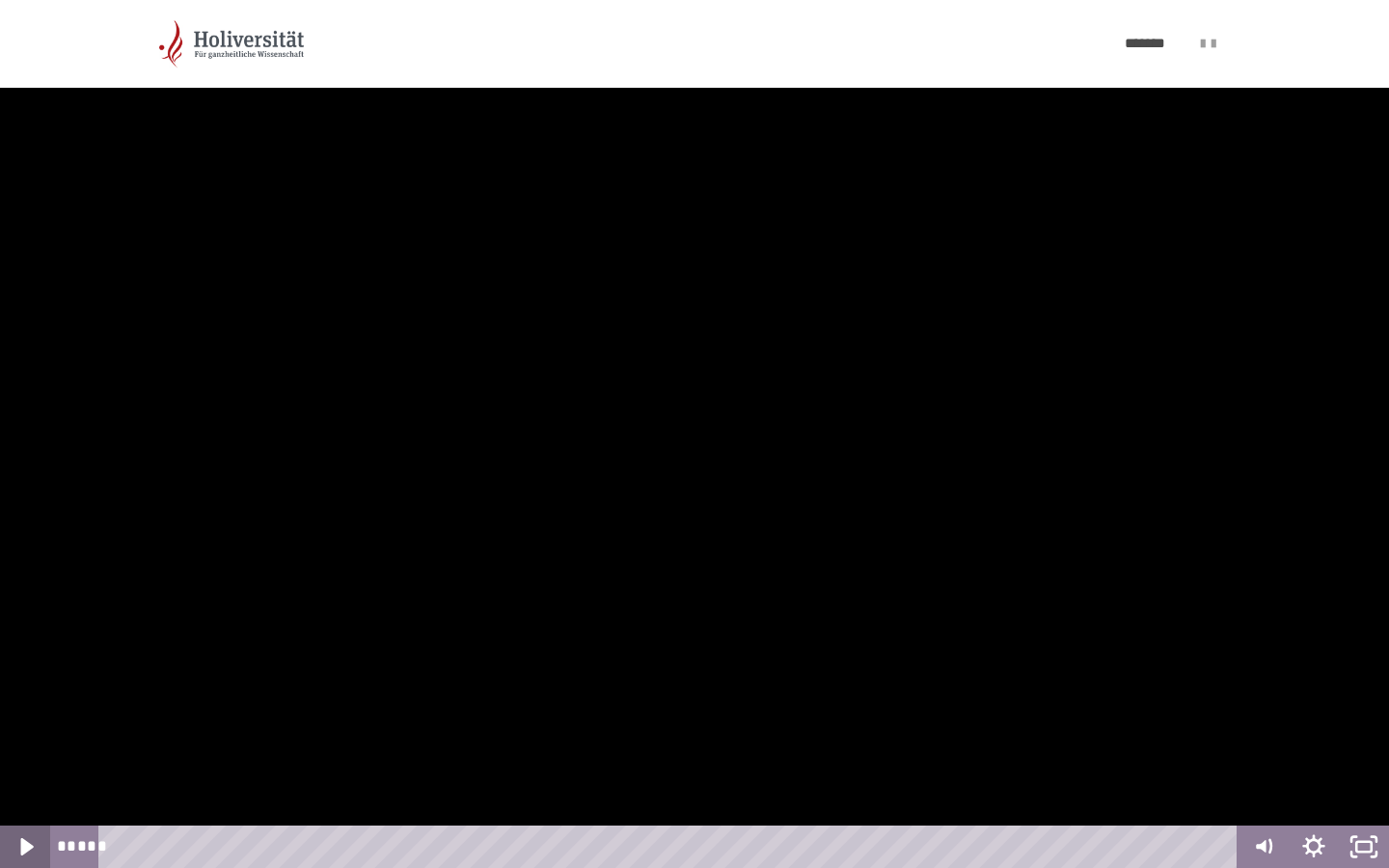 click 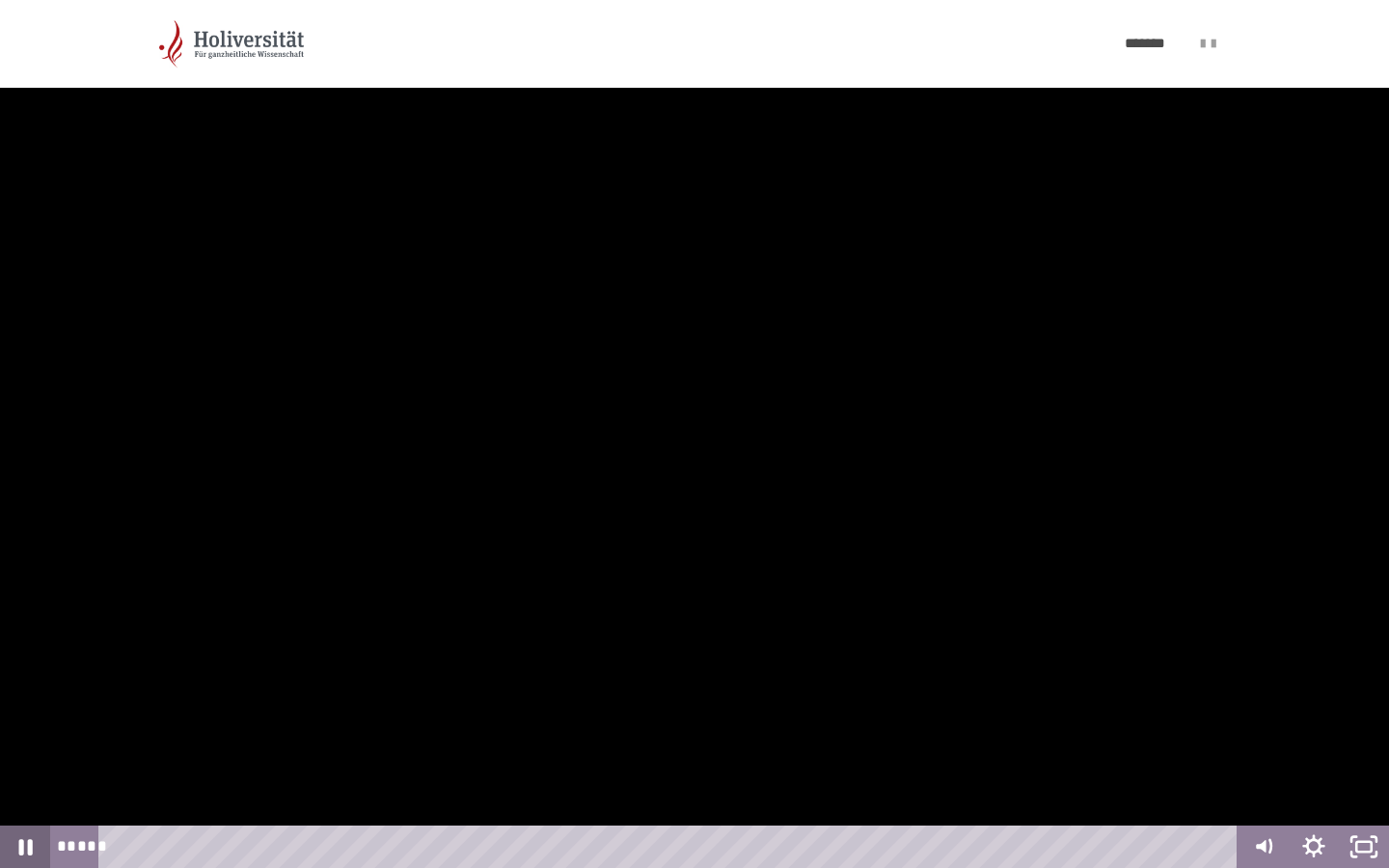 click 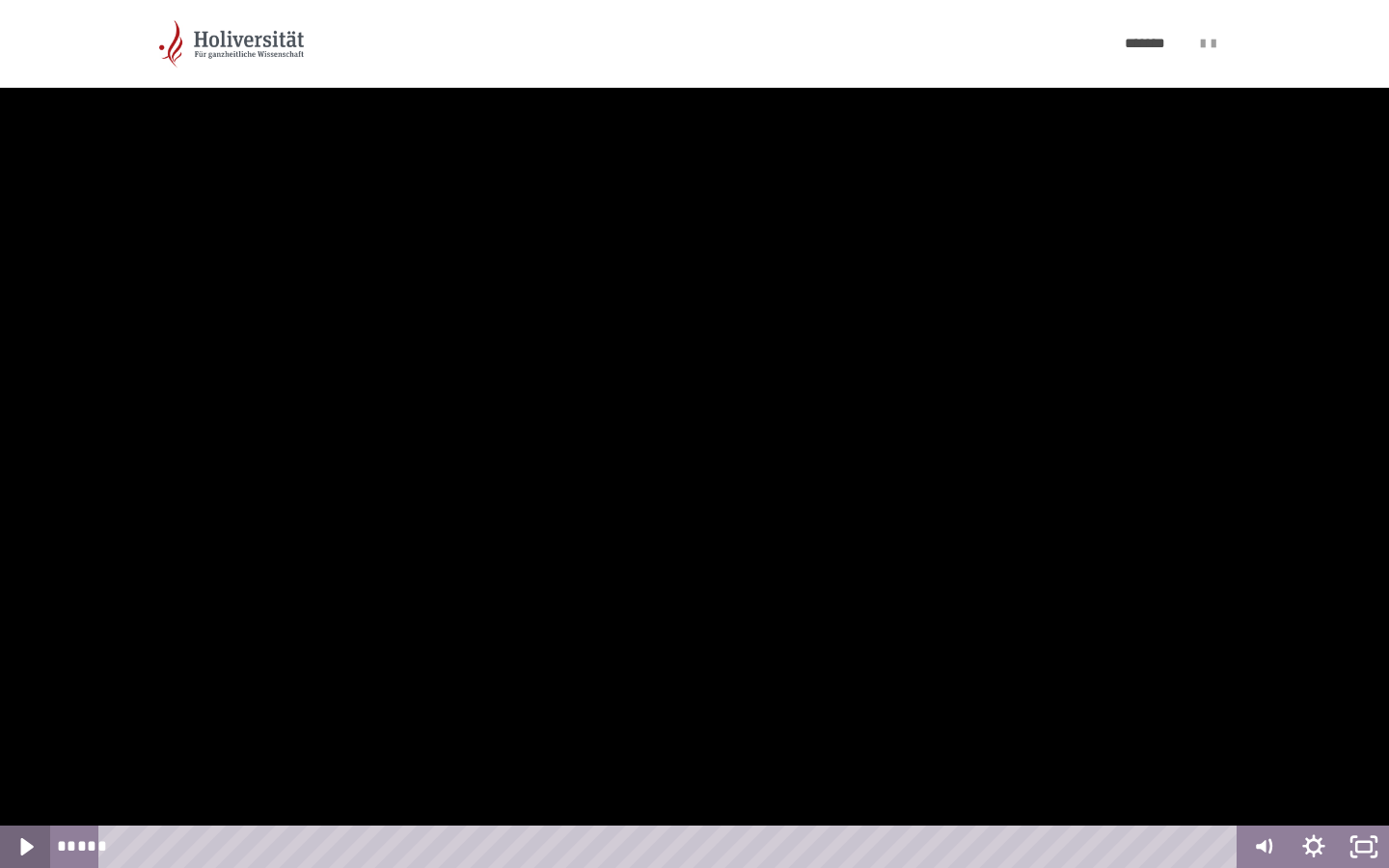 click 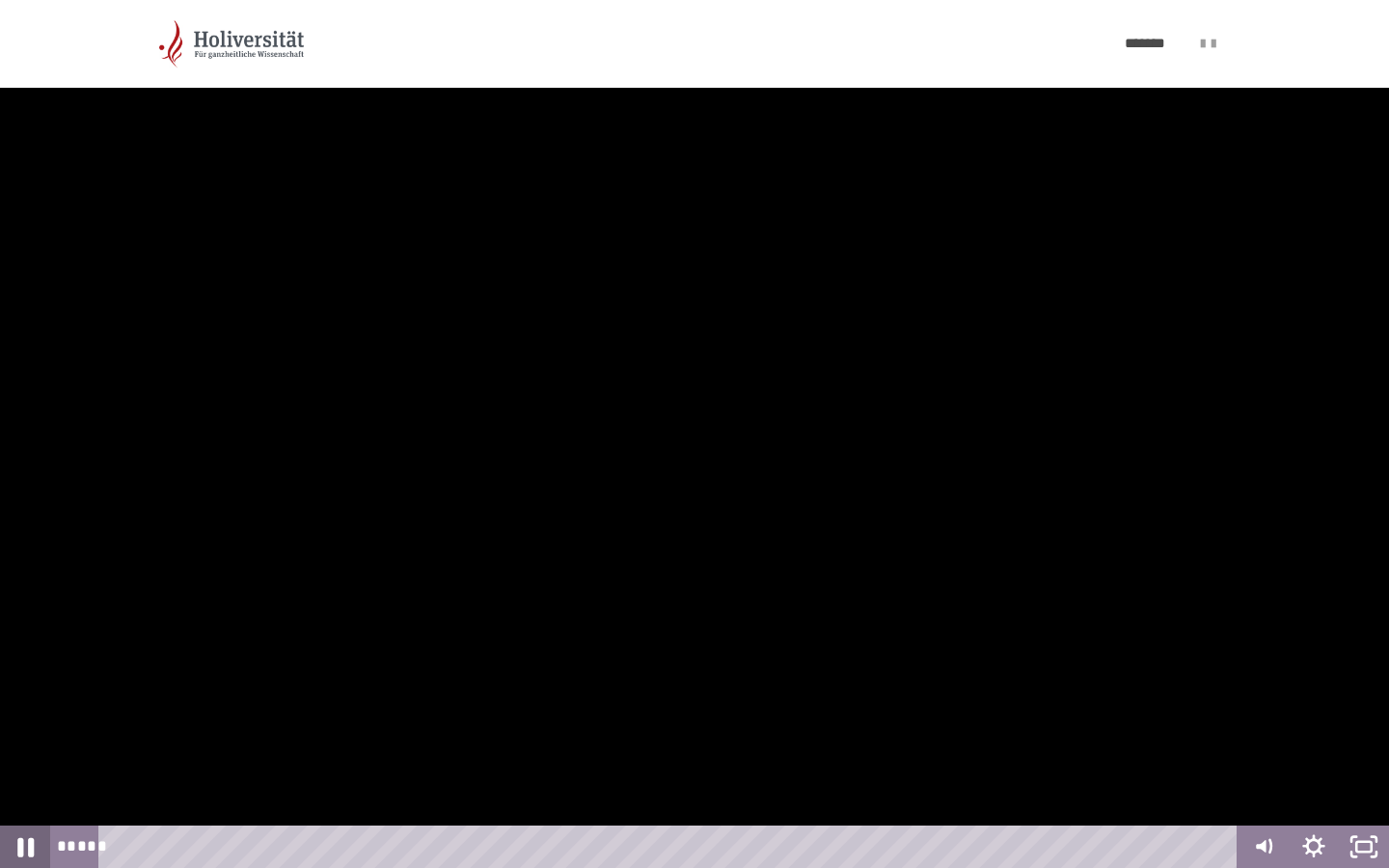 click 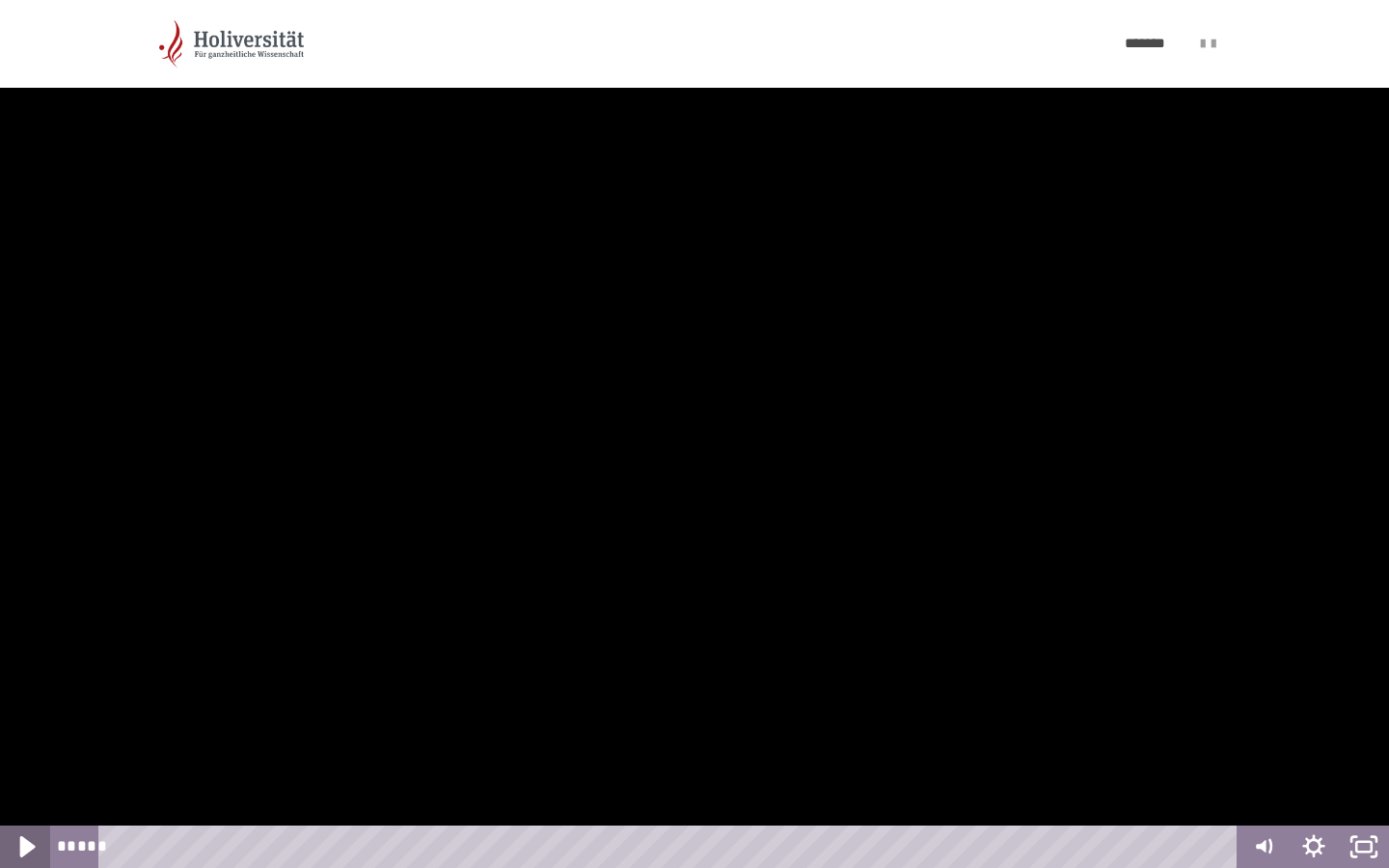 click 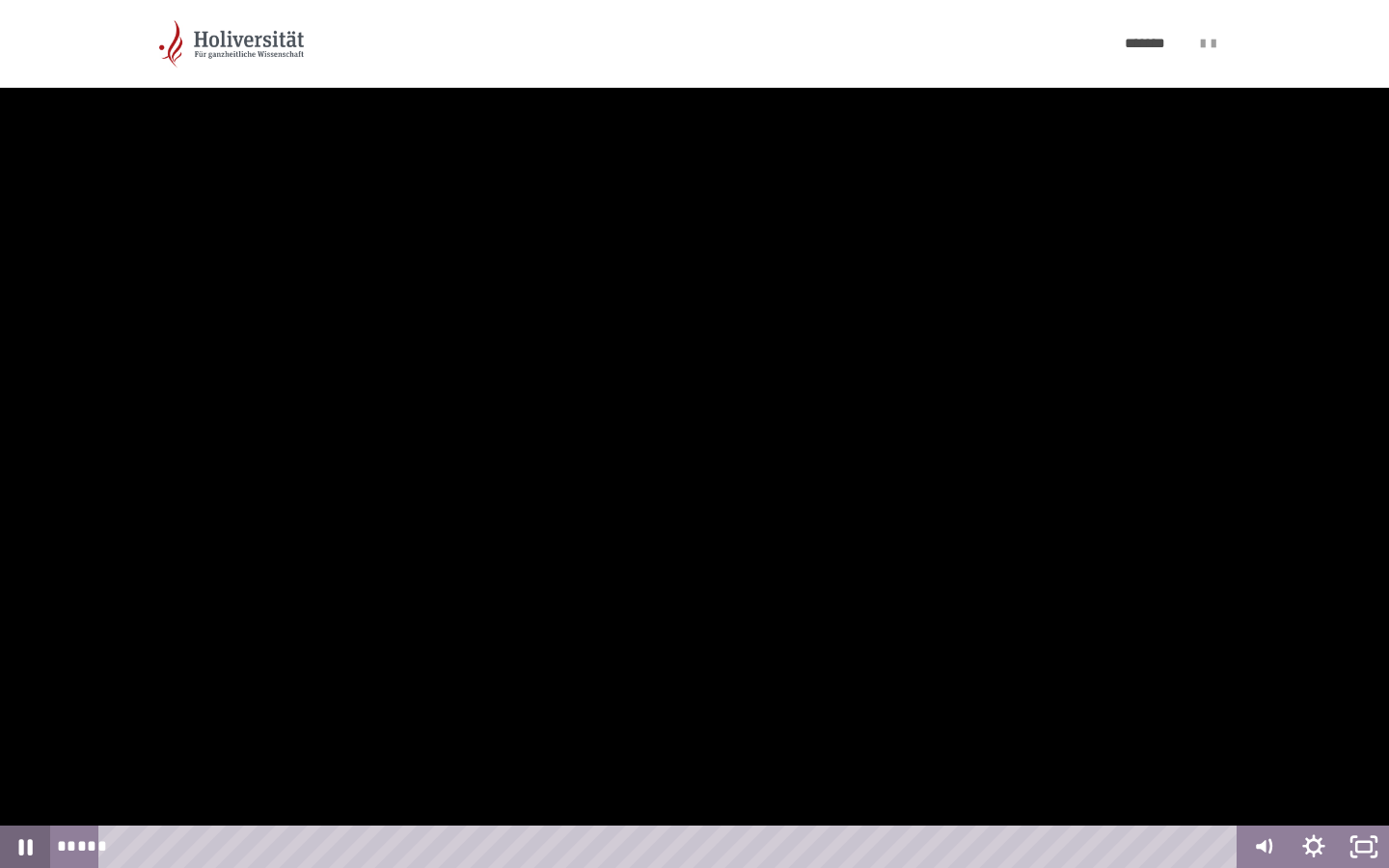 click 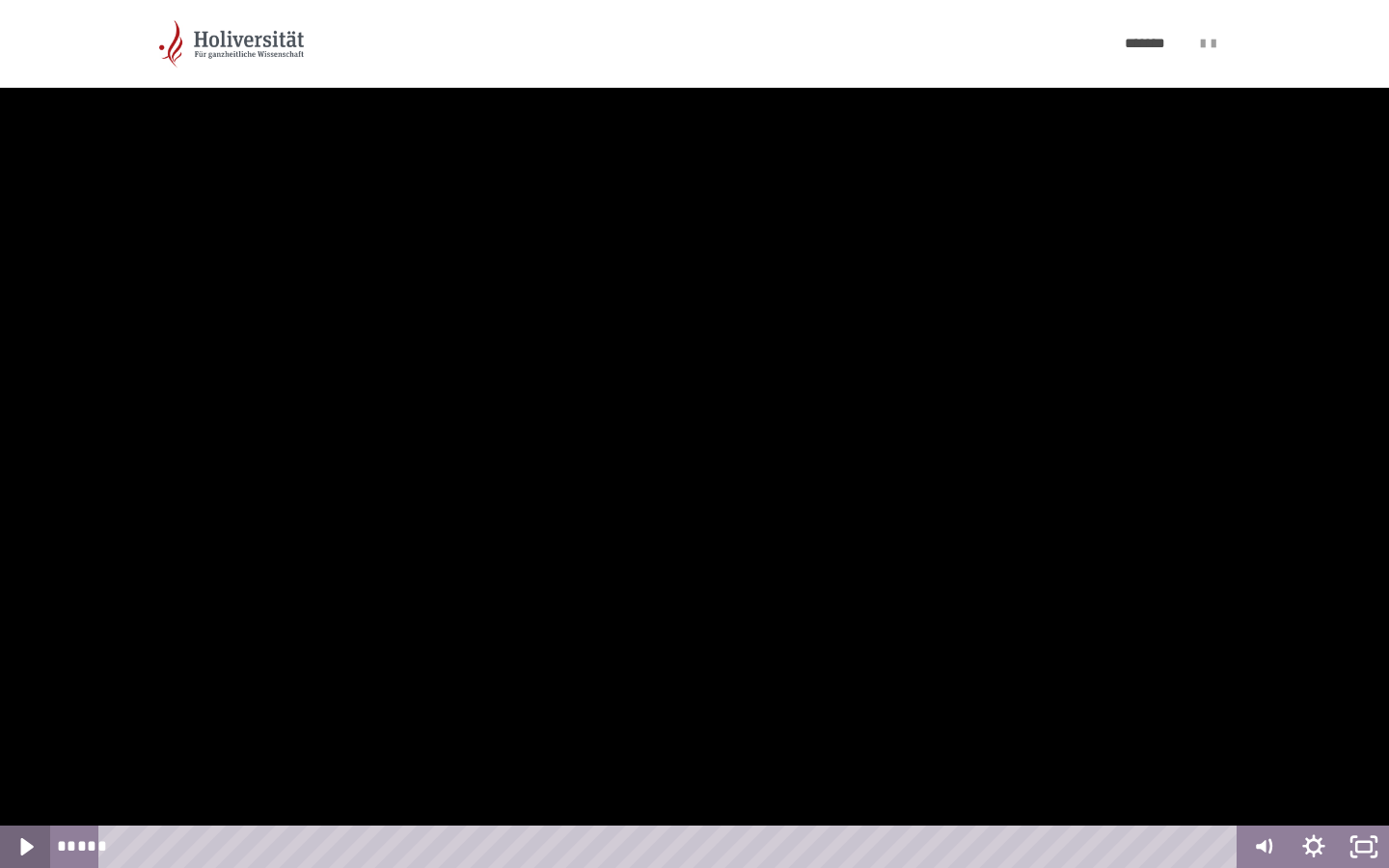 click 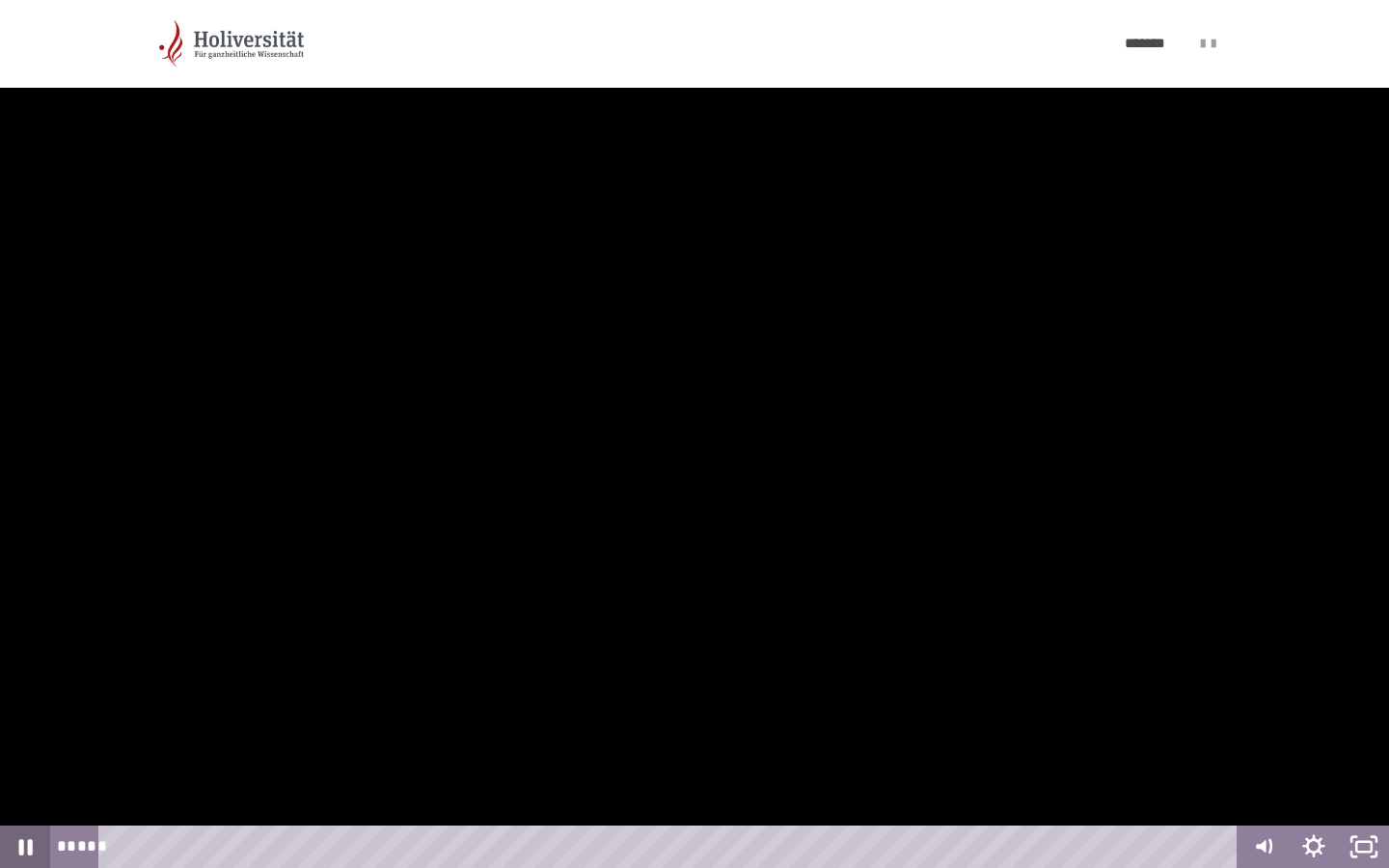 click 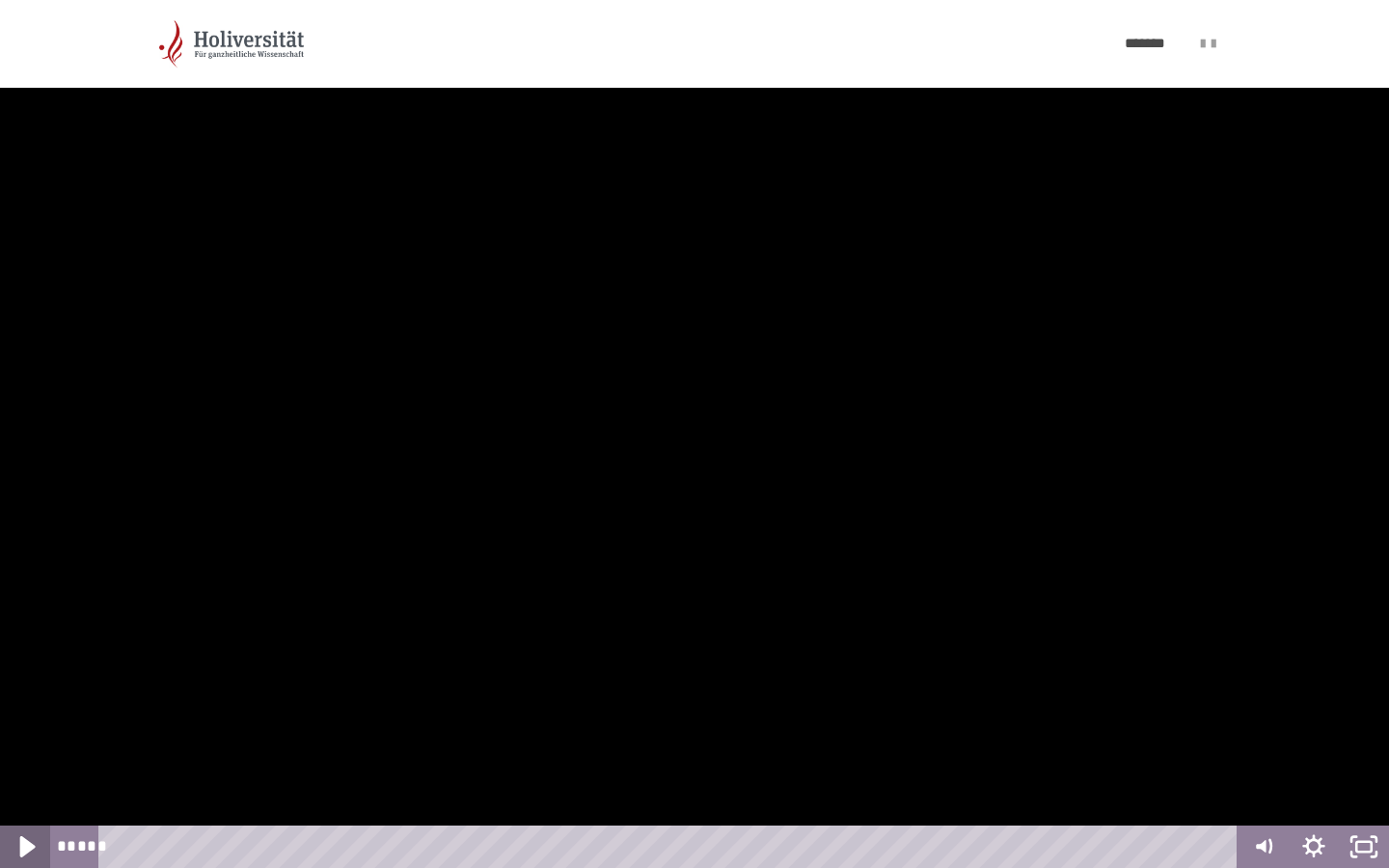 click 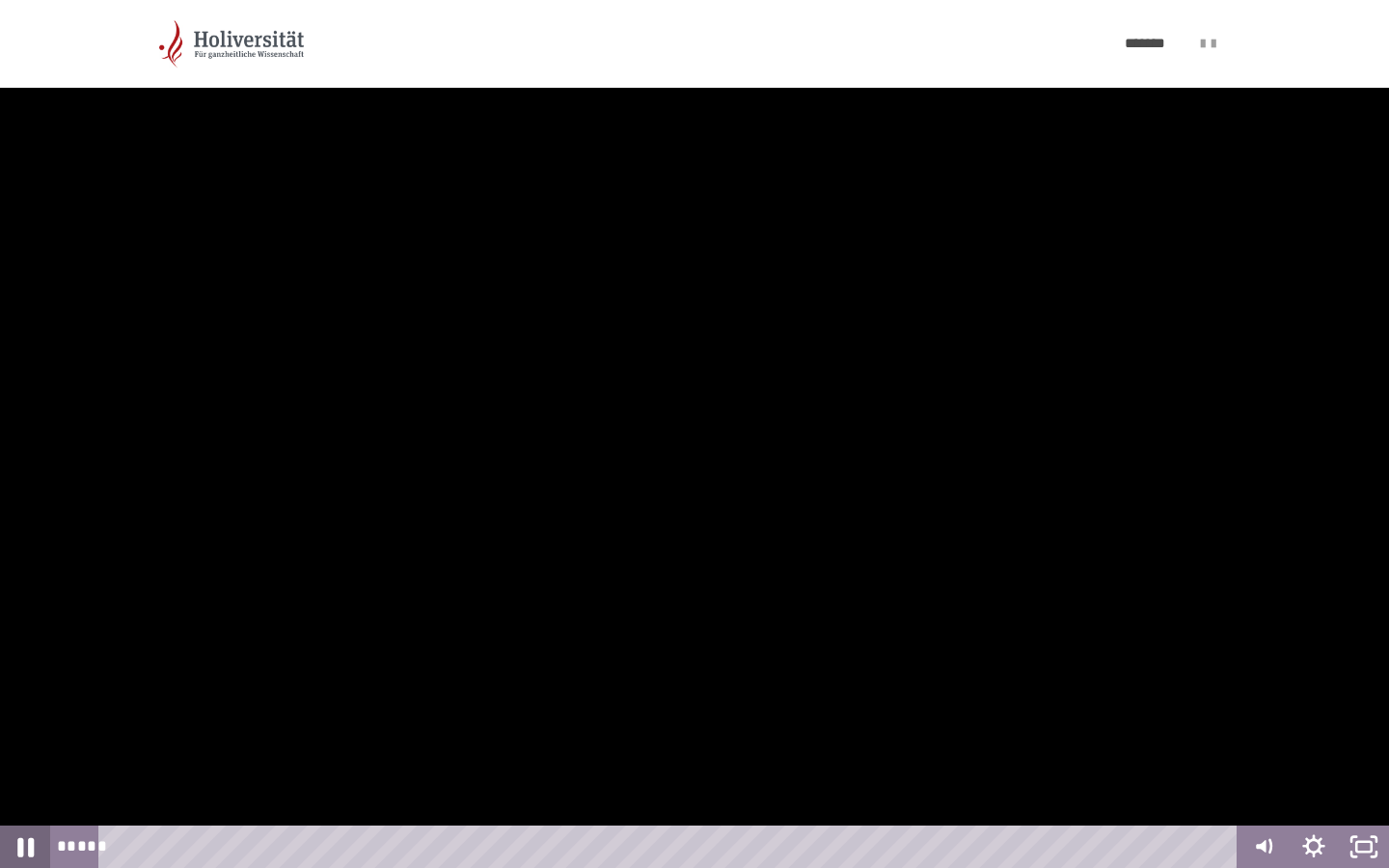 click 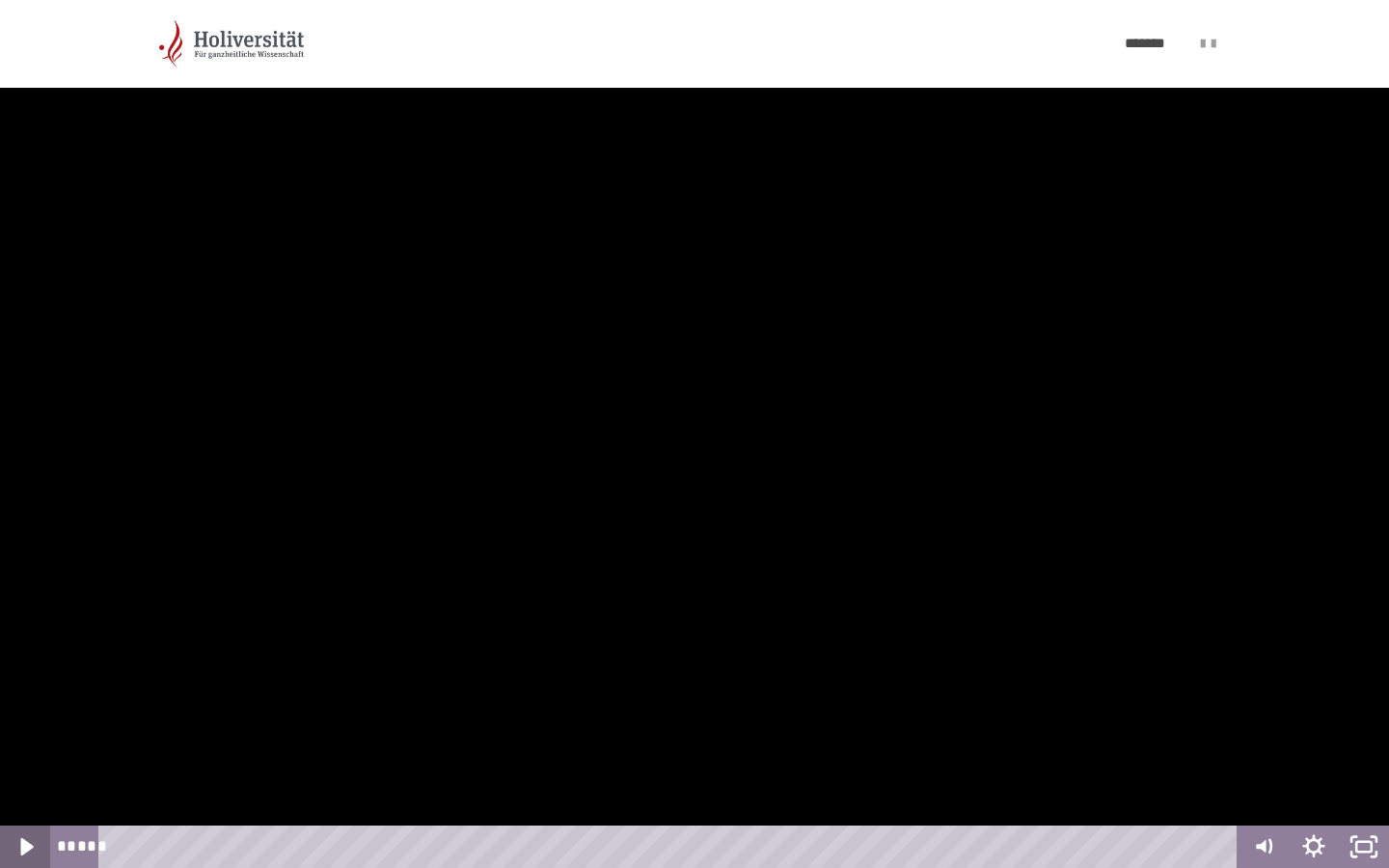 click 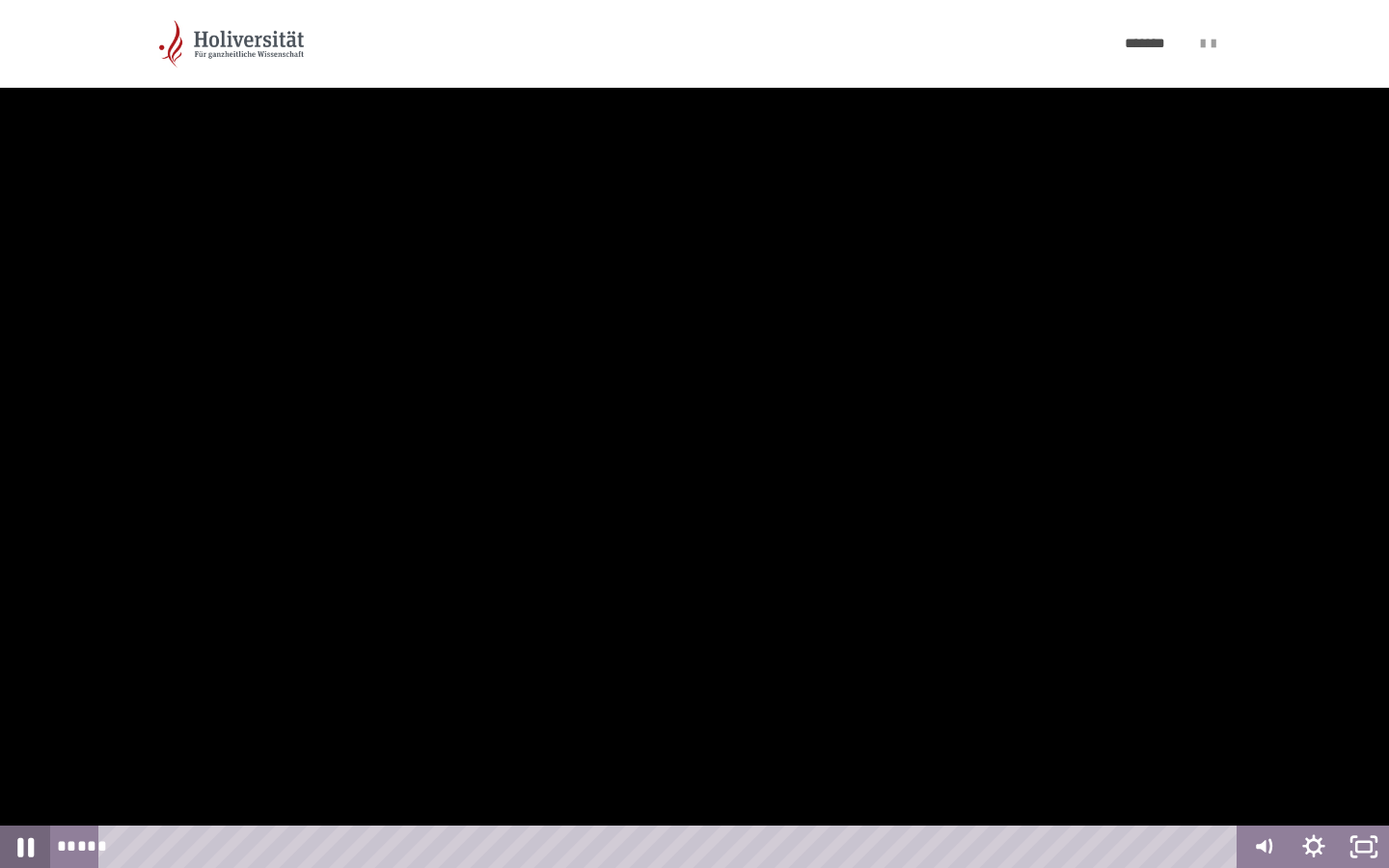 click 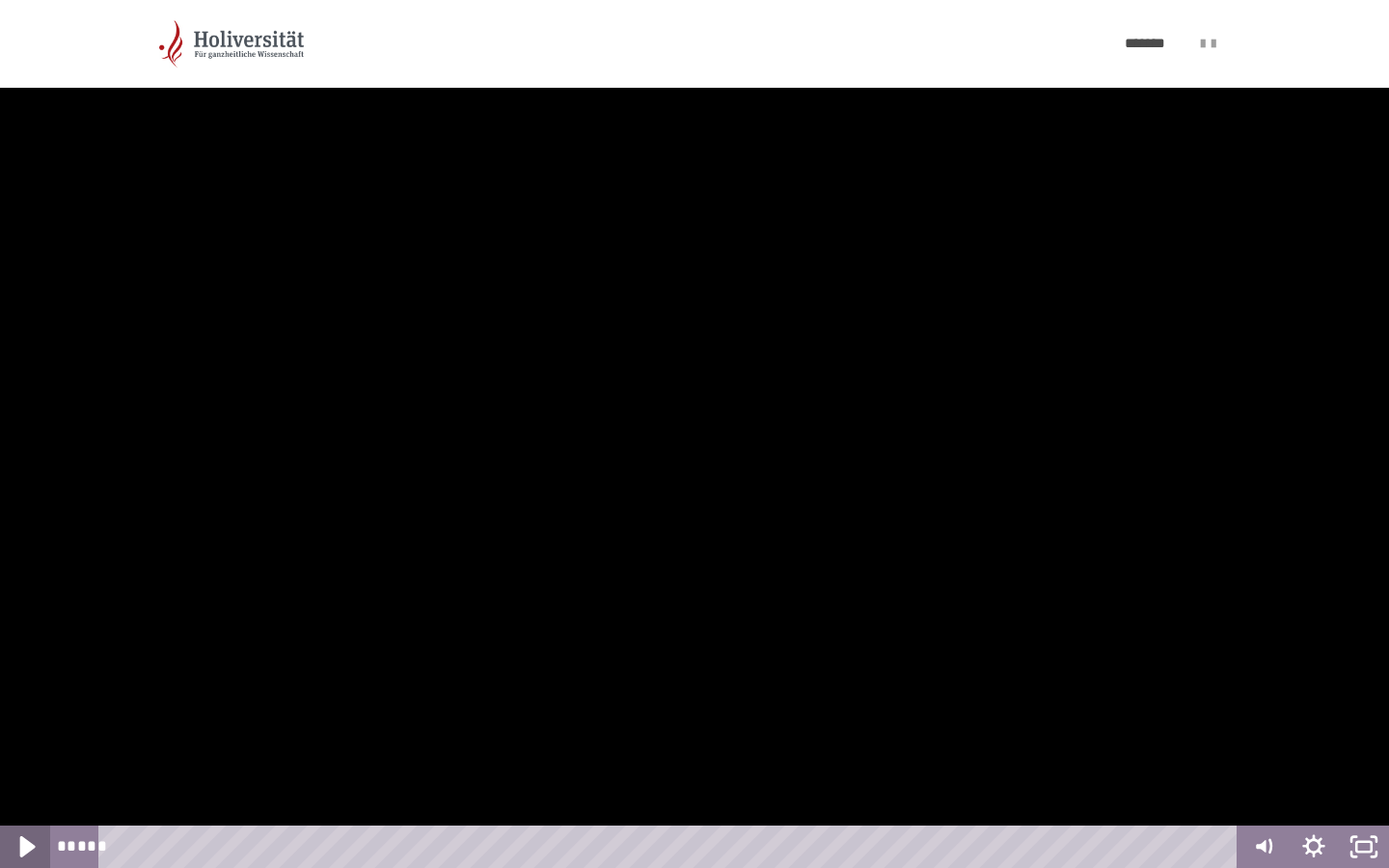 click 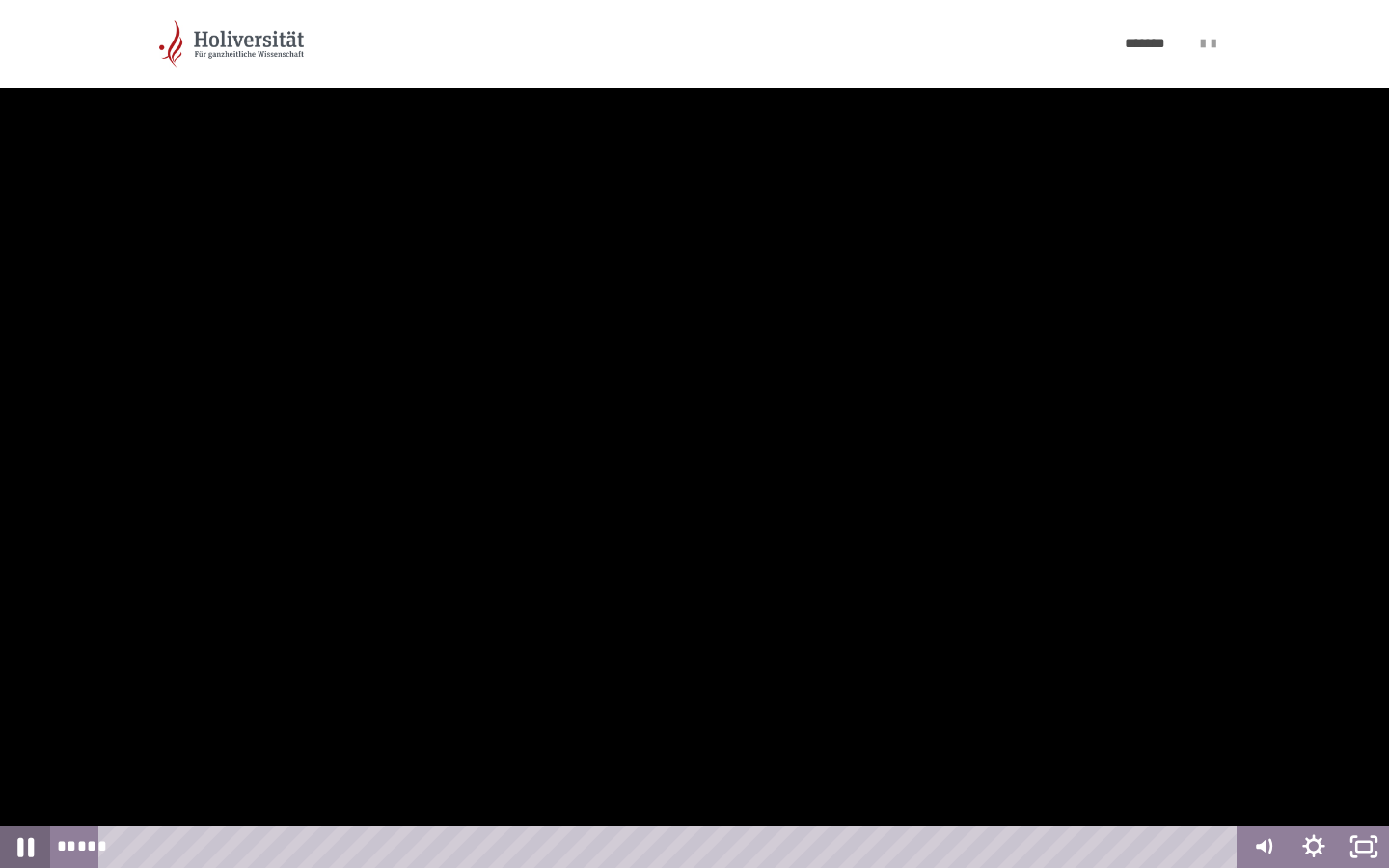 click 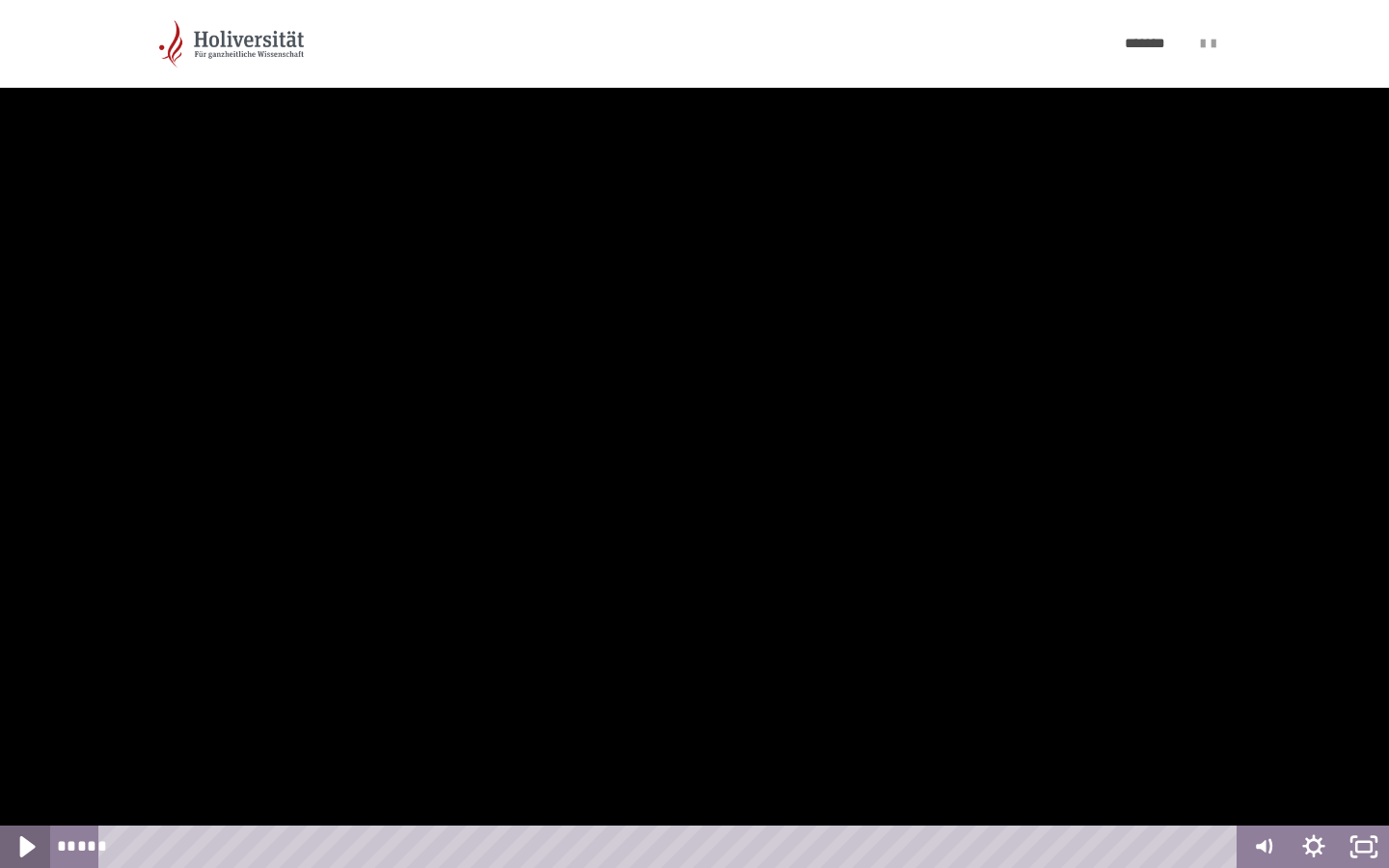 click 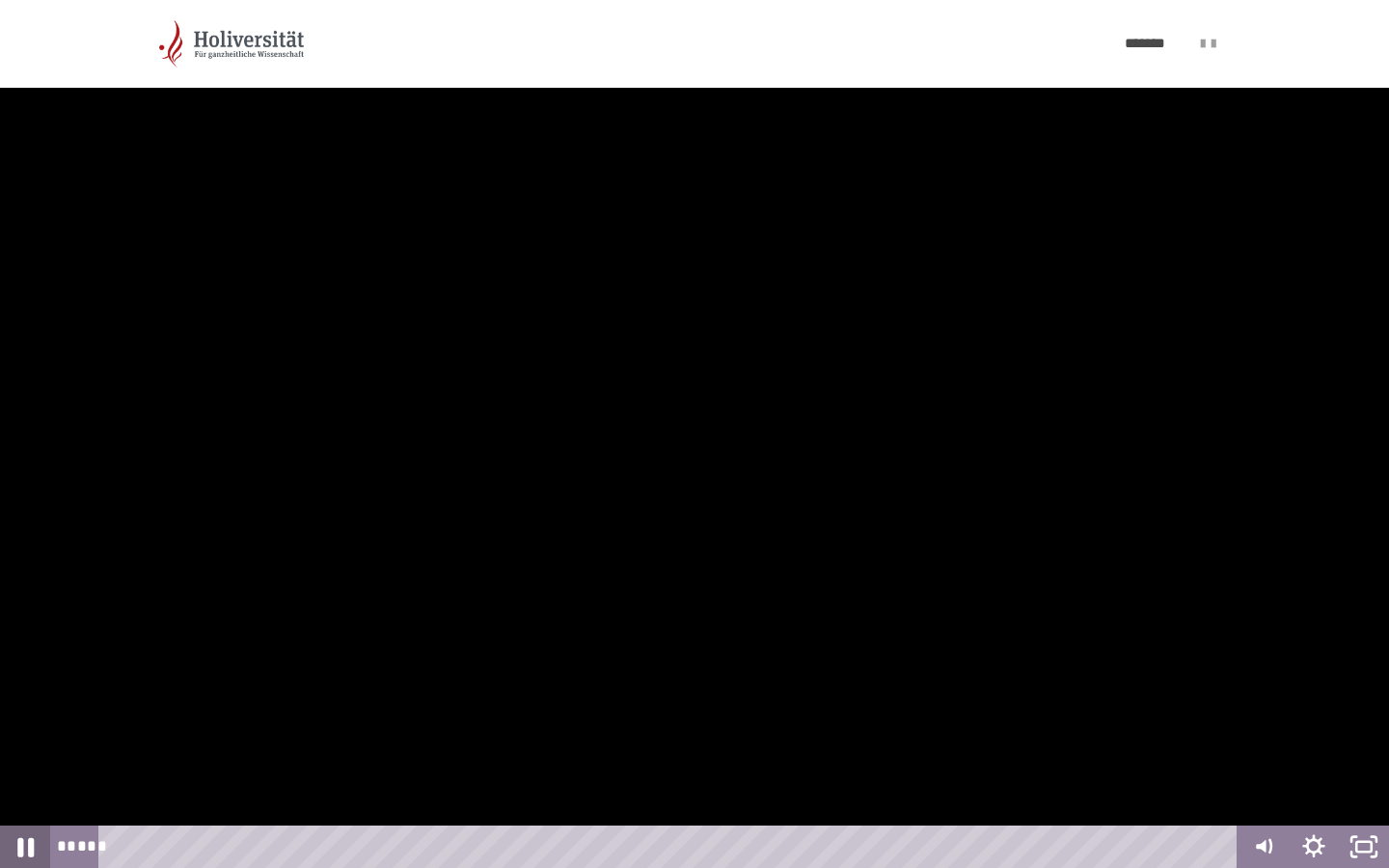 click 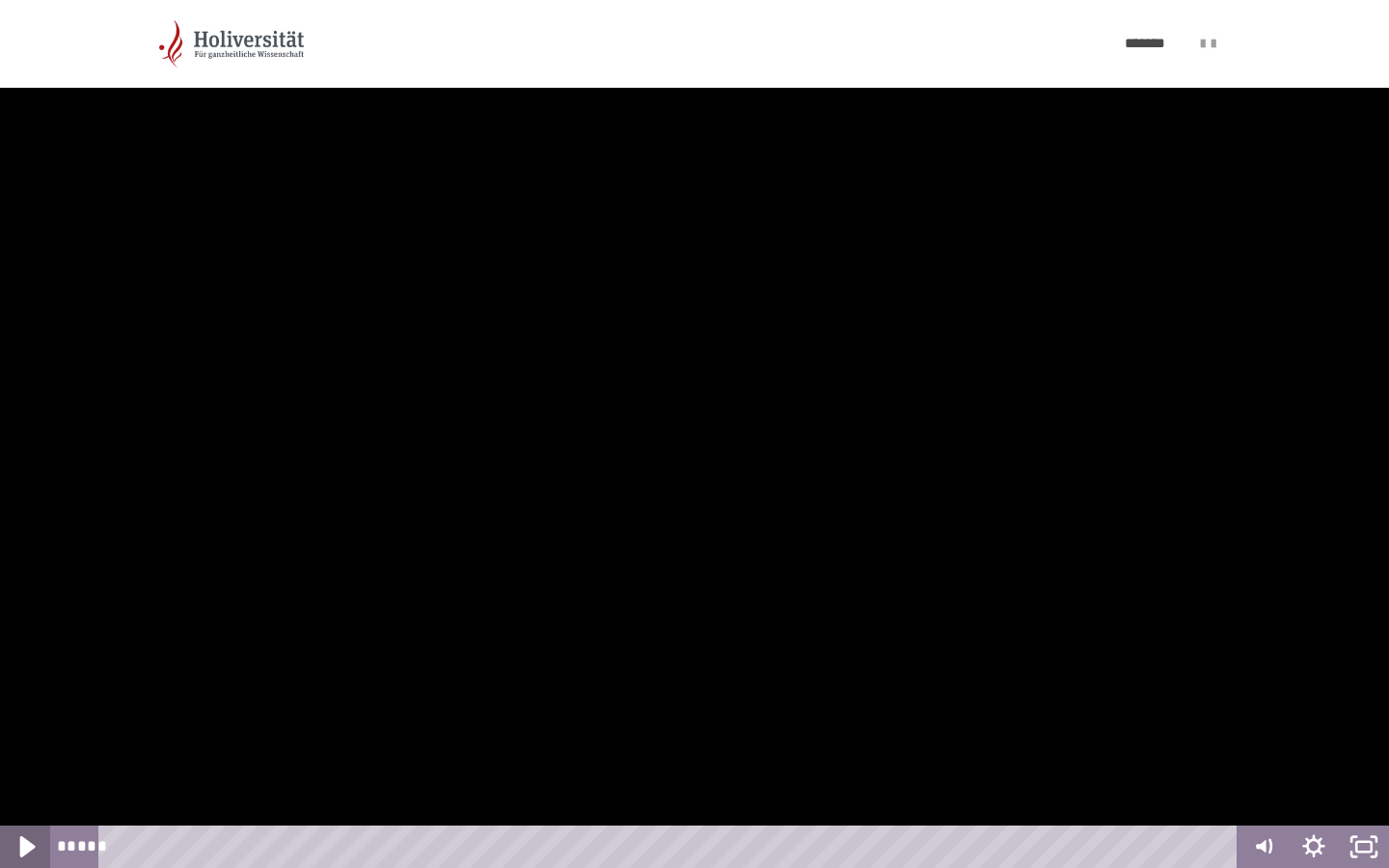 click 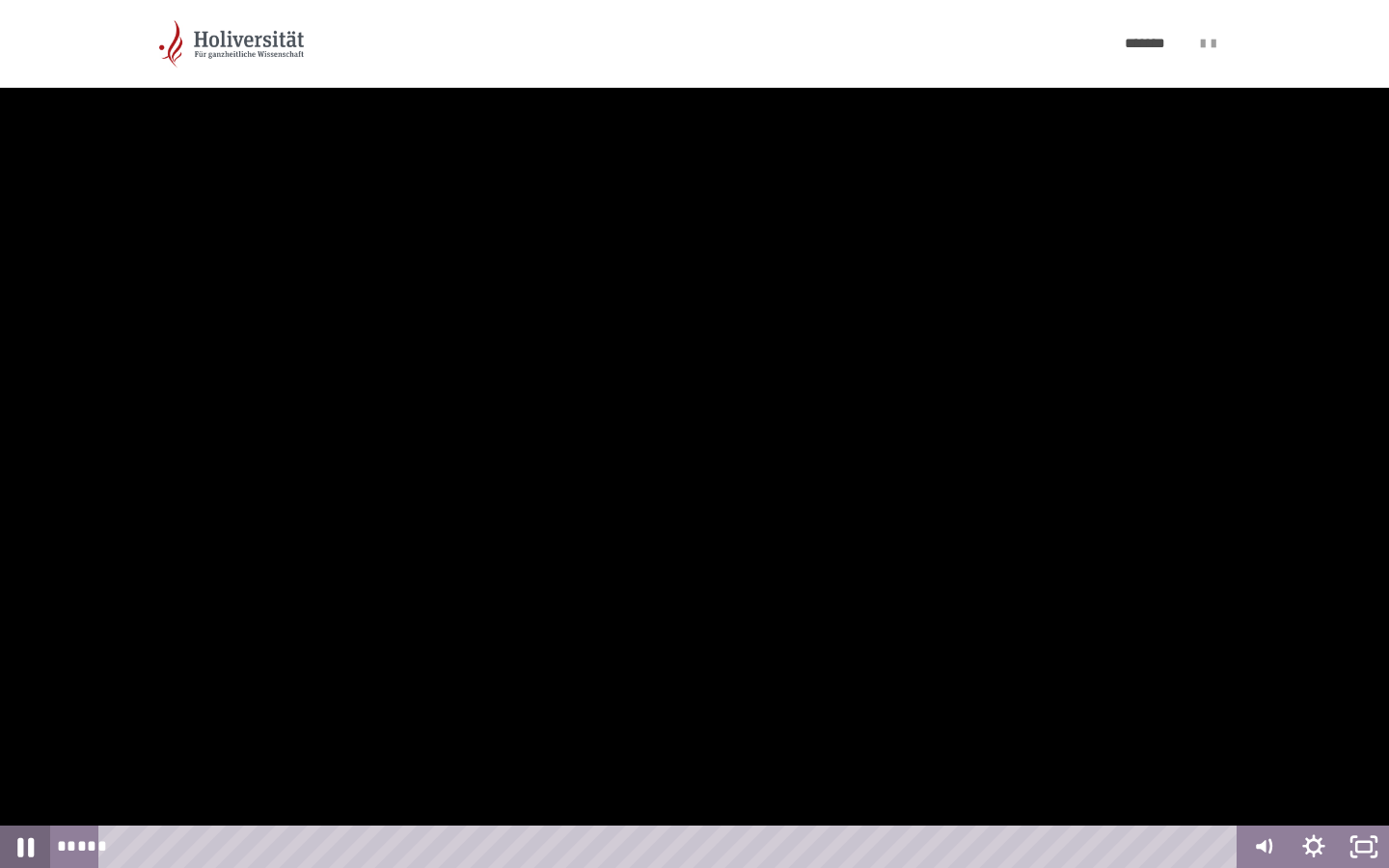 click 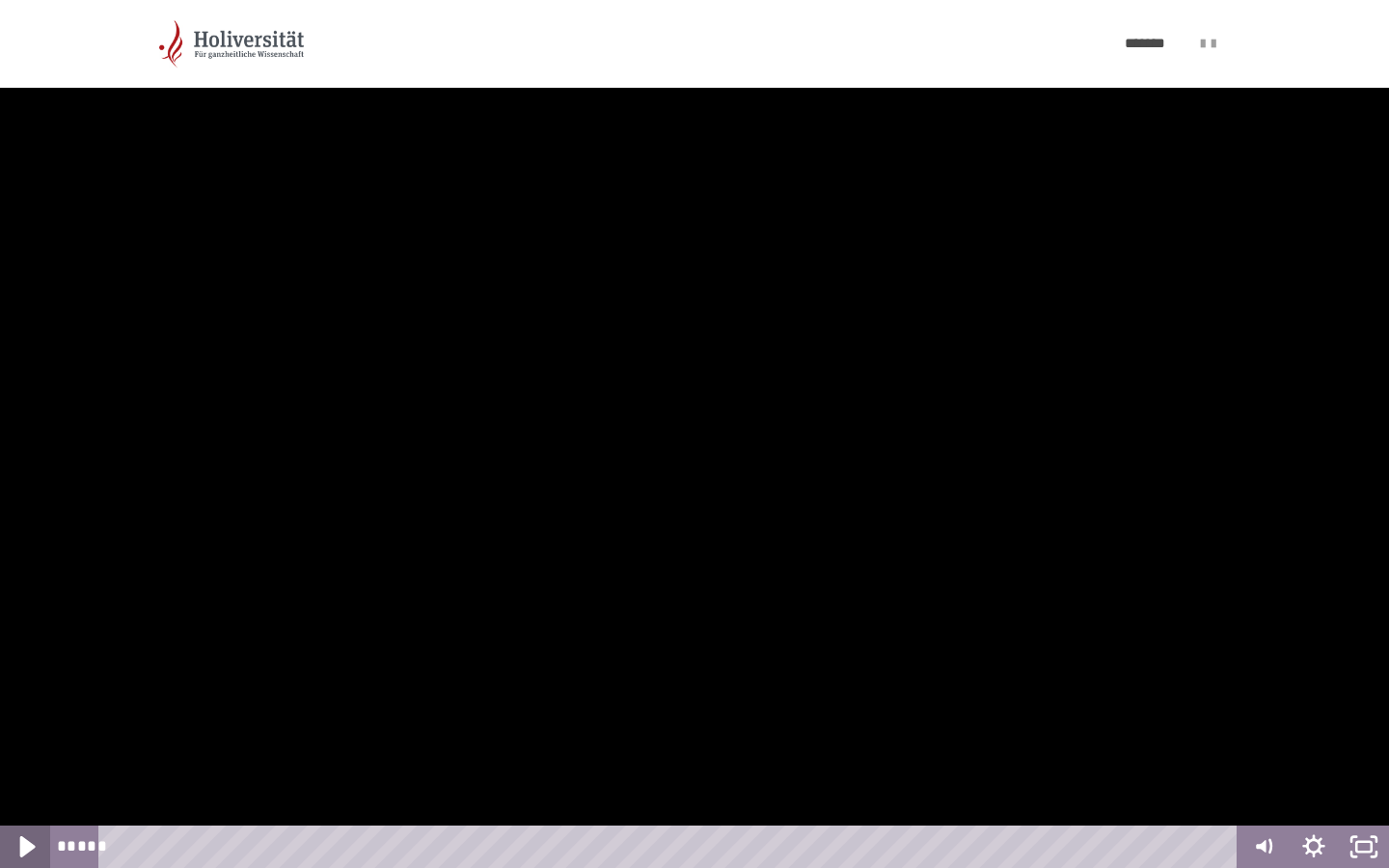 click 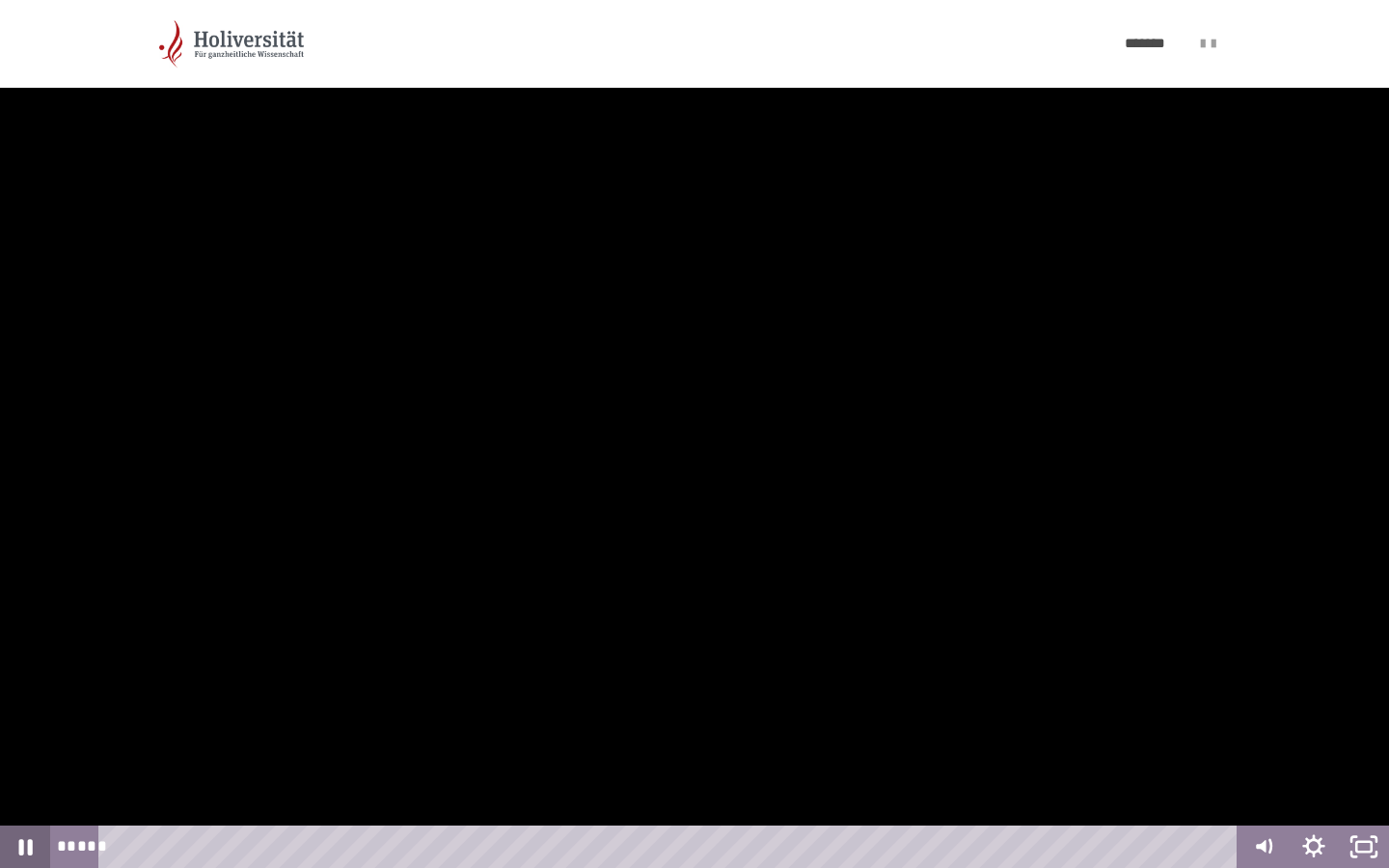 click 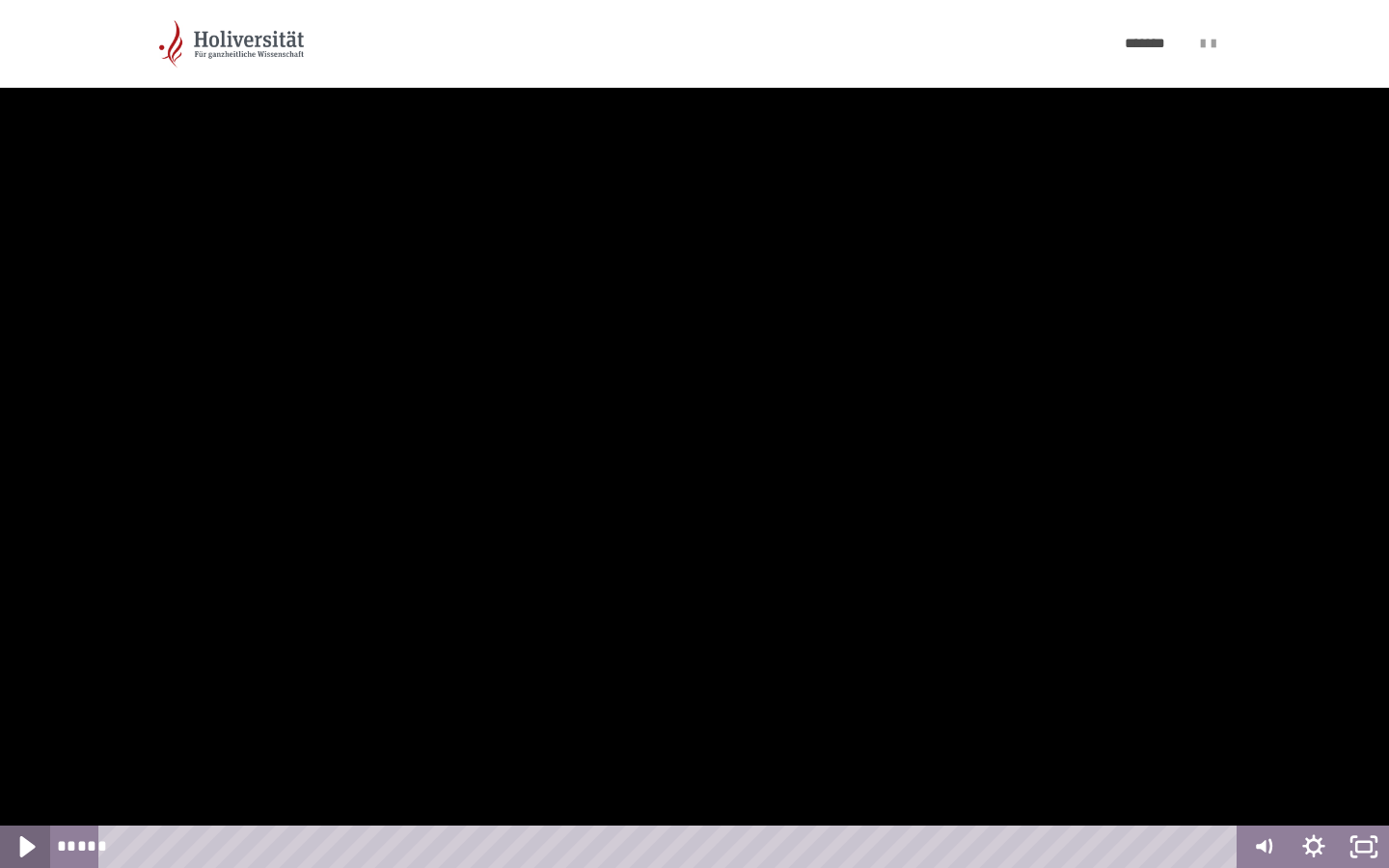 click 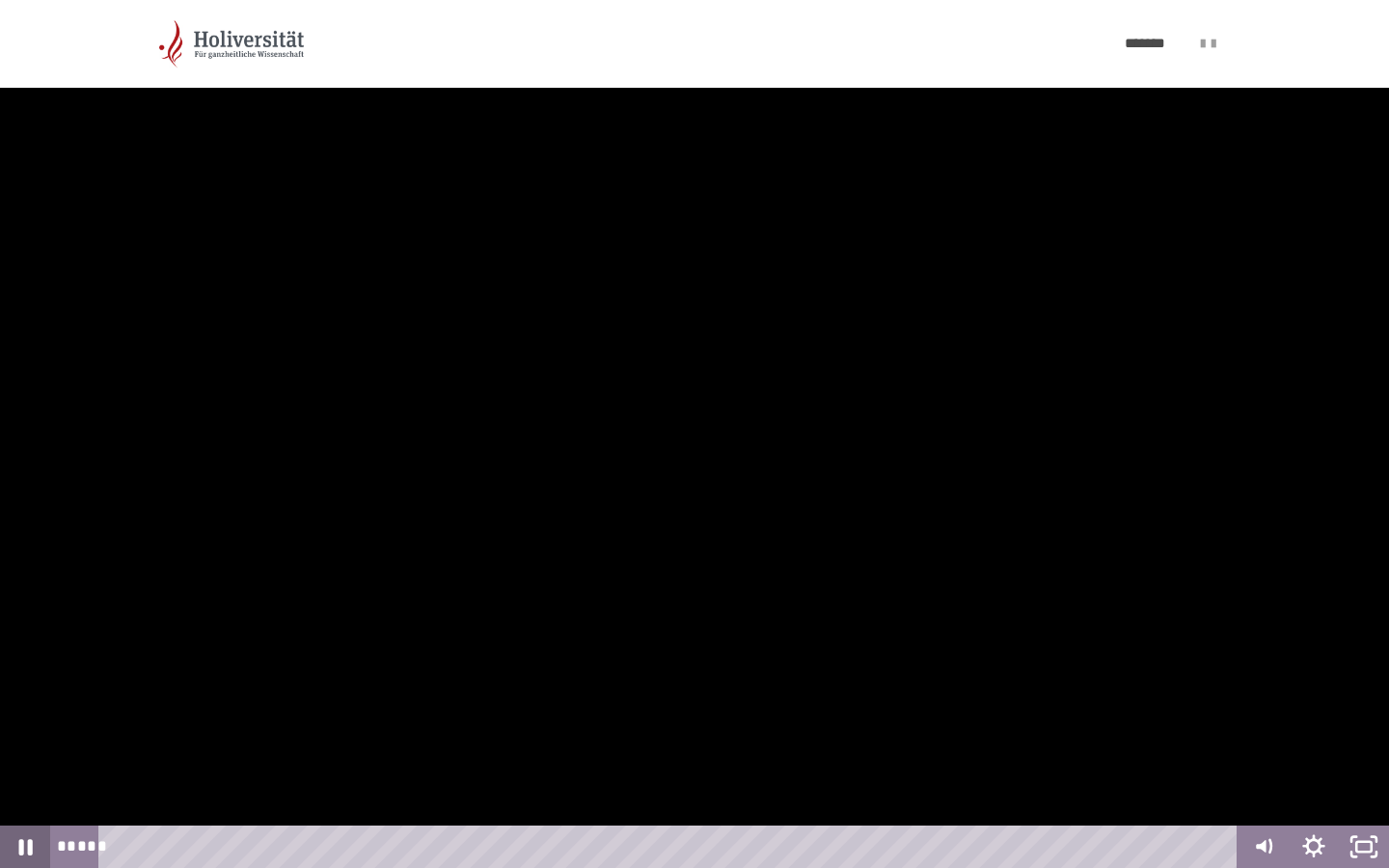 click 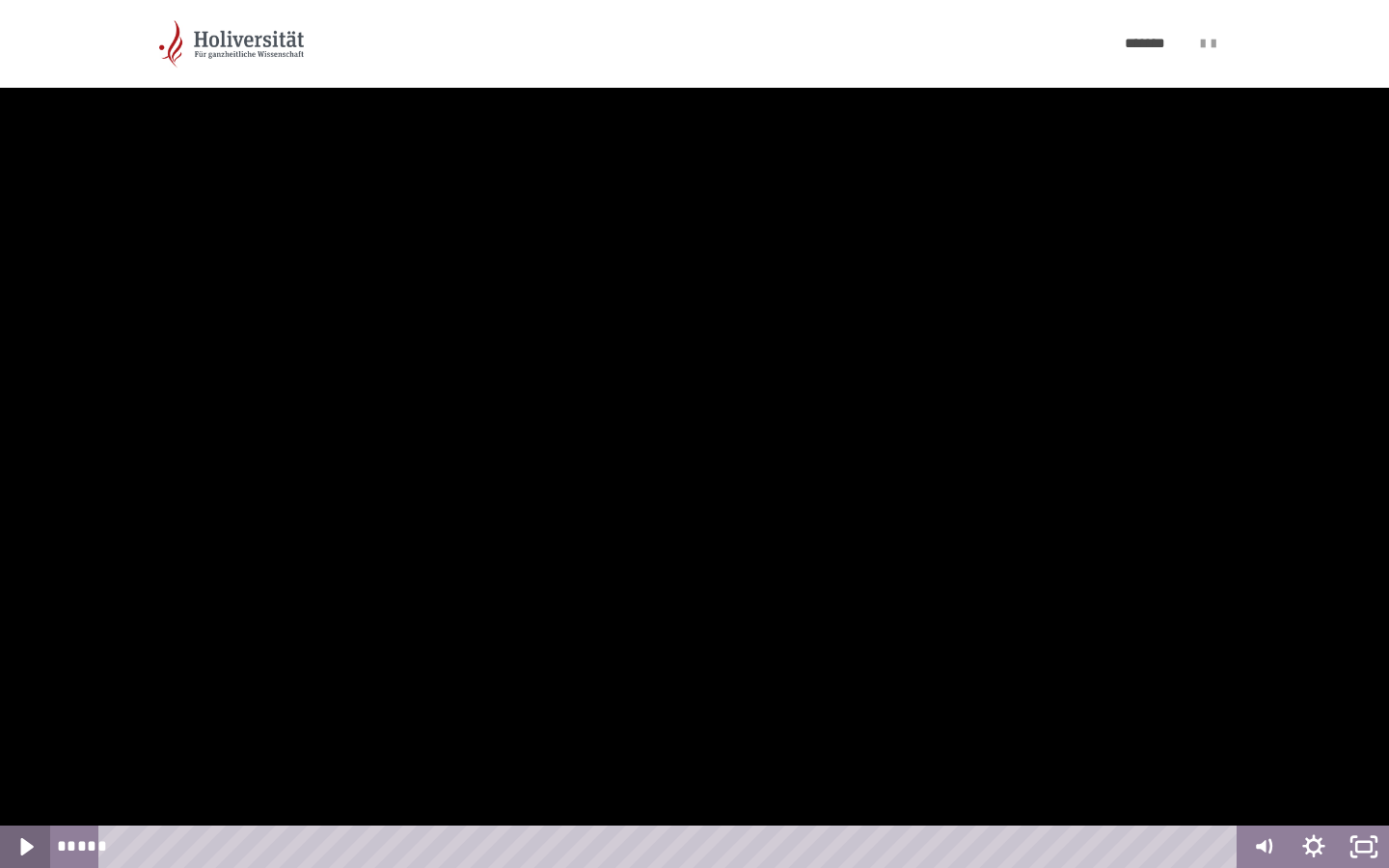 click 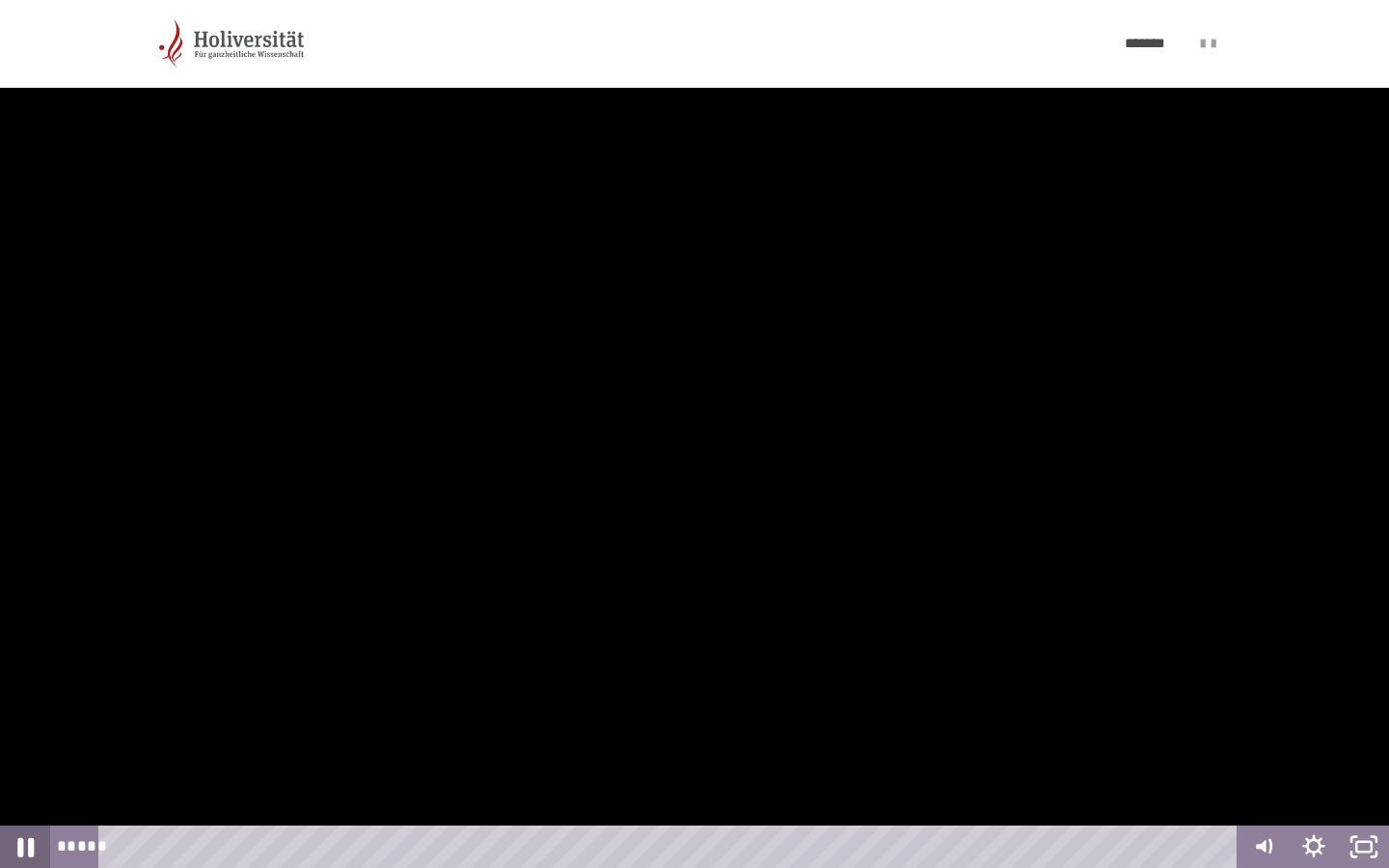 click 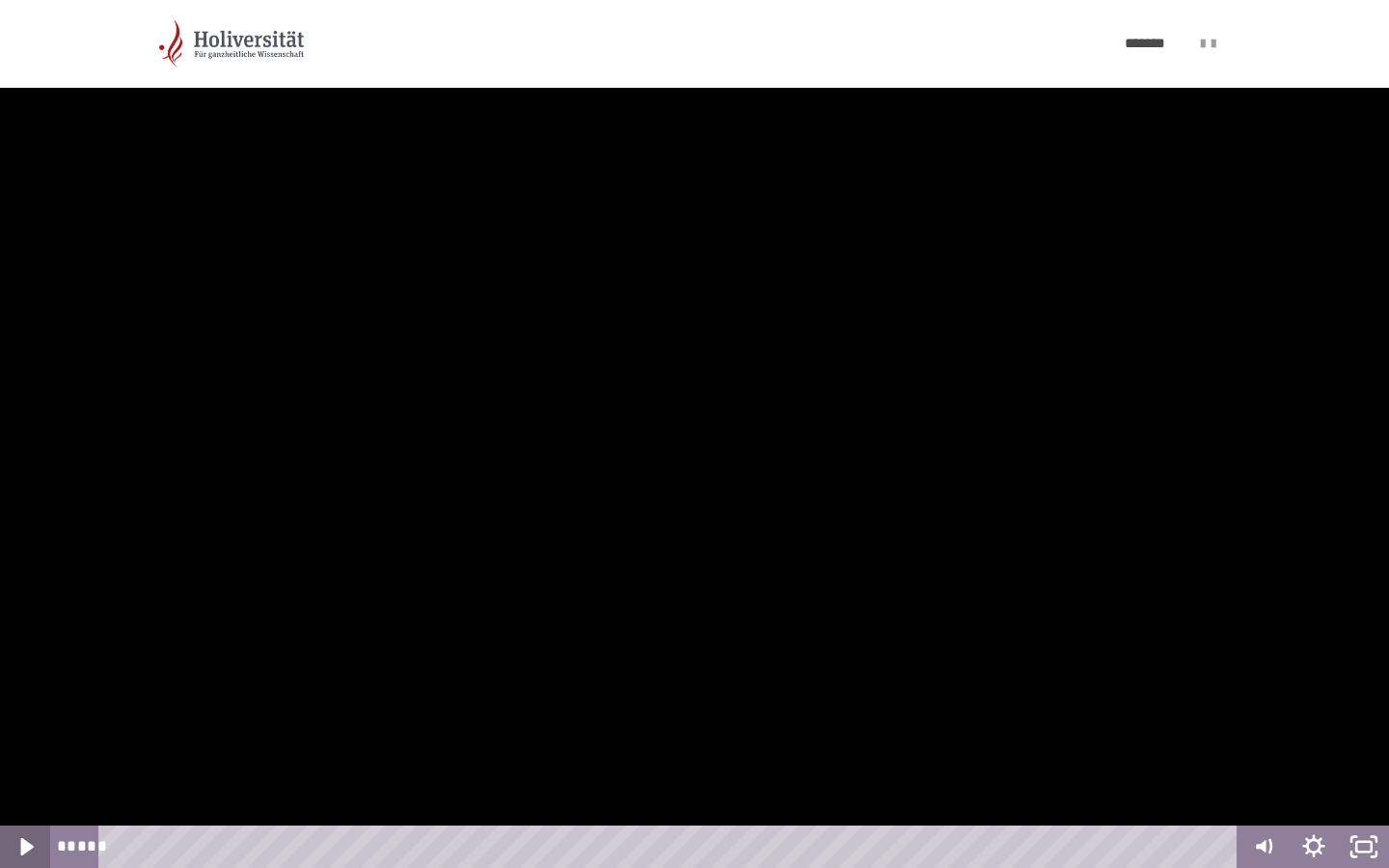 click 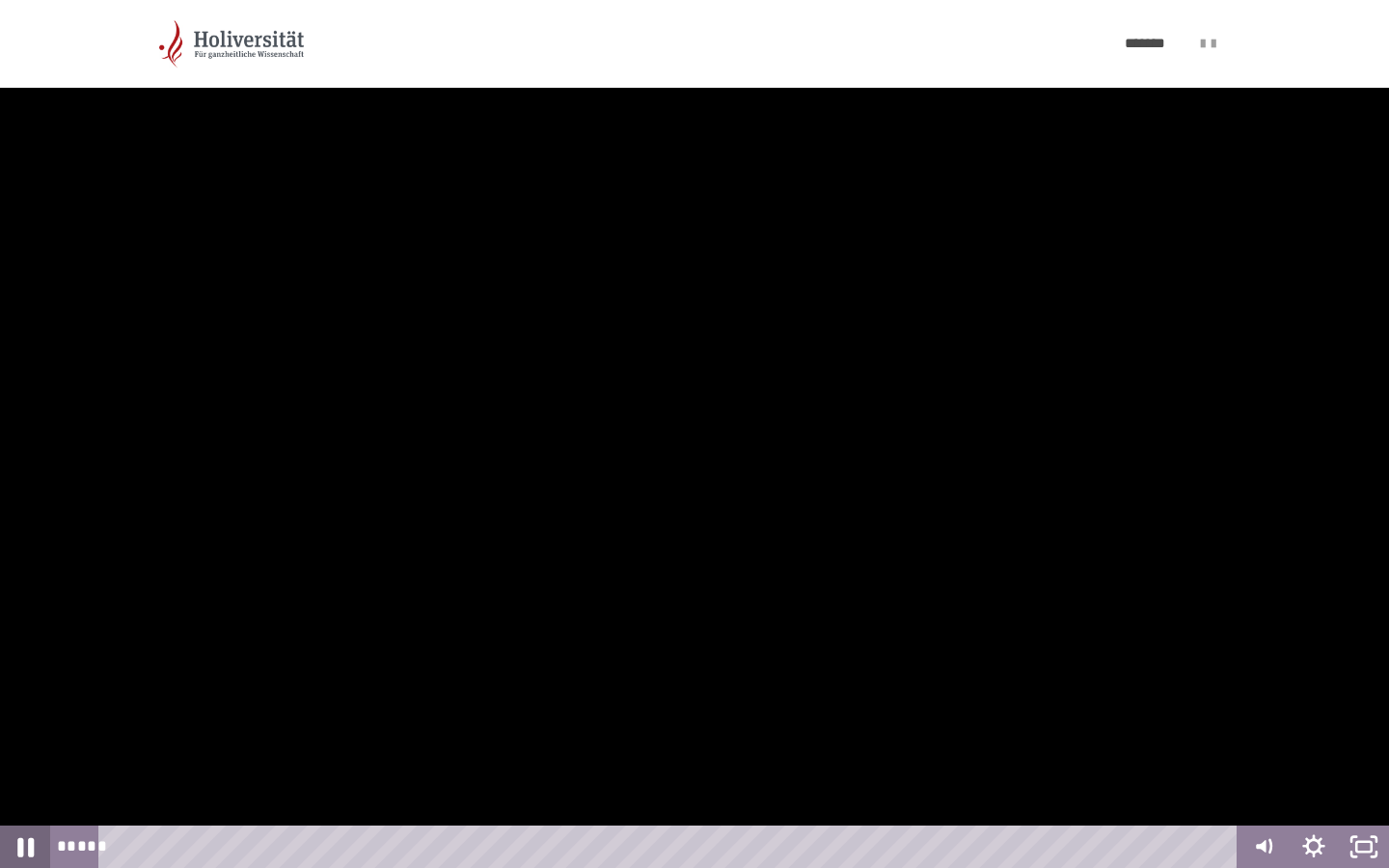 click 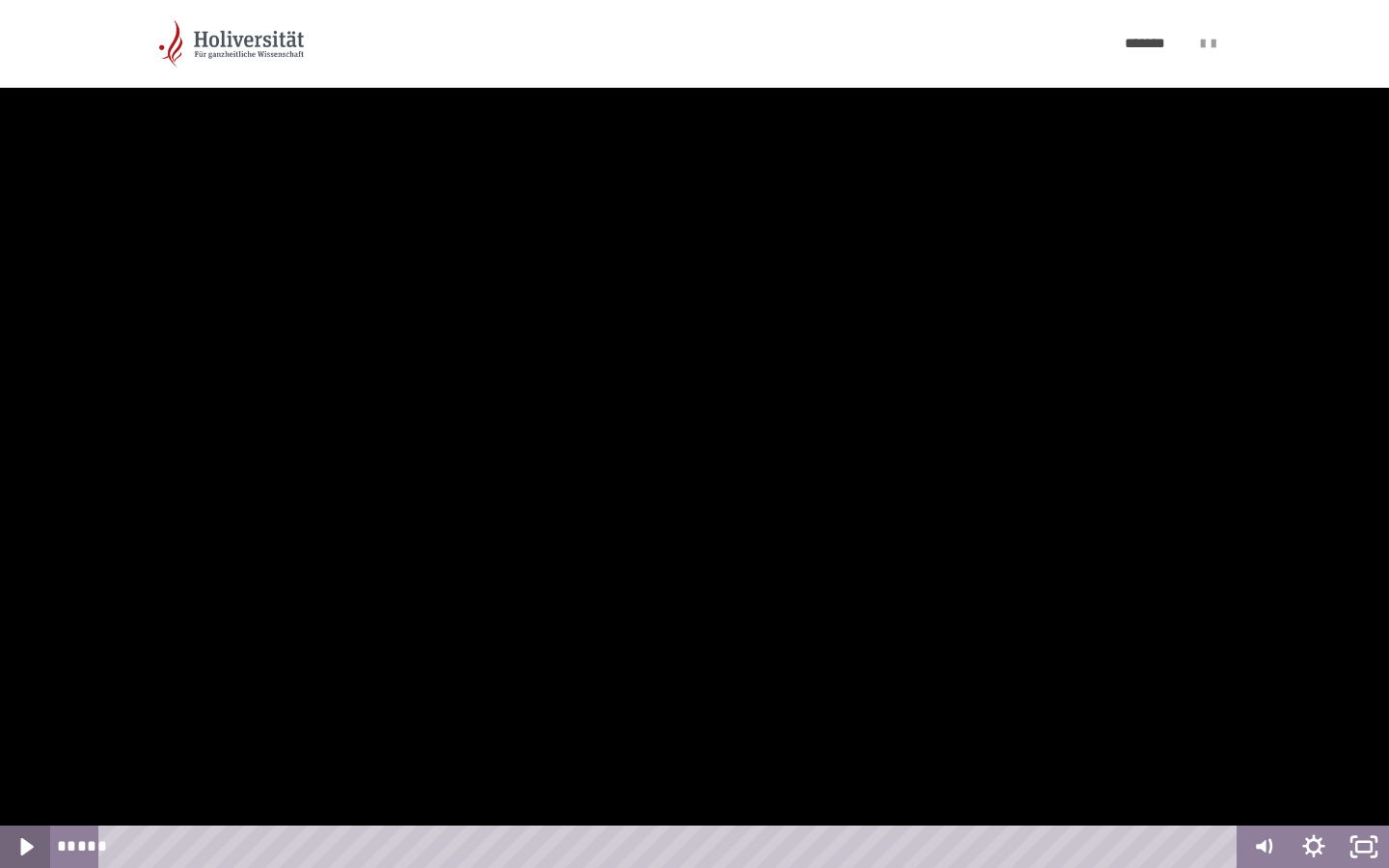 click 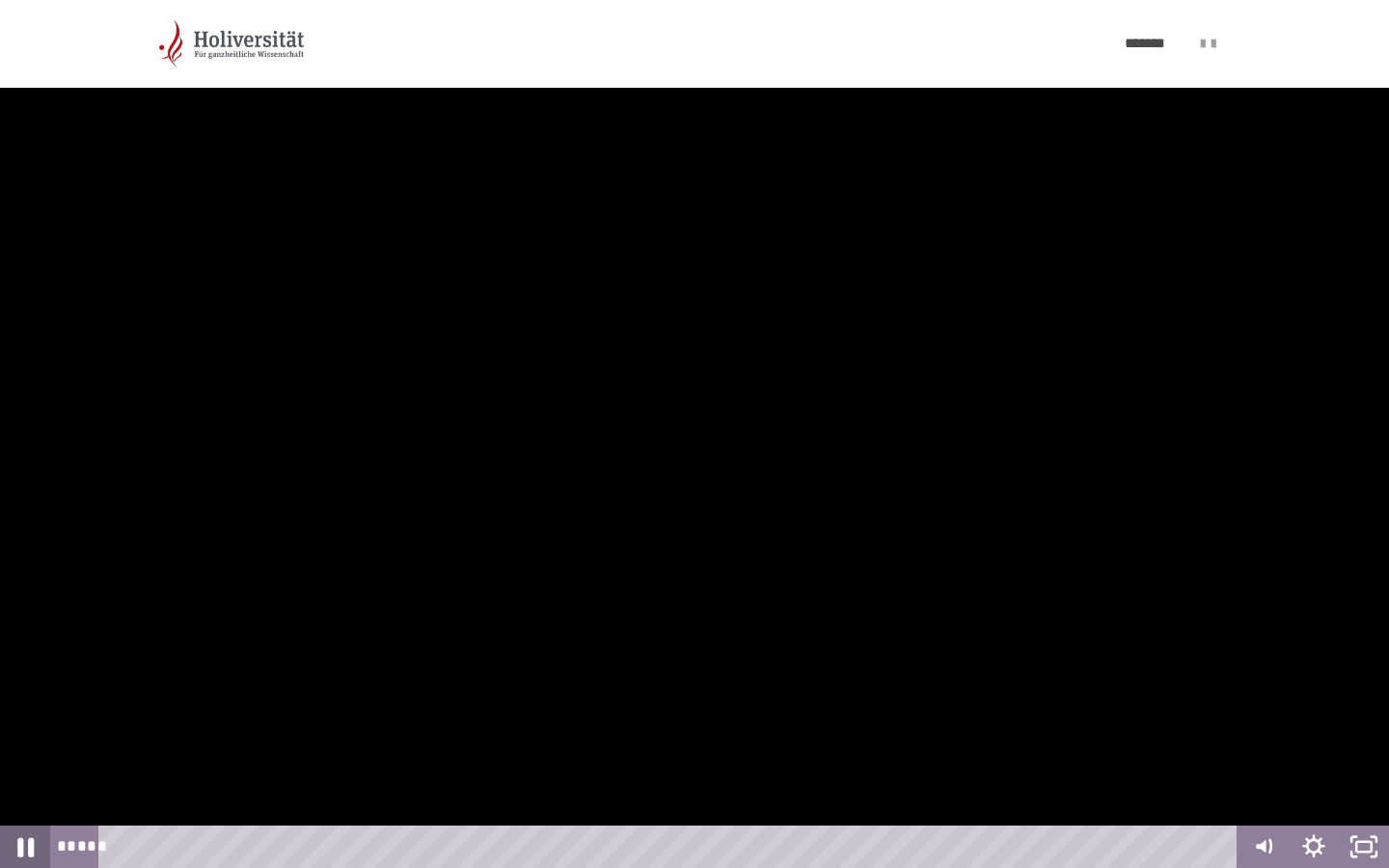 click 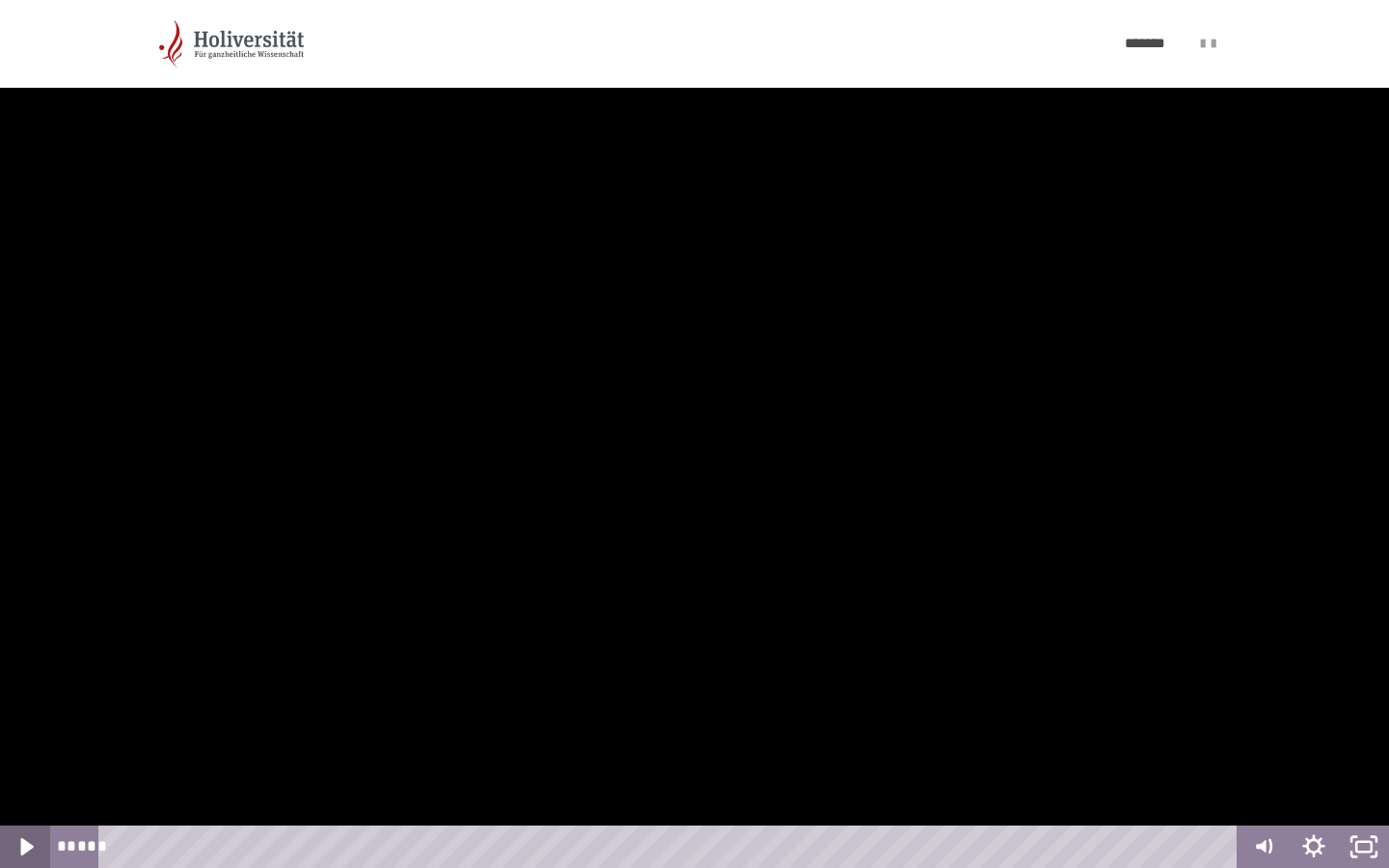 click 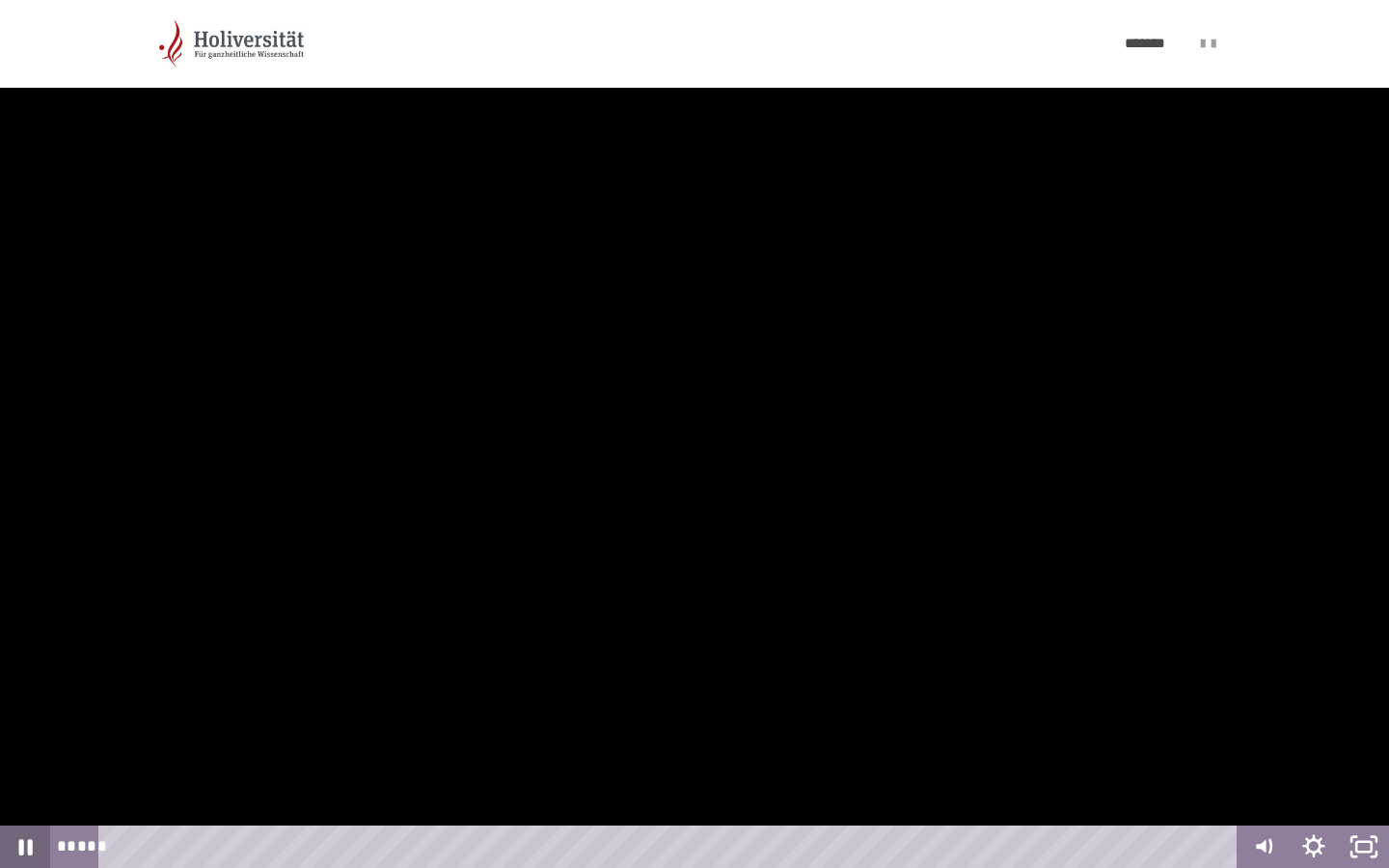click 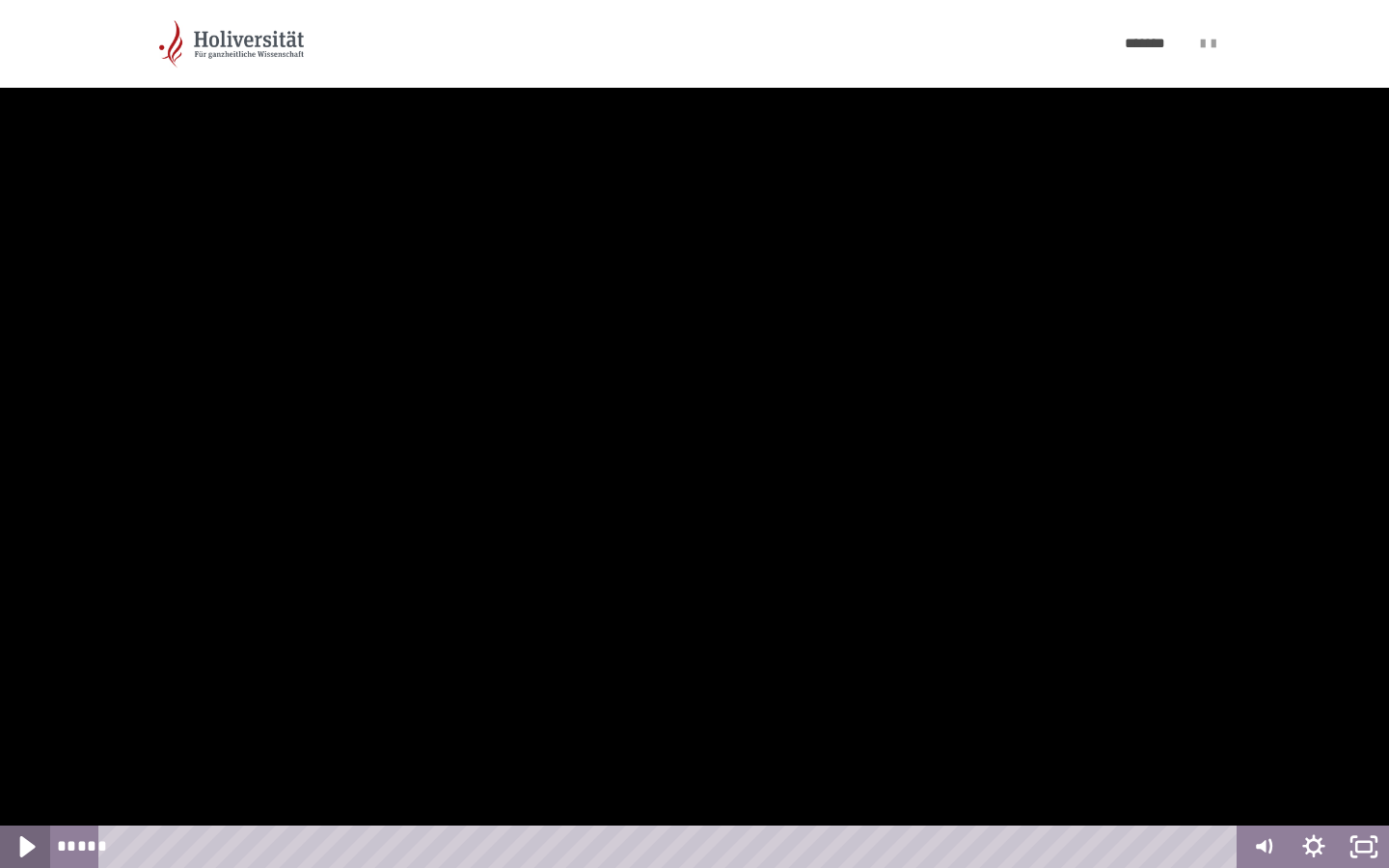 click 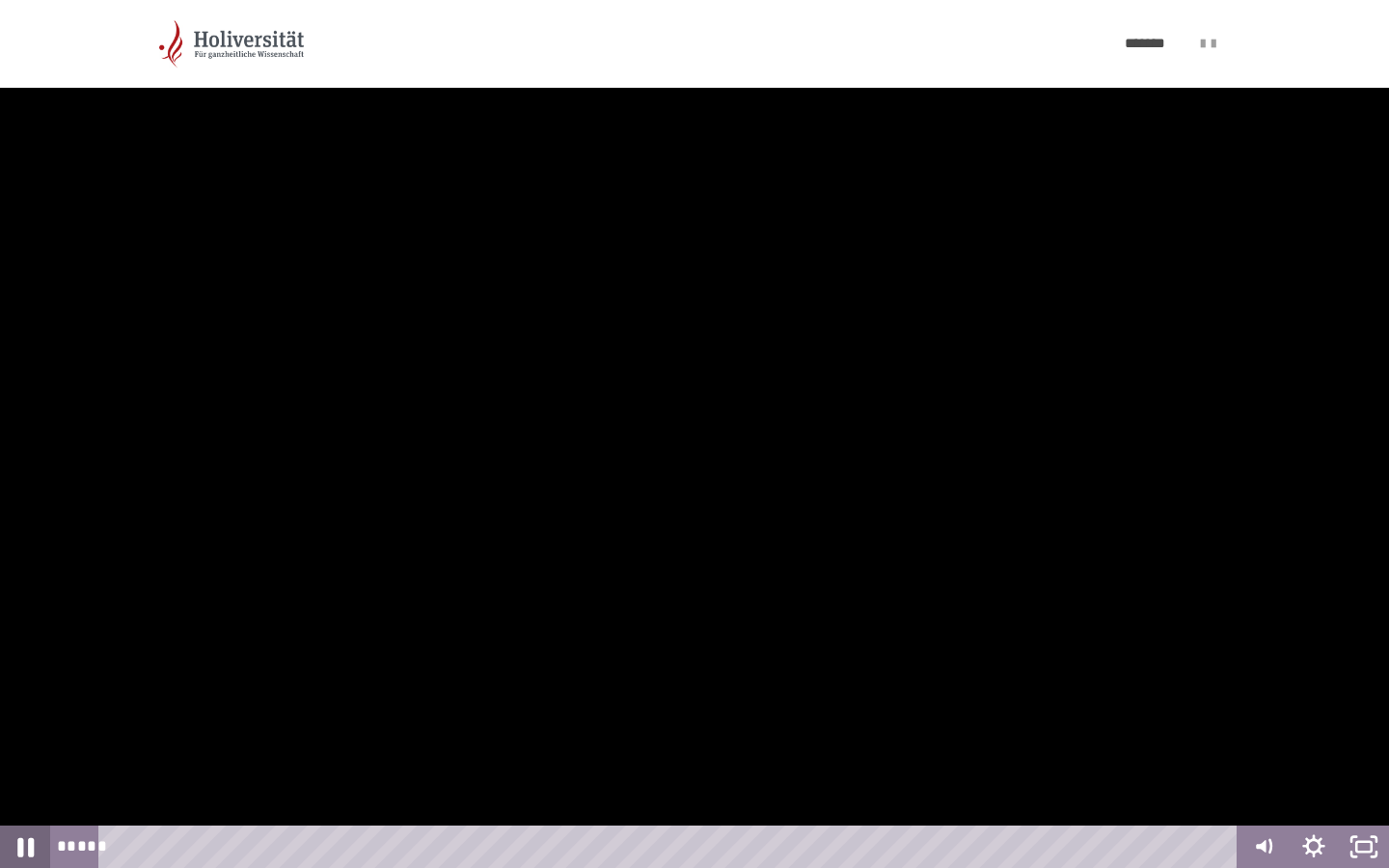 click 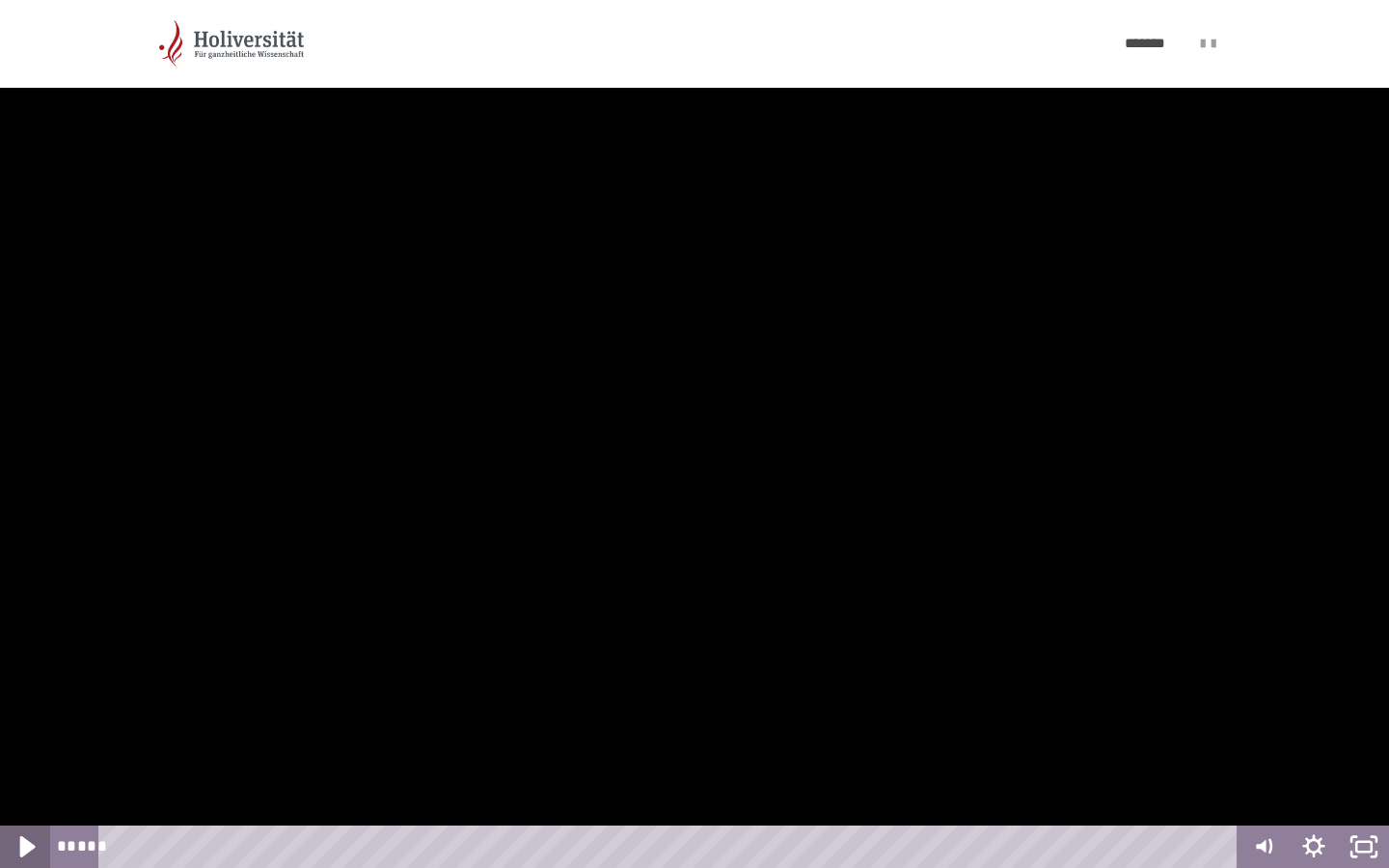 click 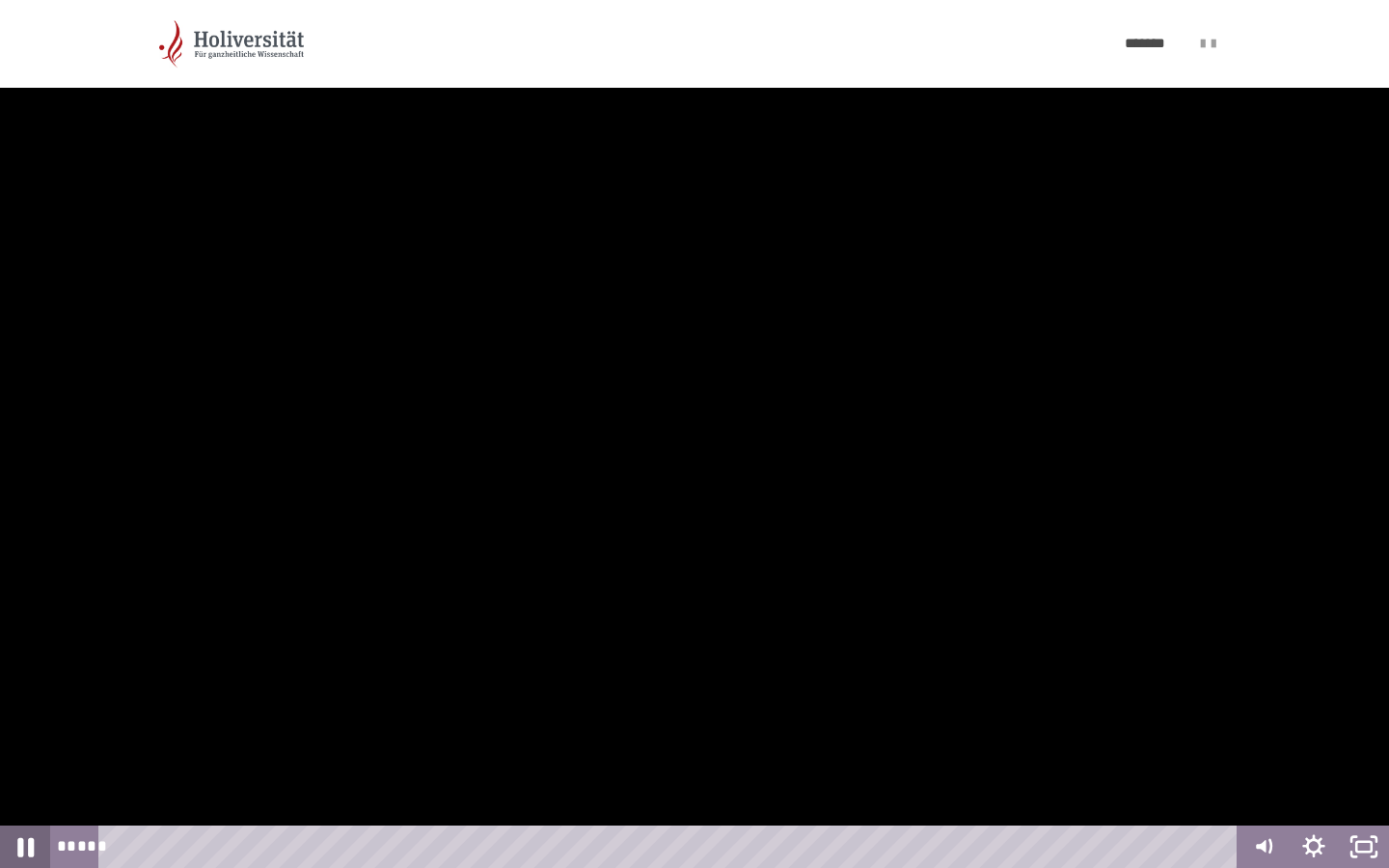 click 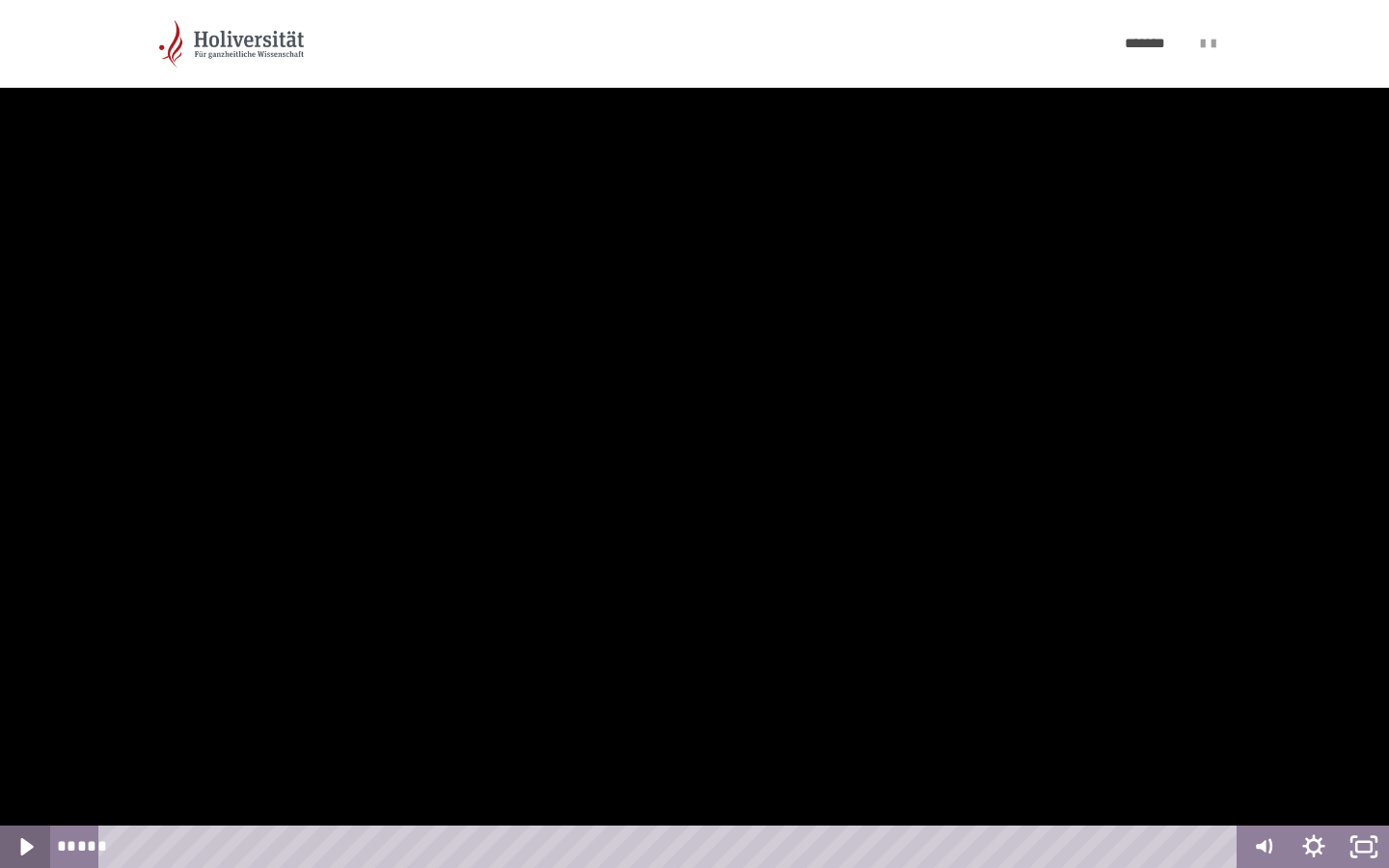 click 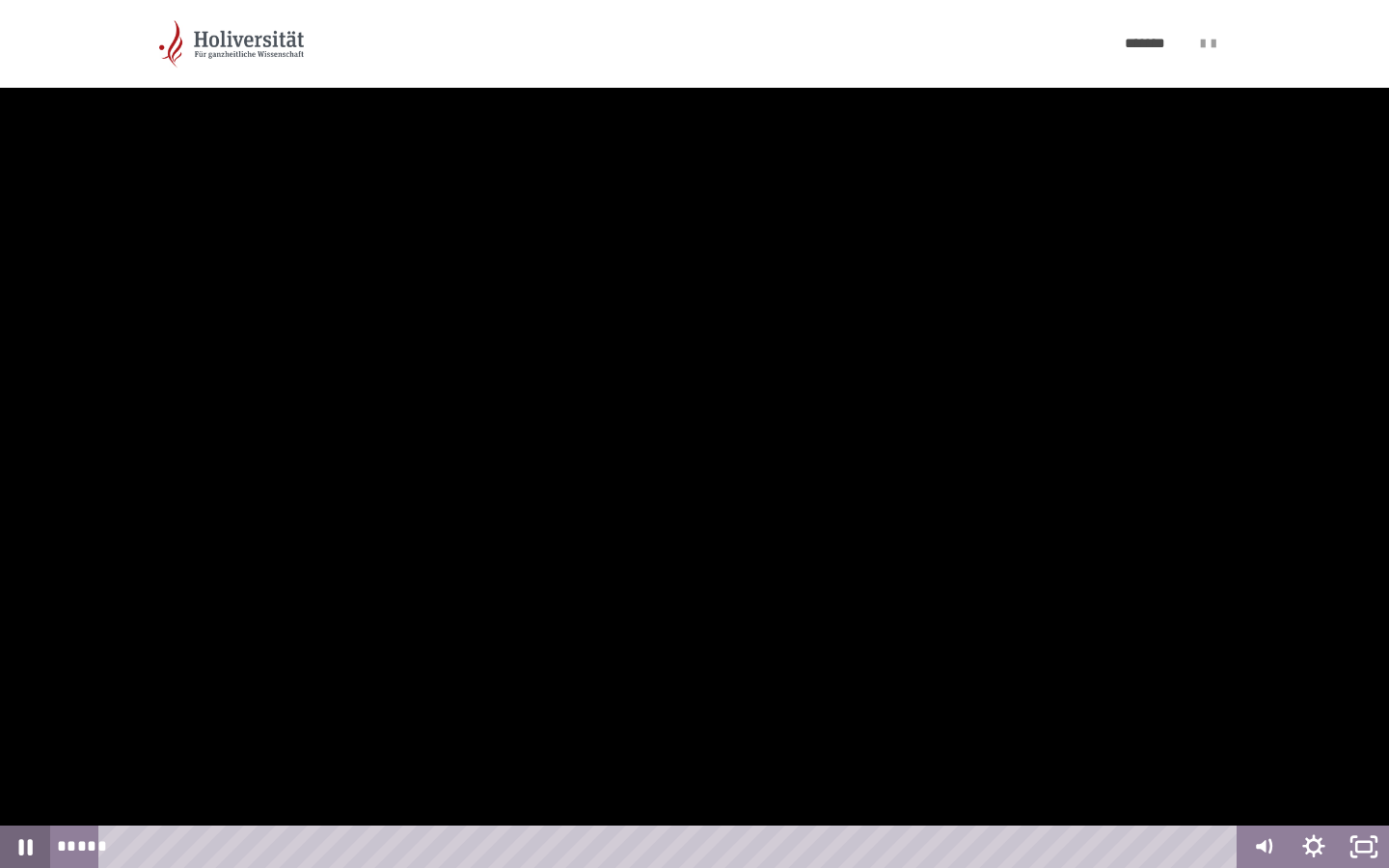 click 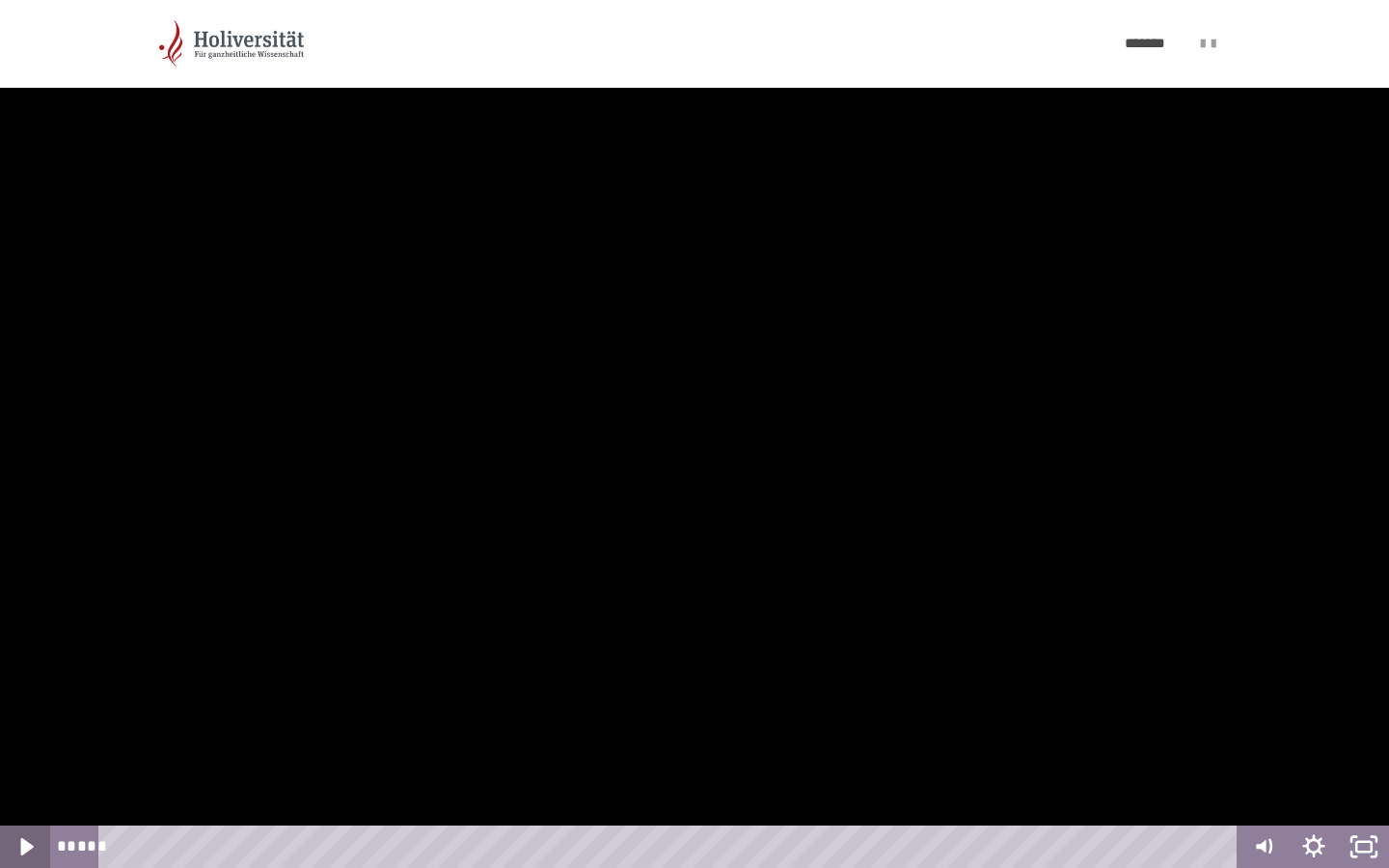 click 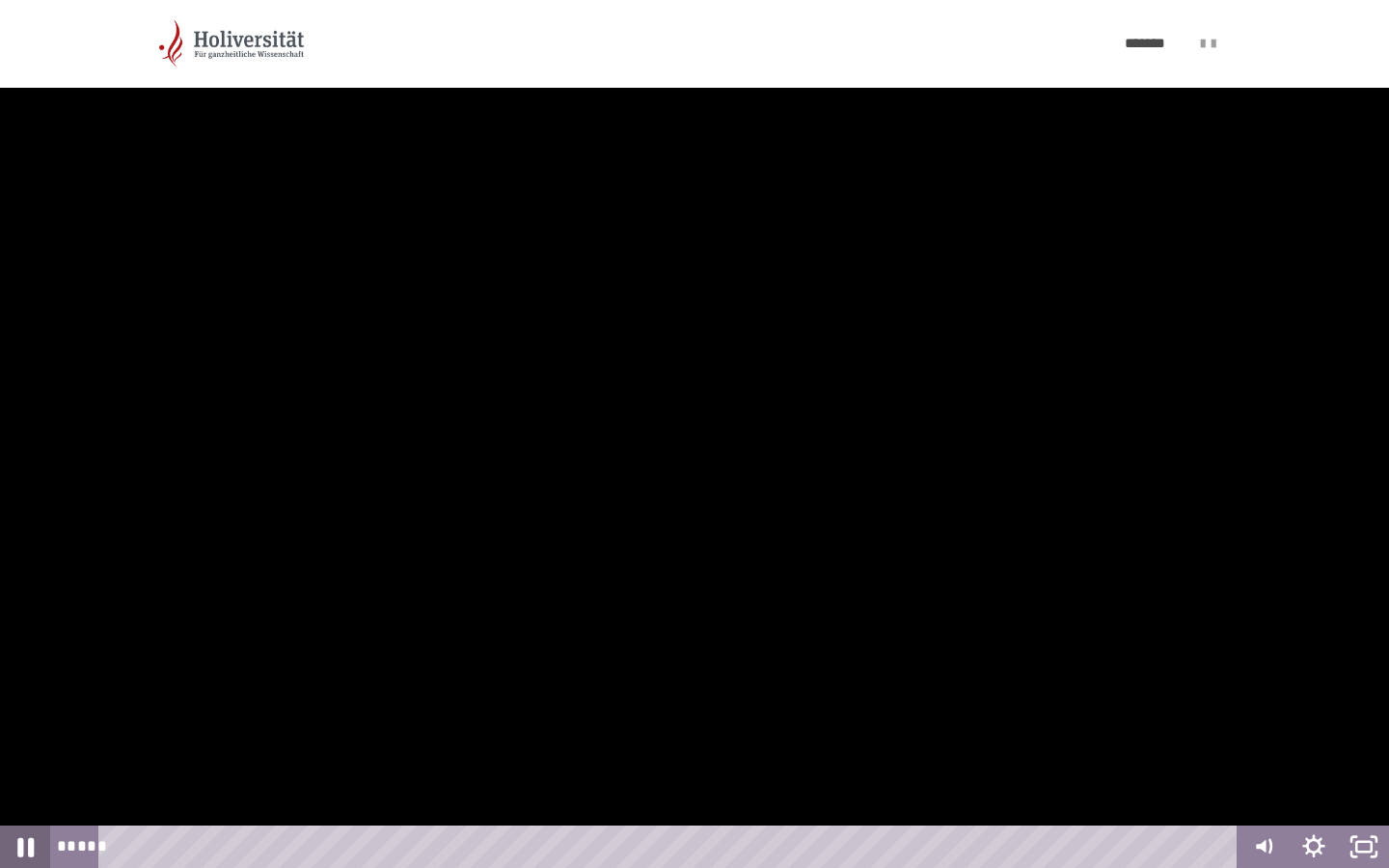 click 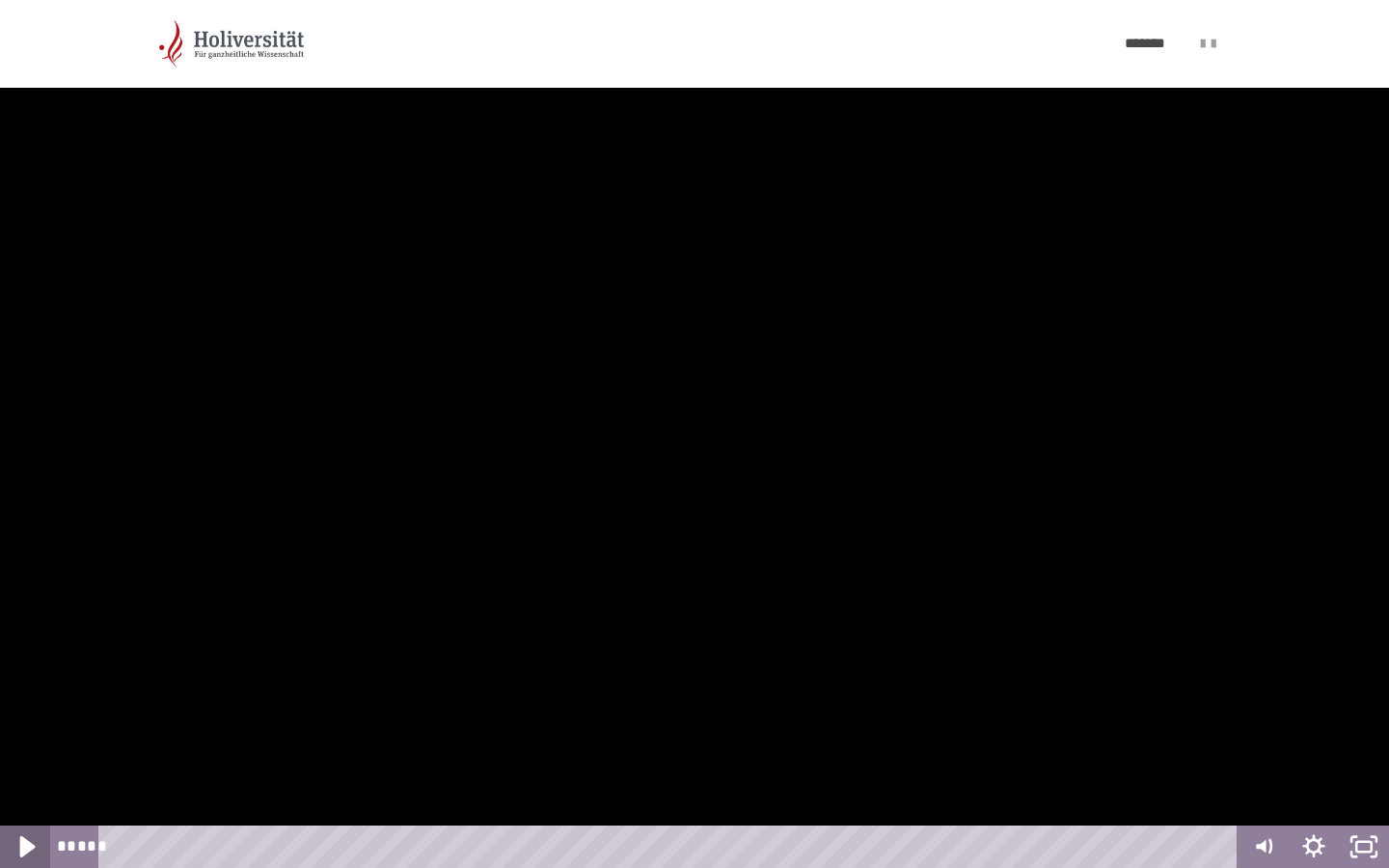 click 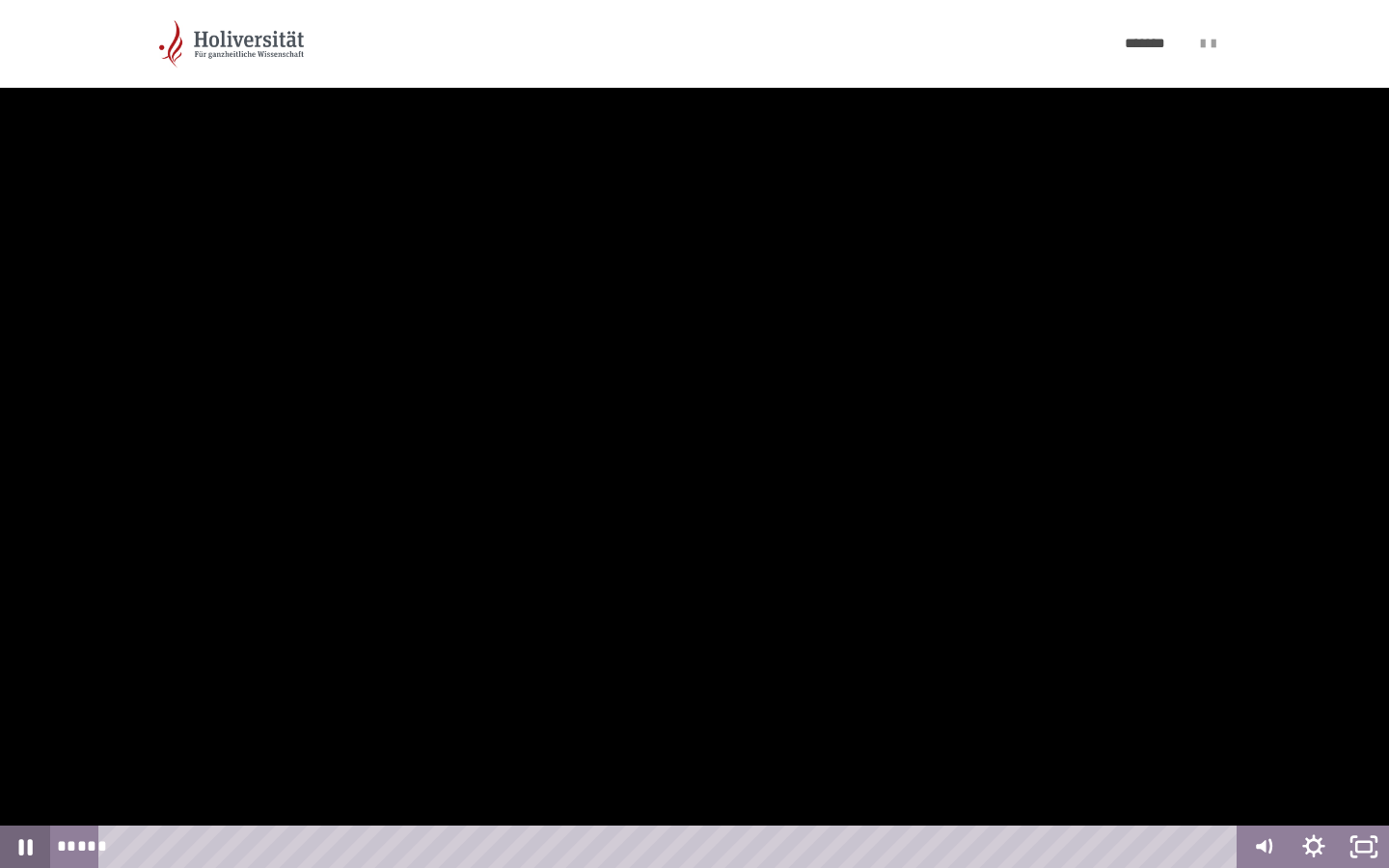 click 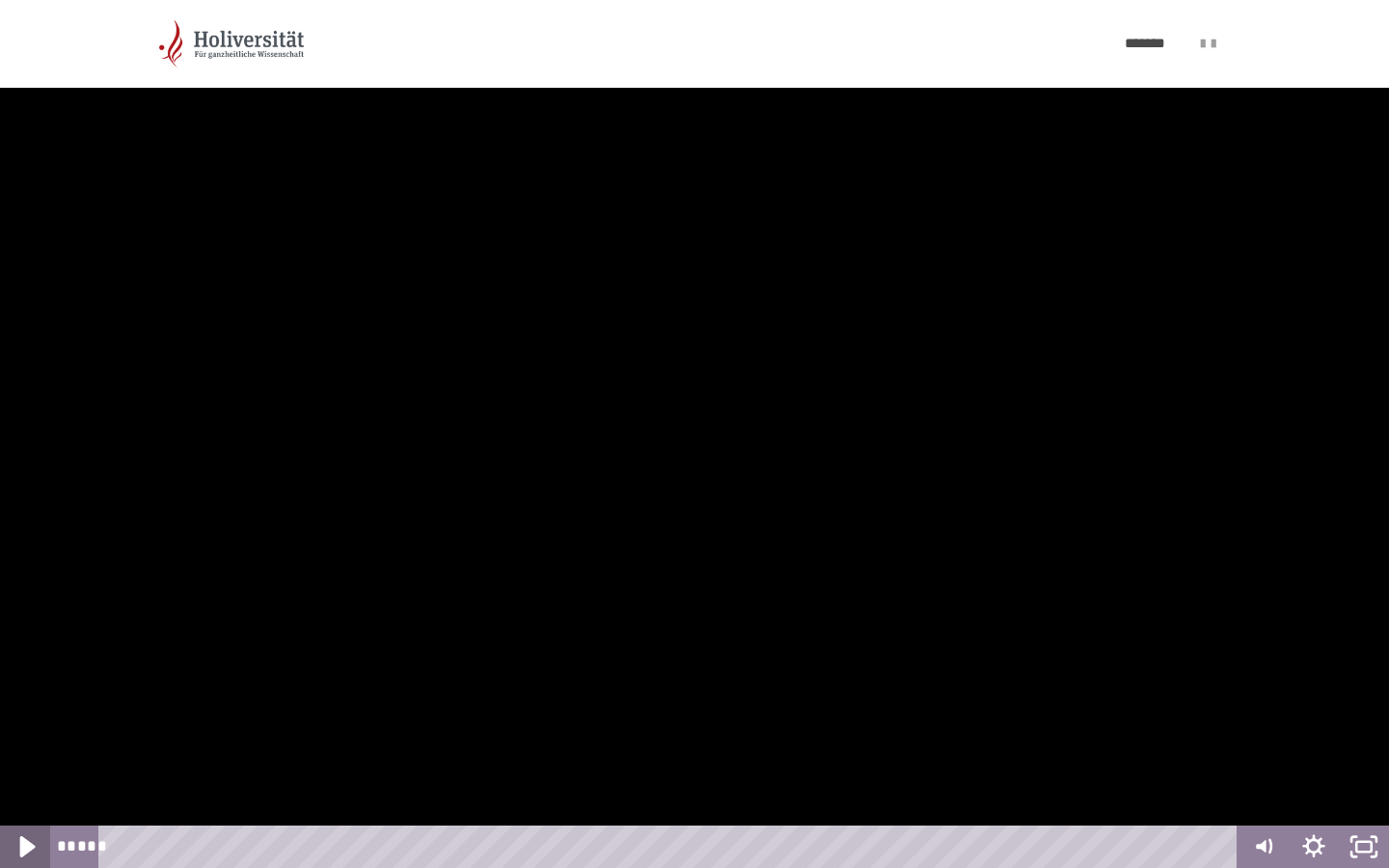 click 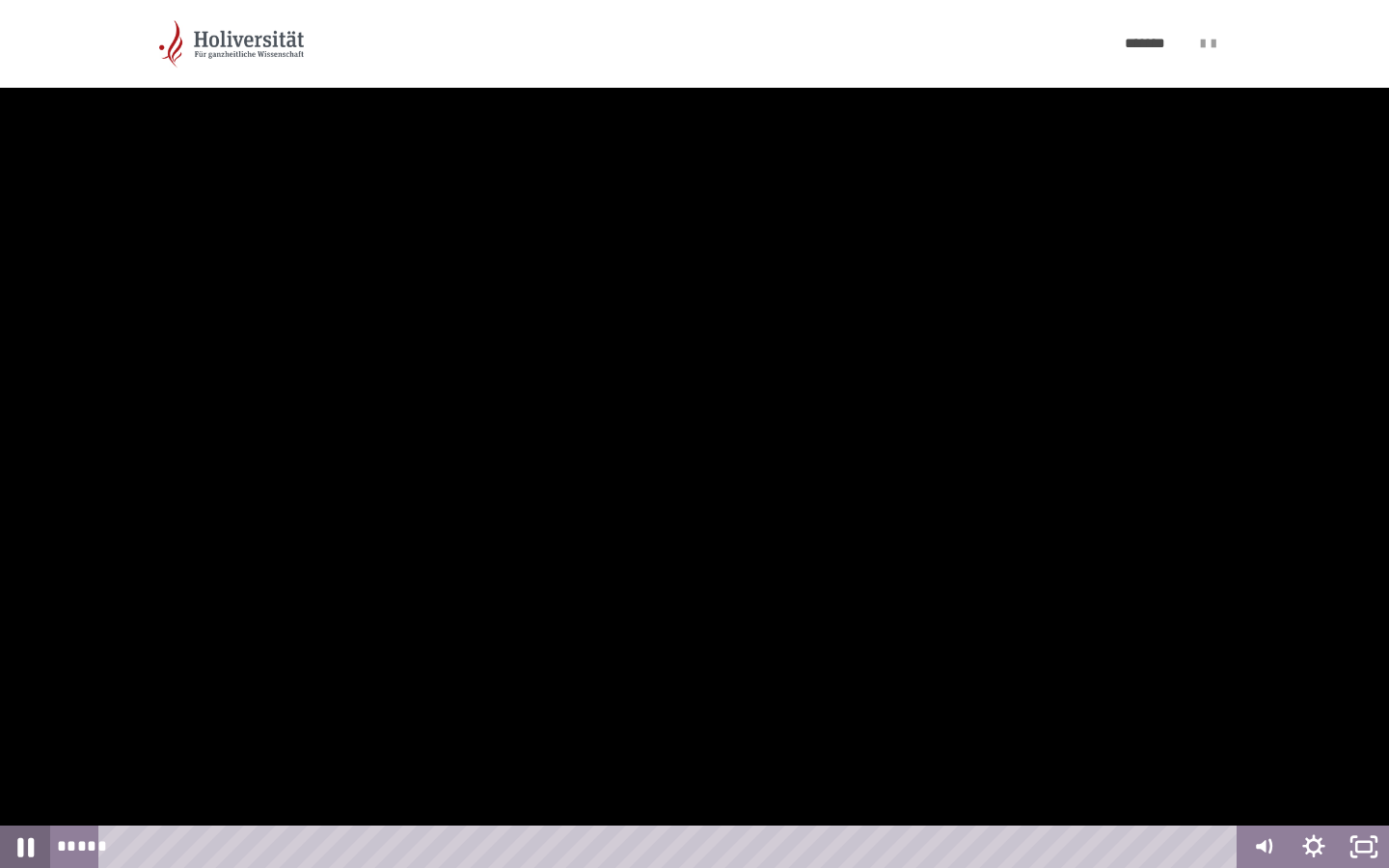 click 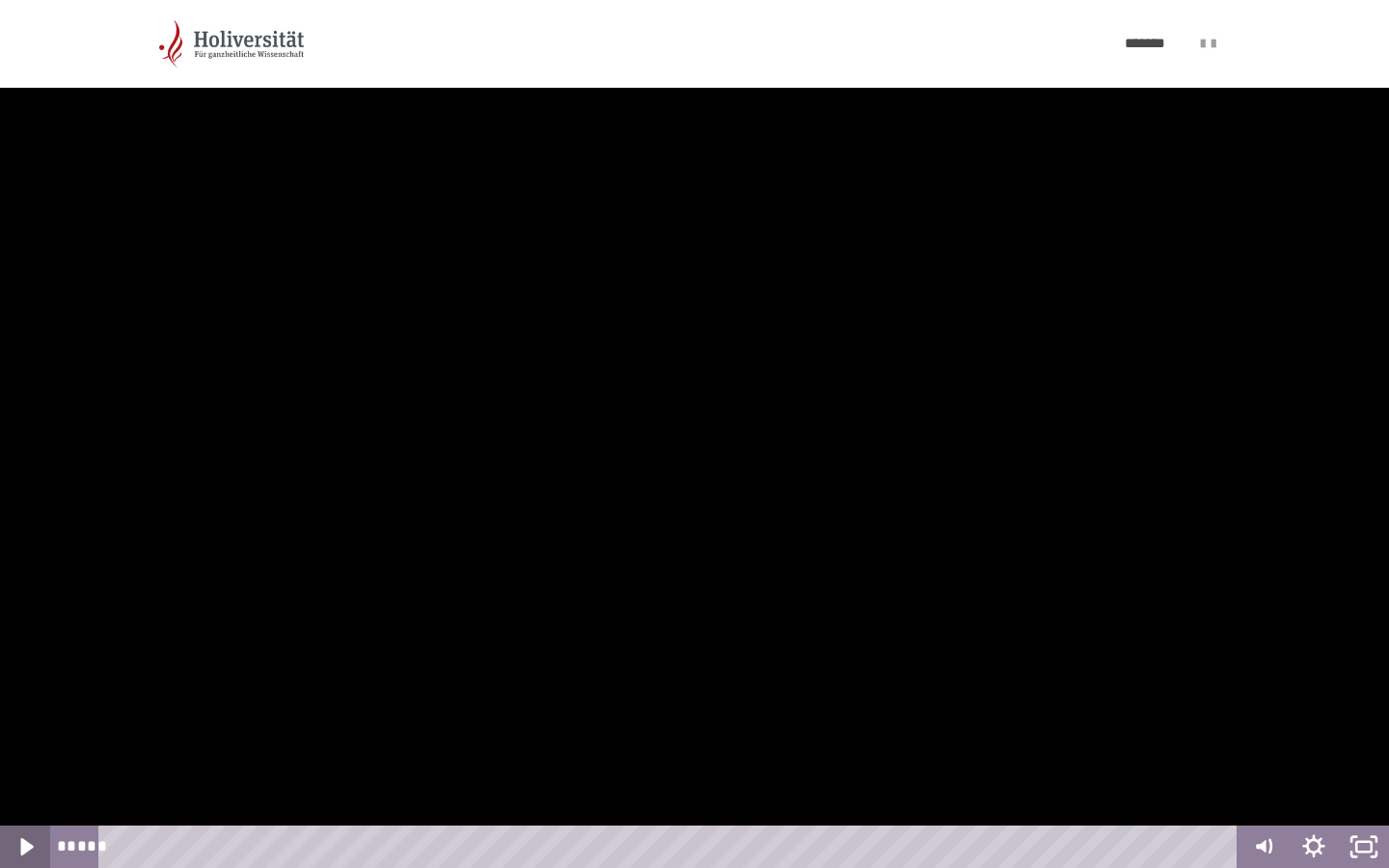 click 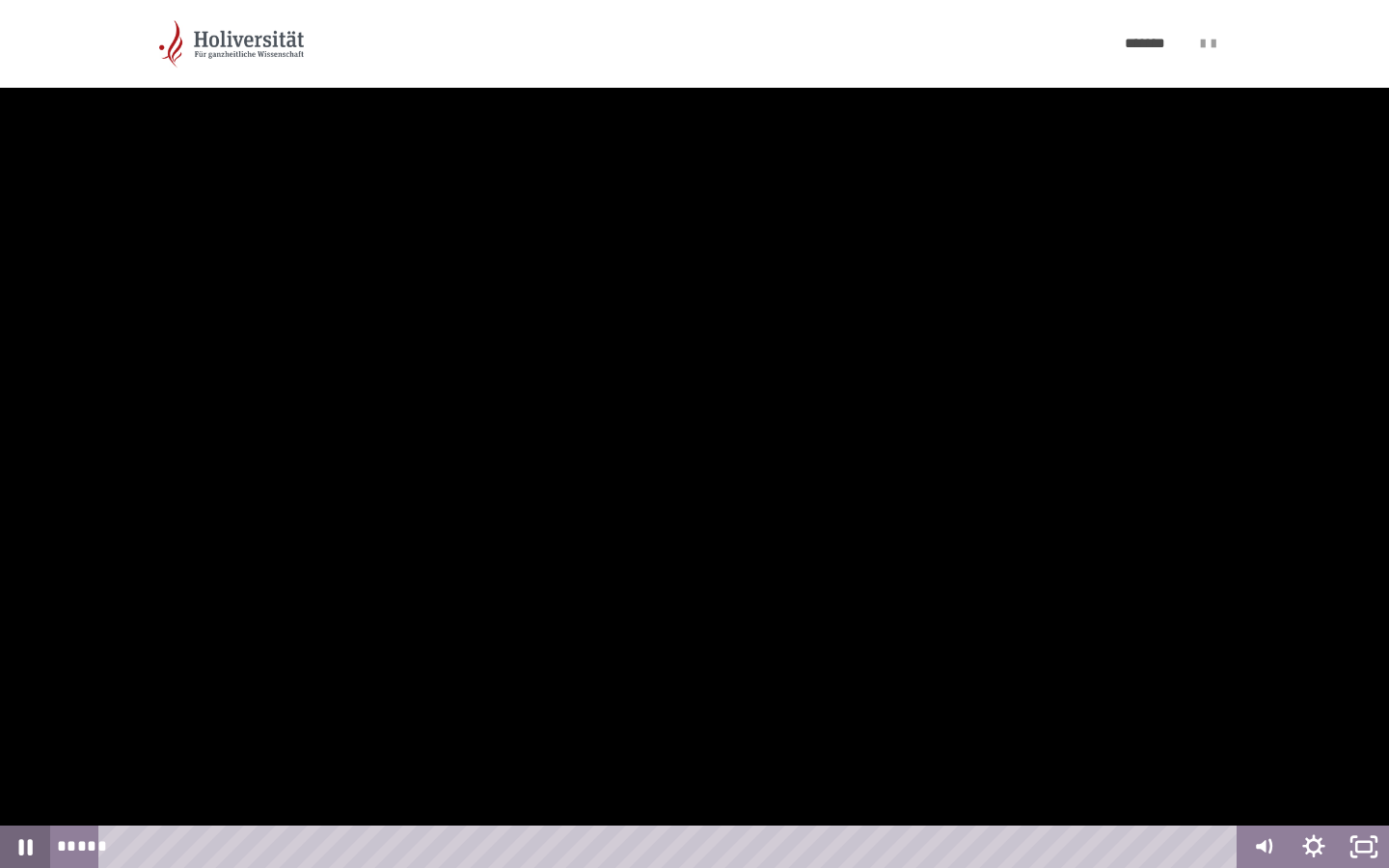 click 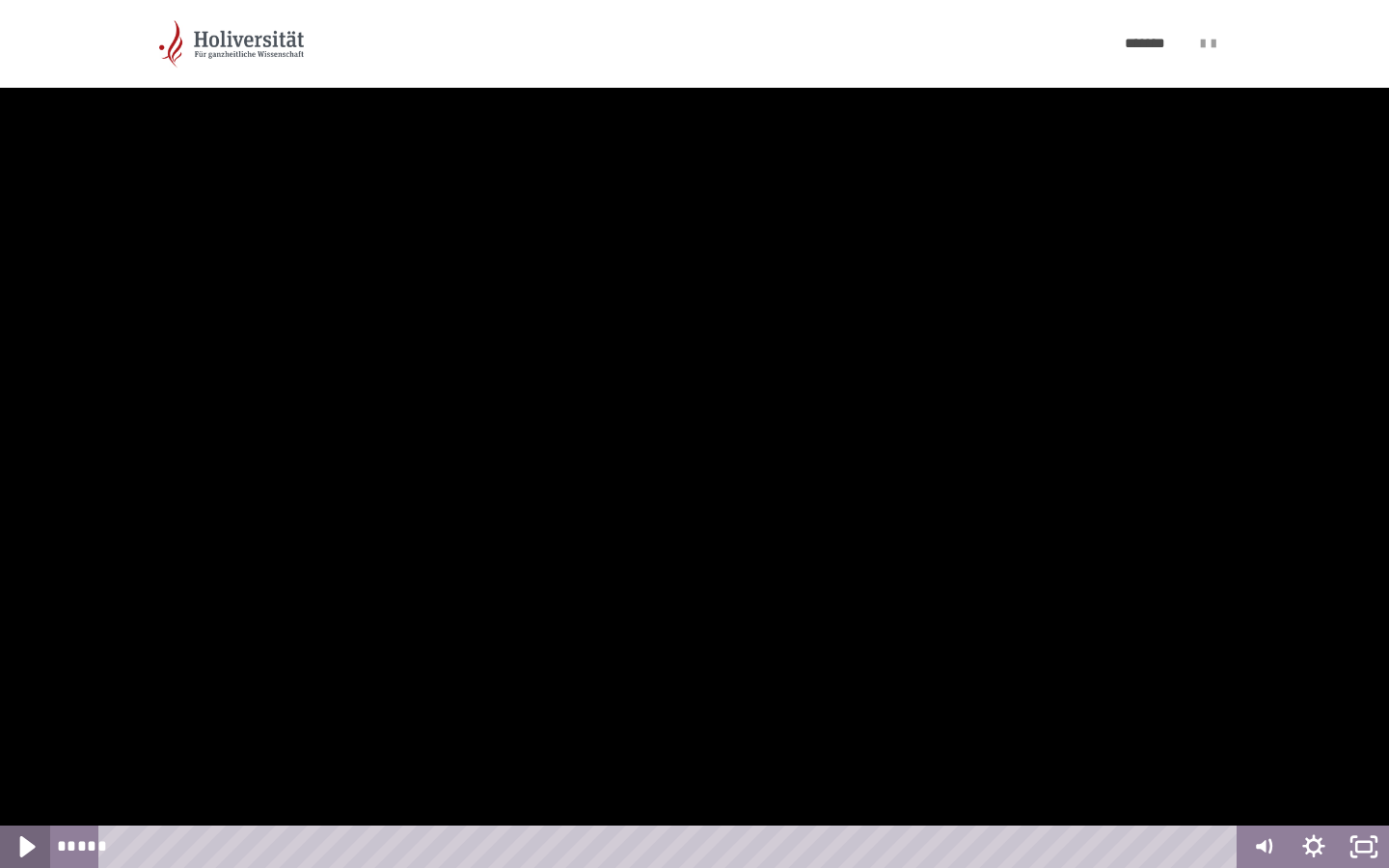 click 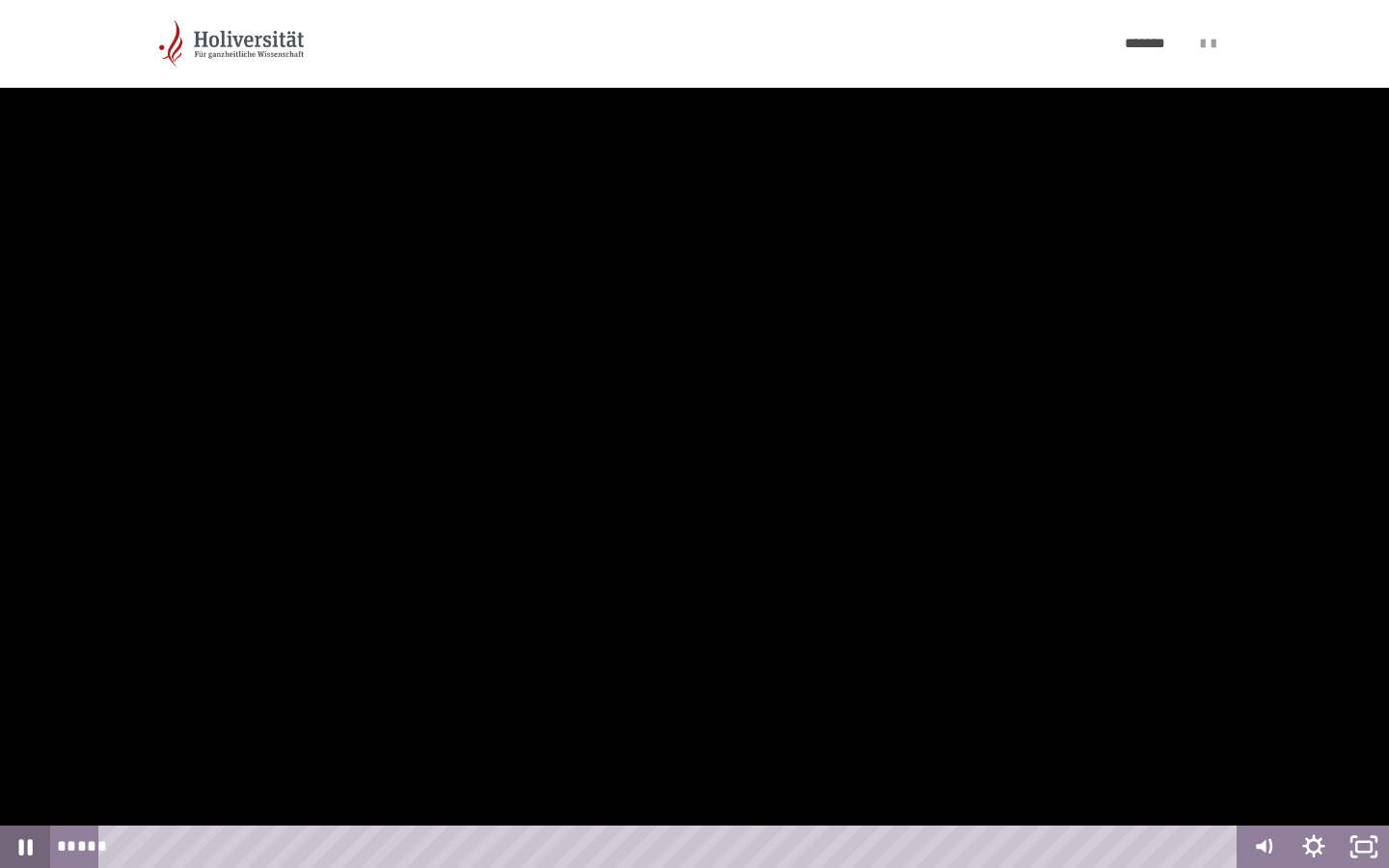 click 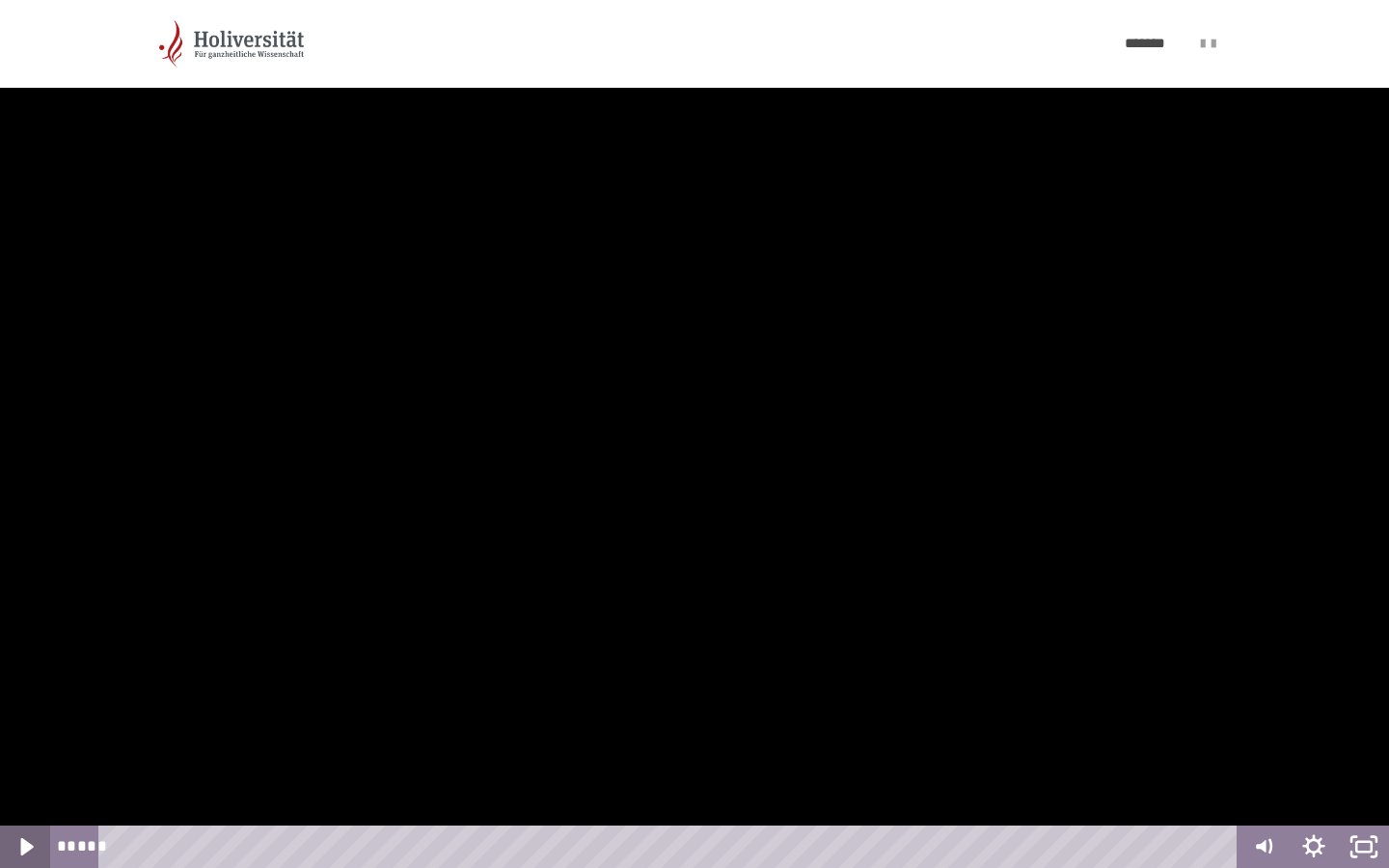 click 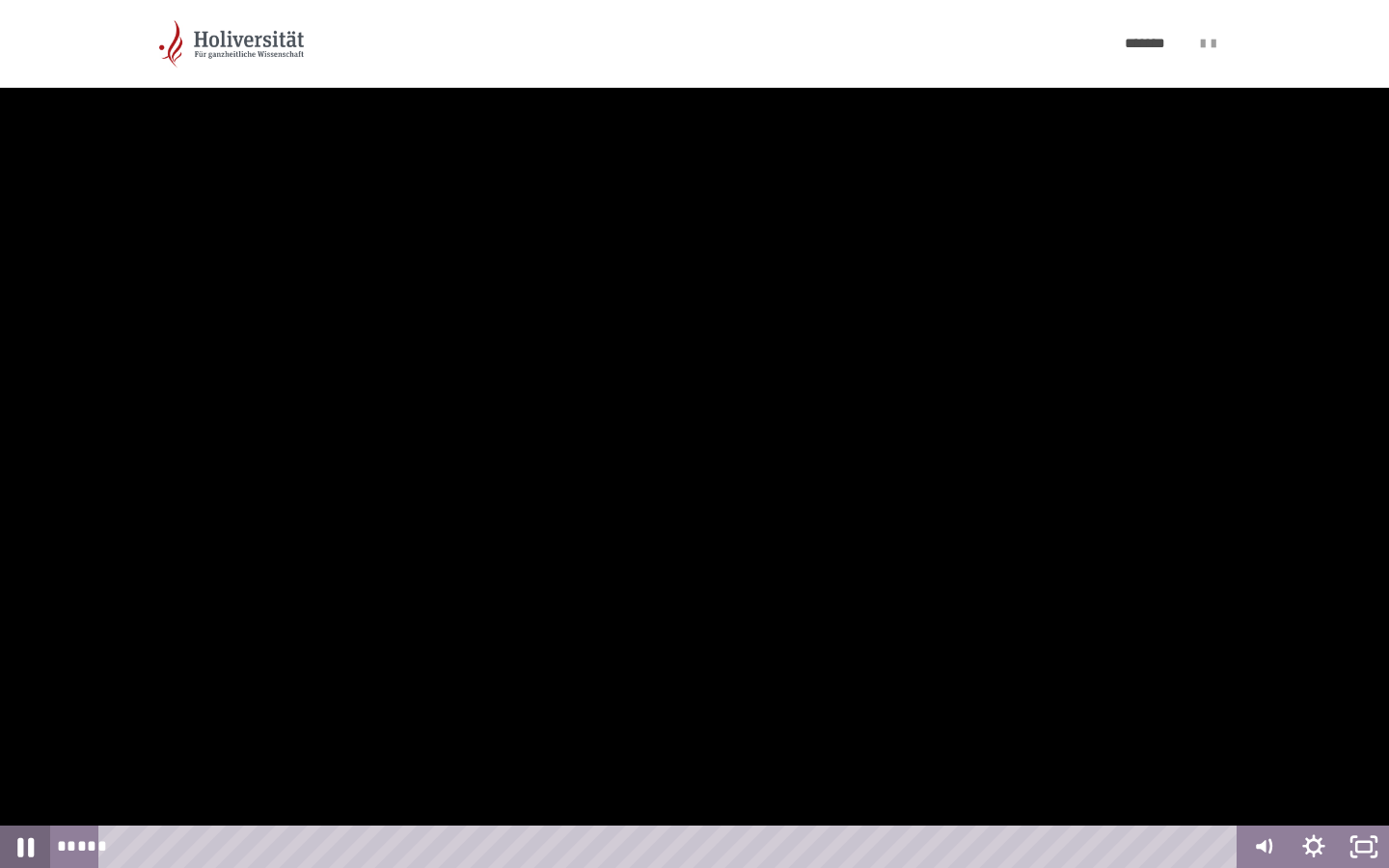 click 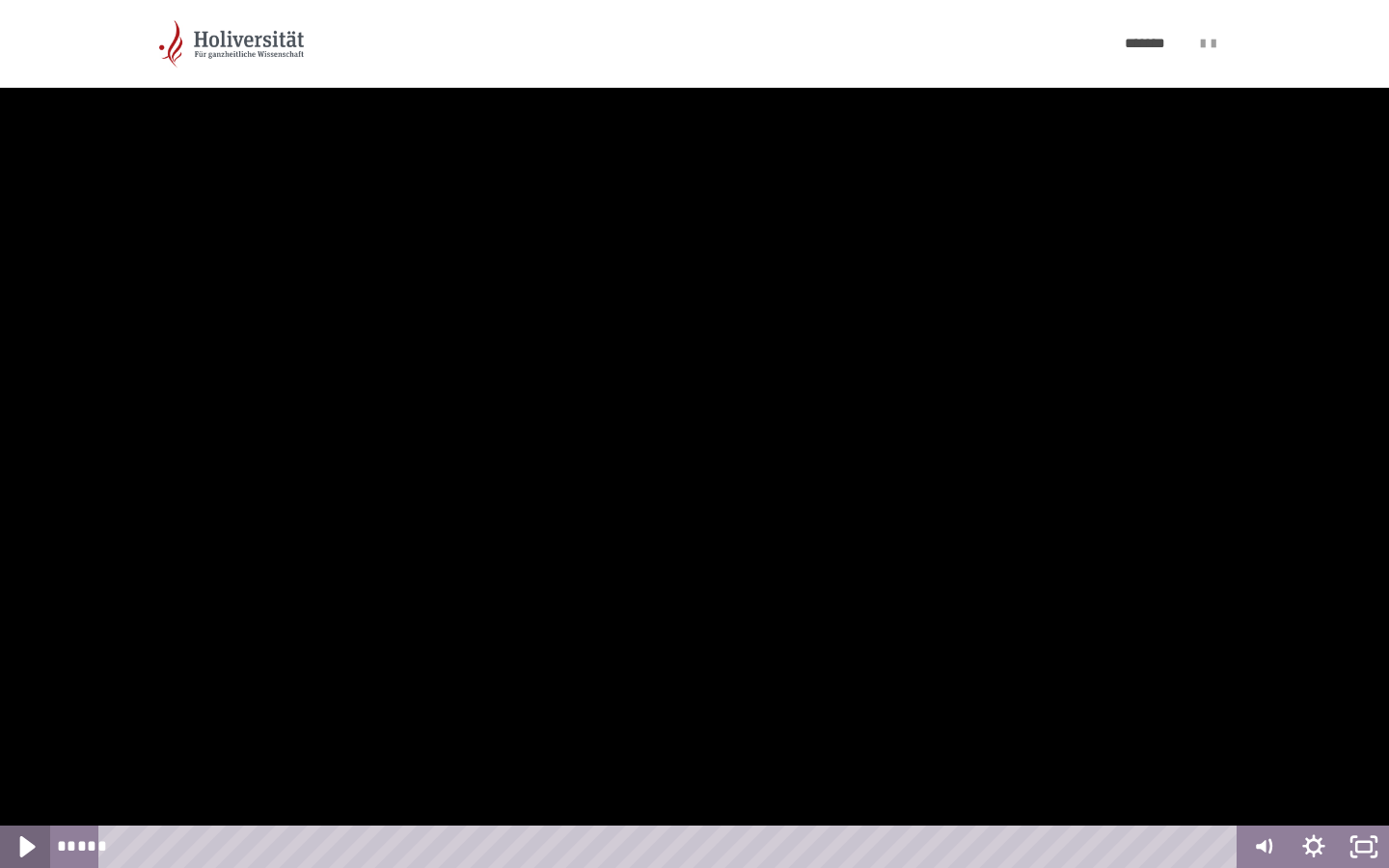 click 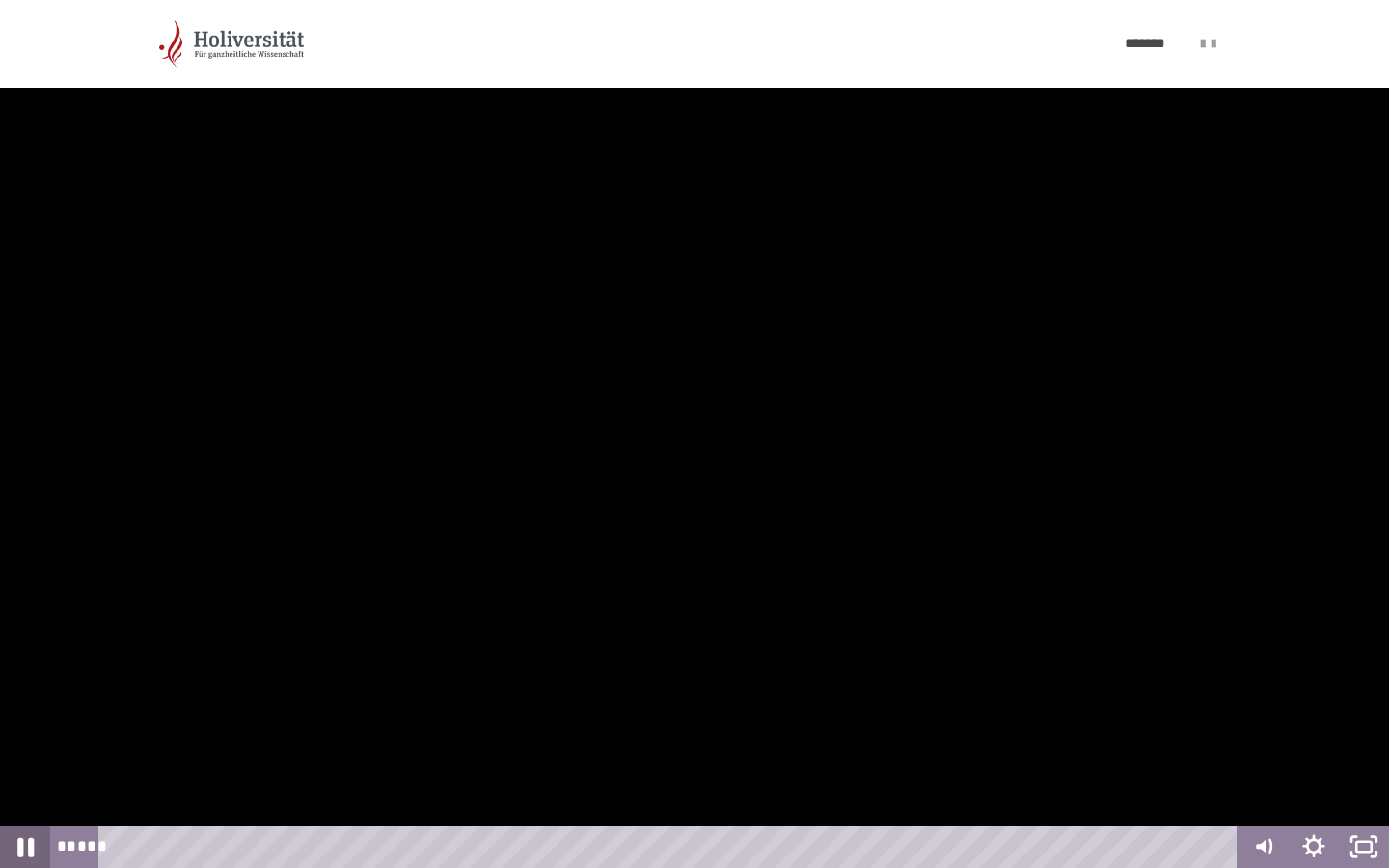 click 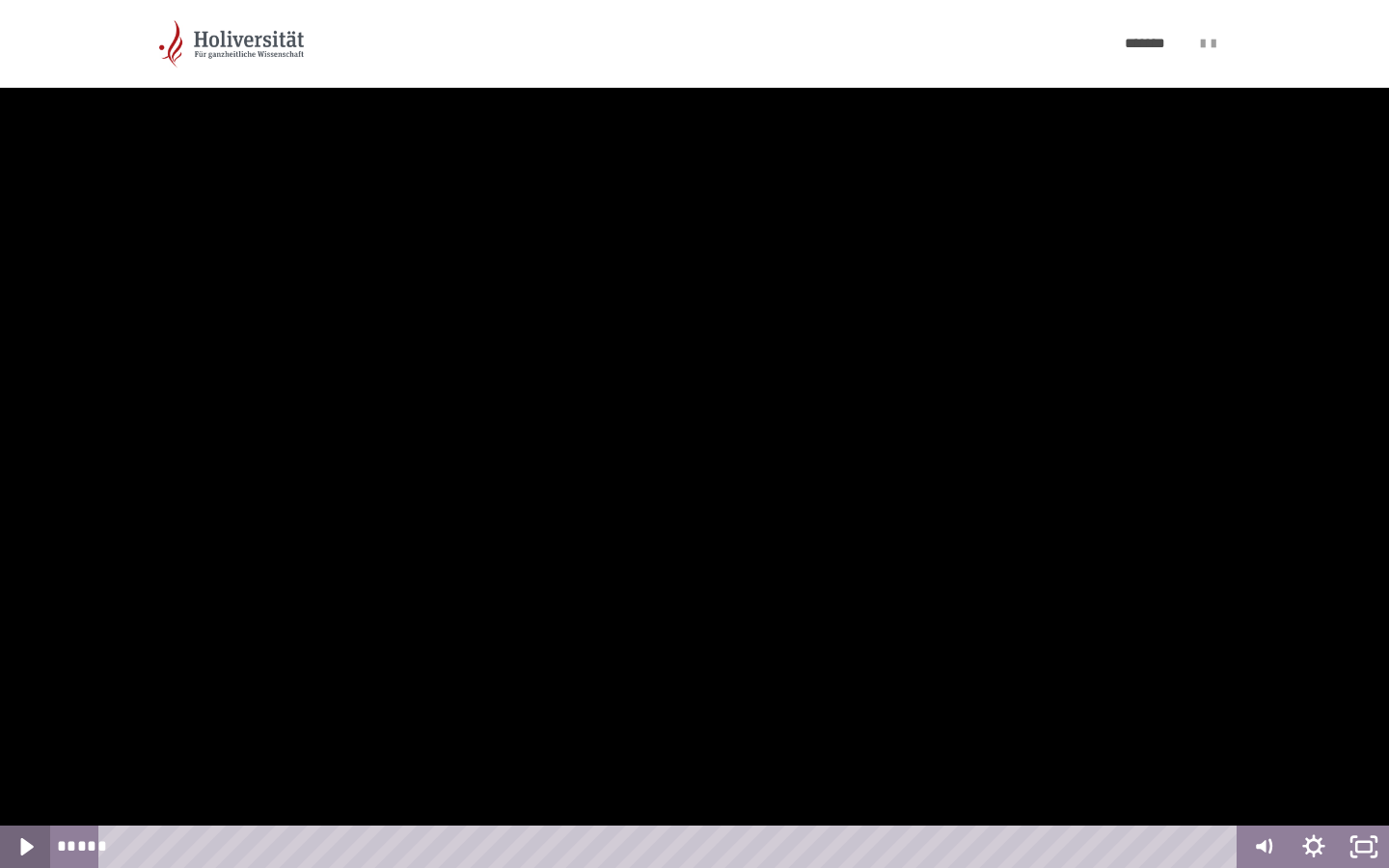 click 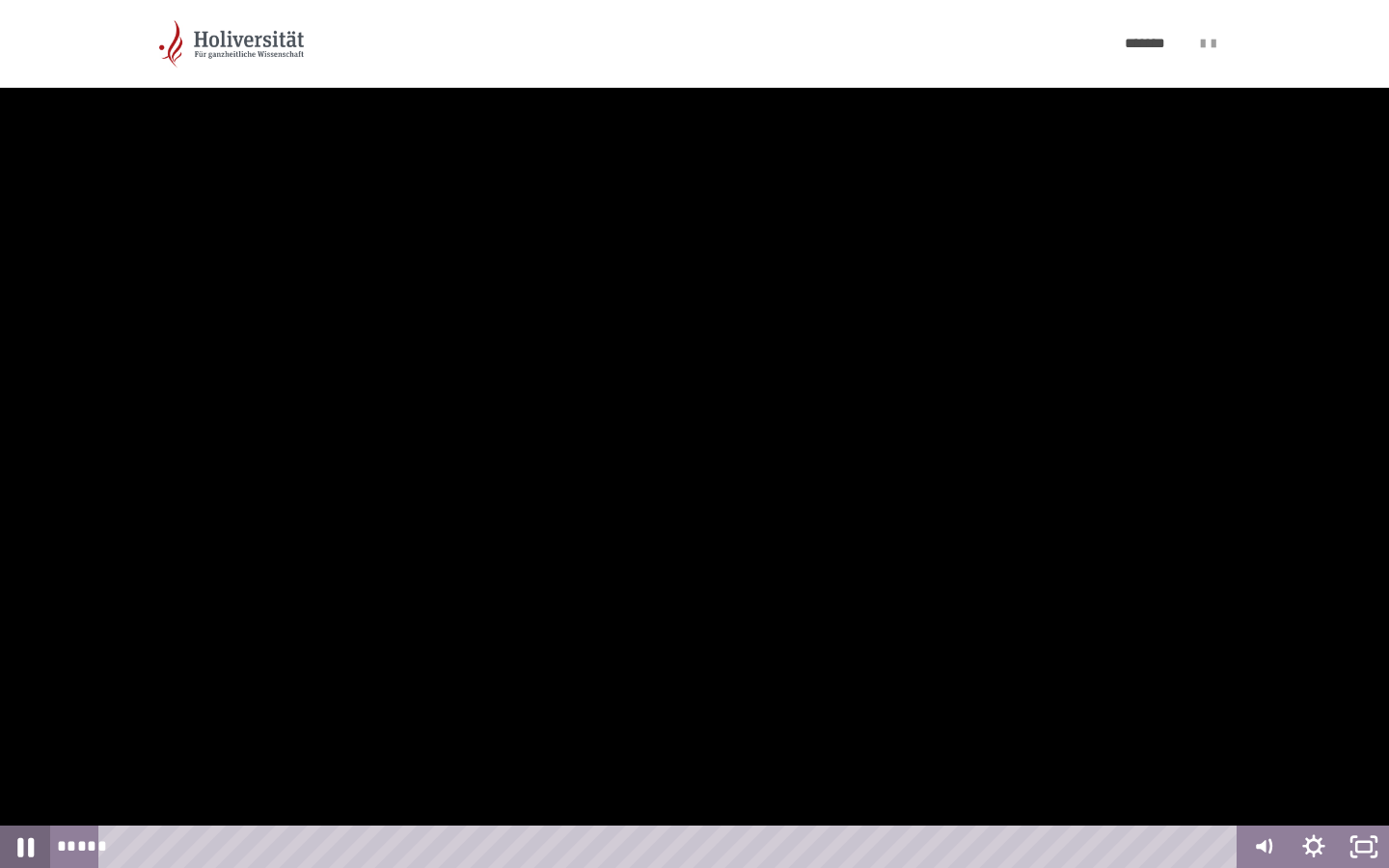 click 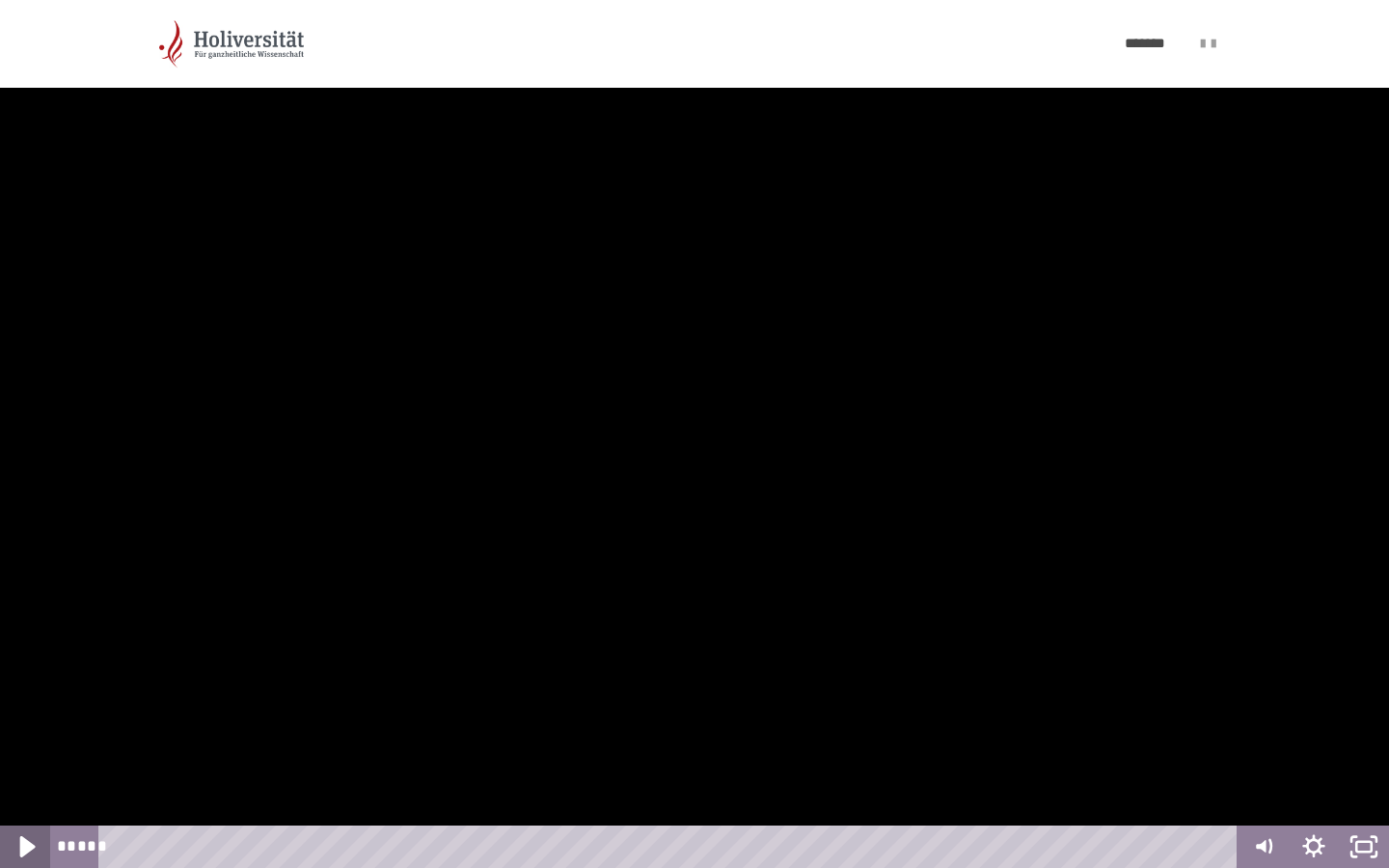 click 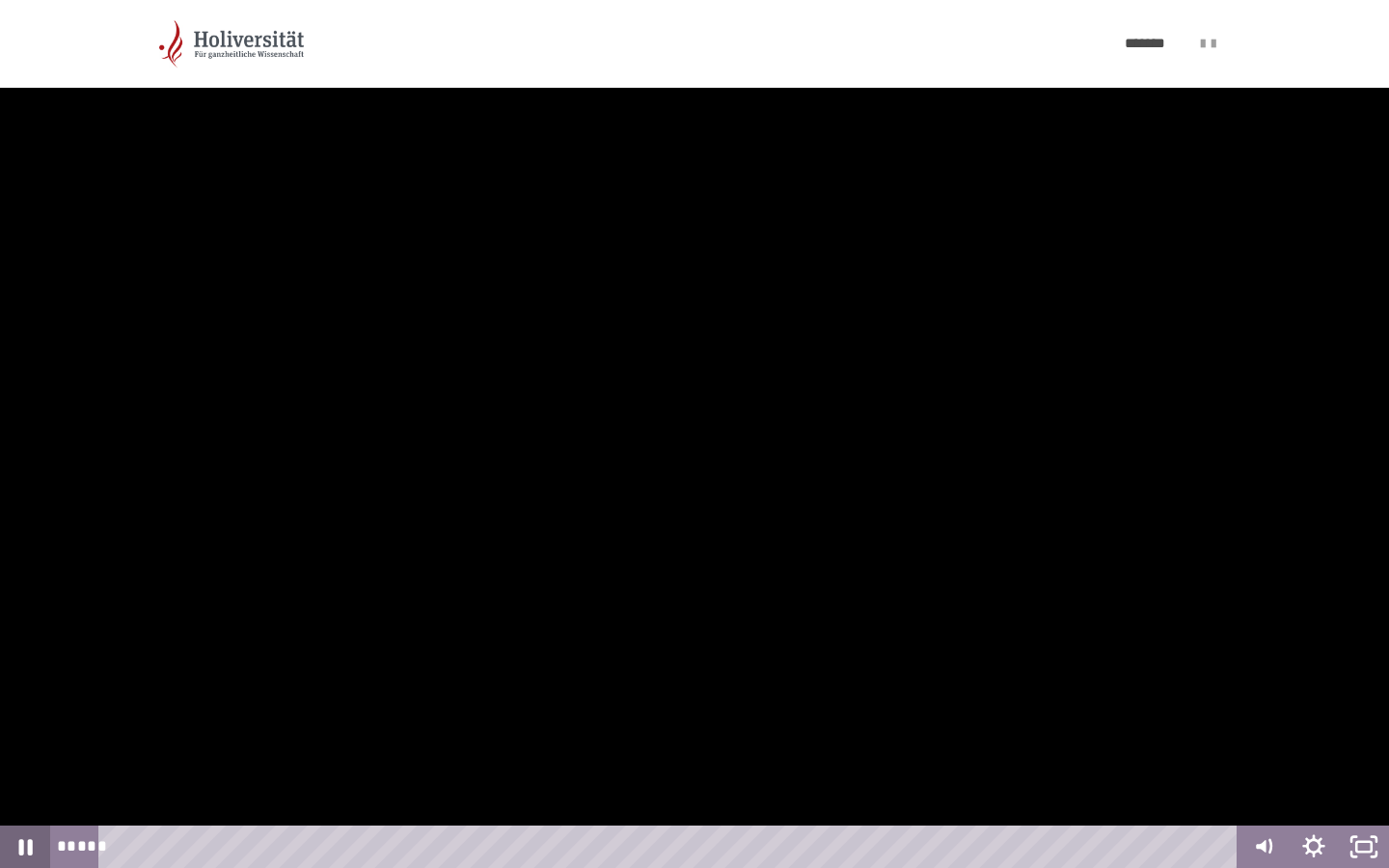 click 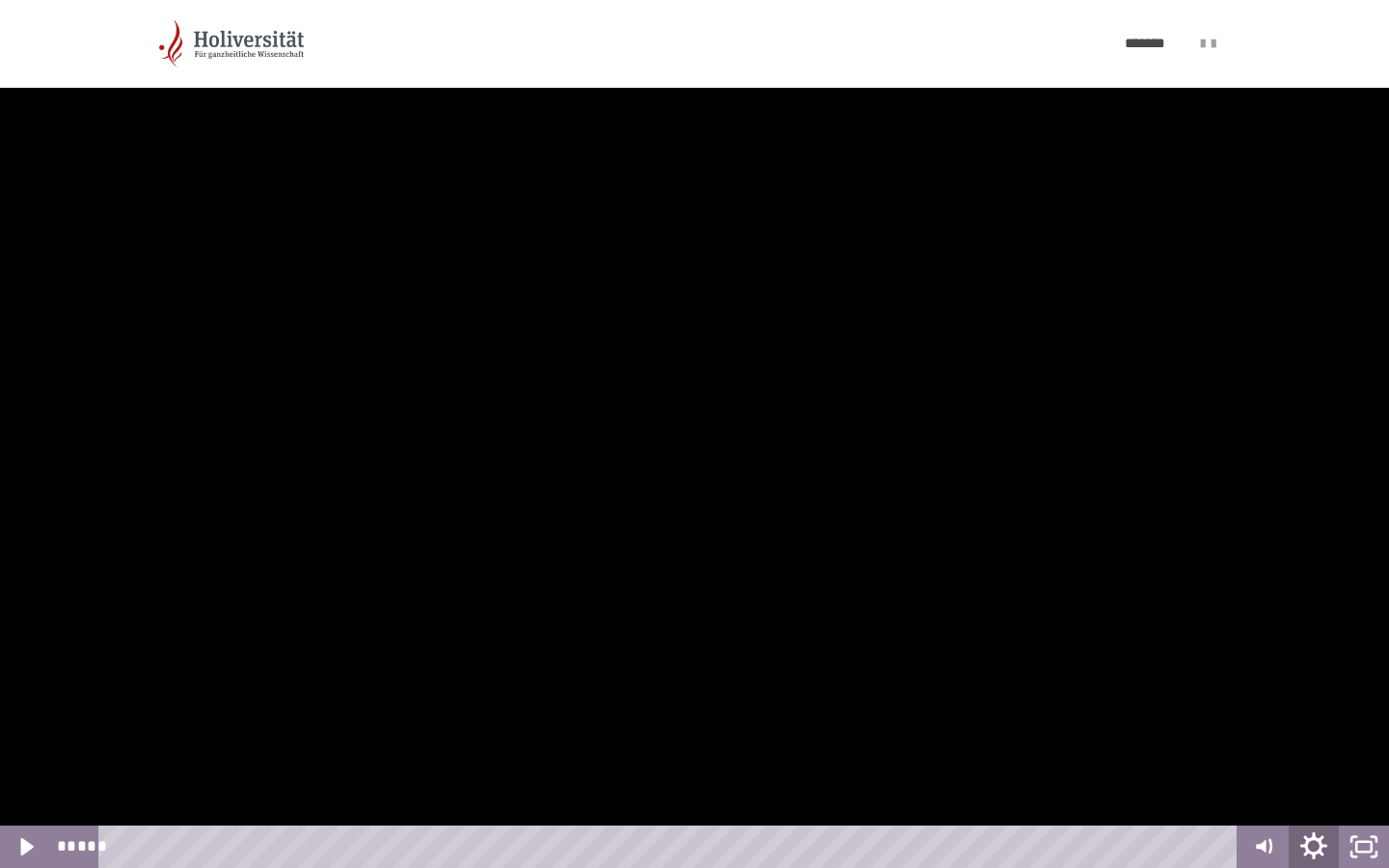 click 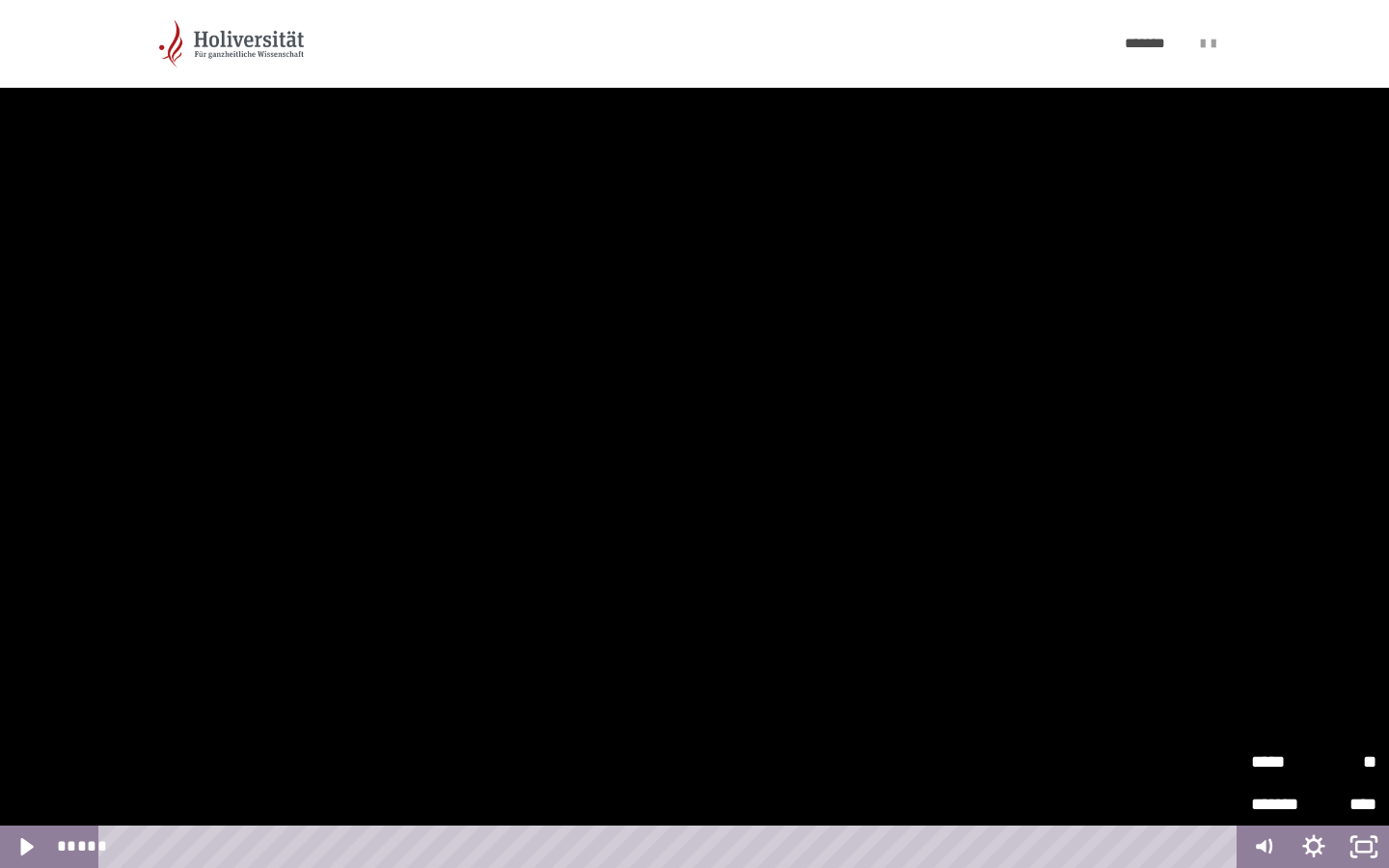 click on "*****" at bounding box center (1282, 762) 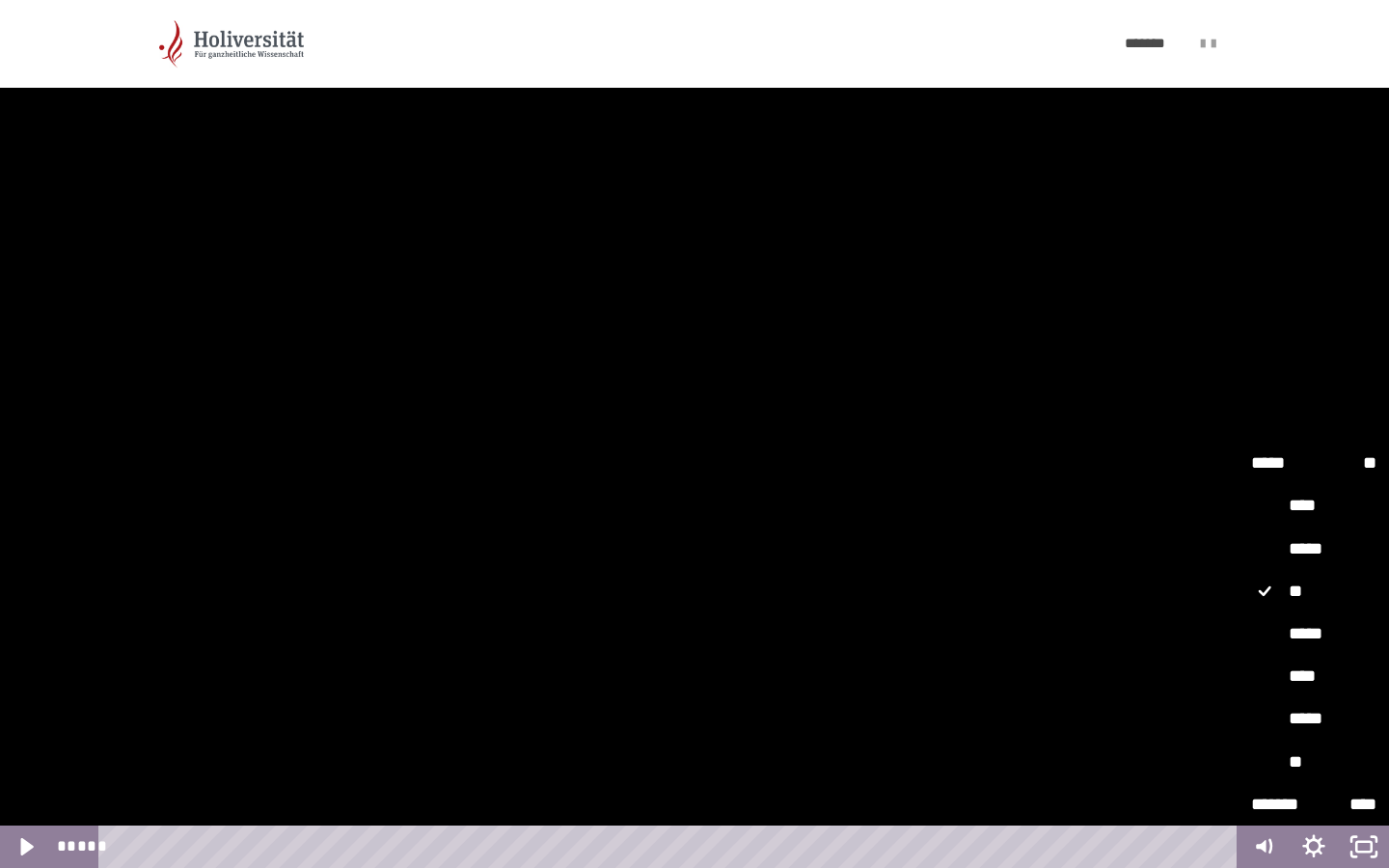 click on "****" at bounding box center [1314, 506] 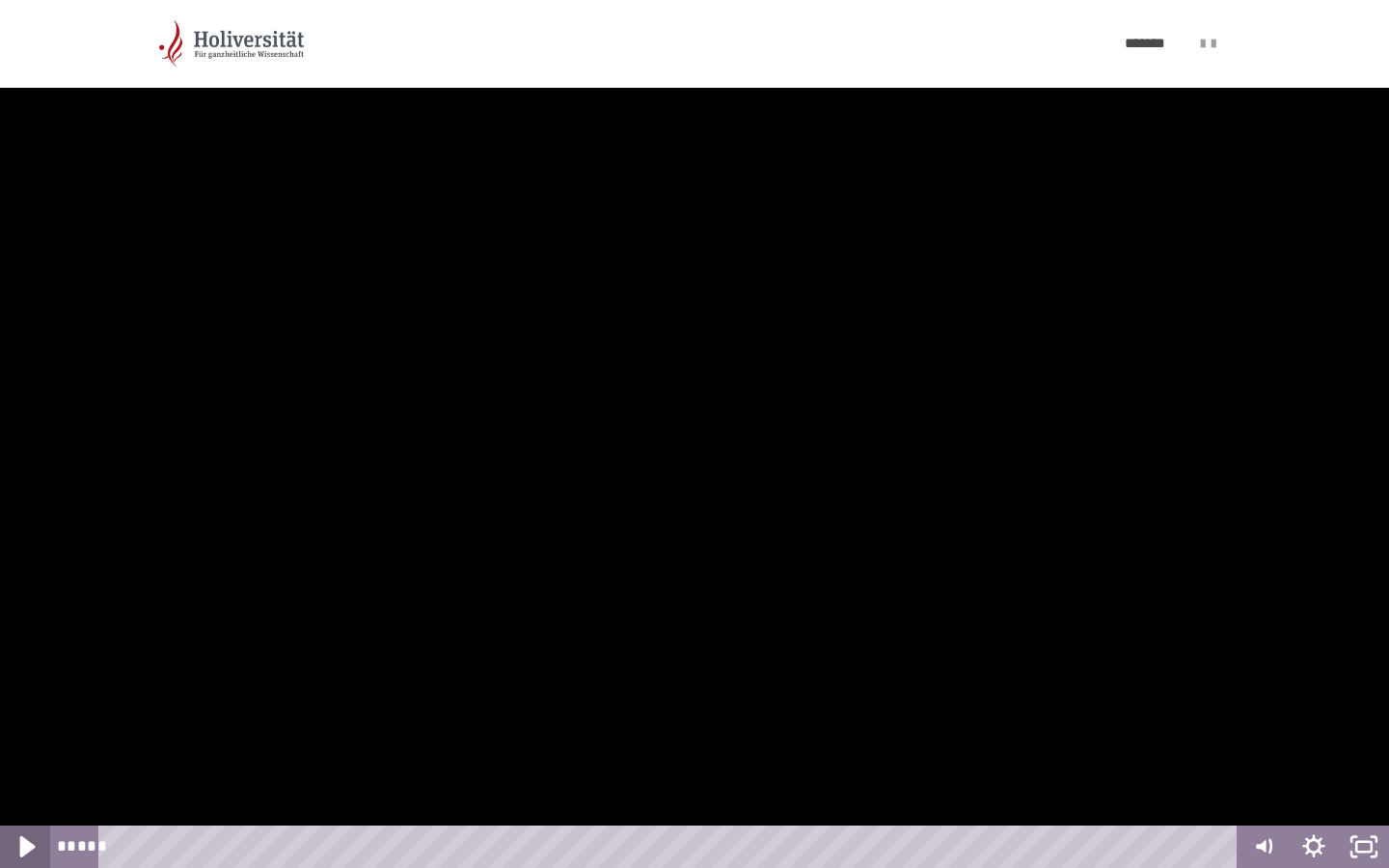 click 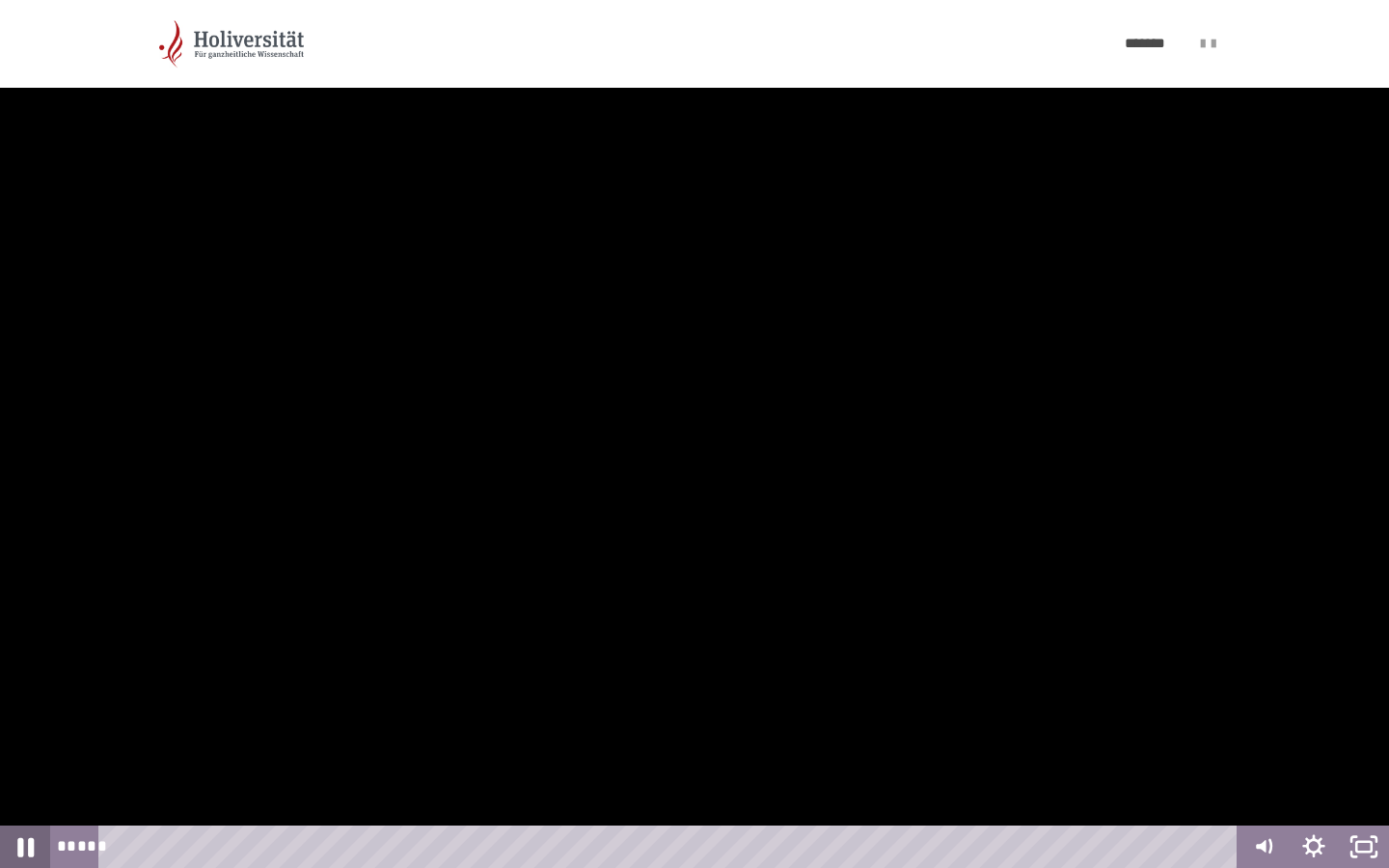 click 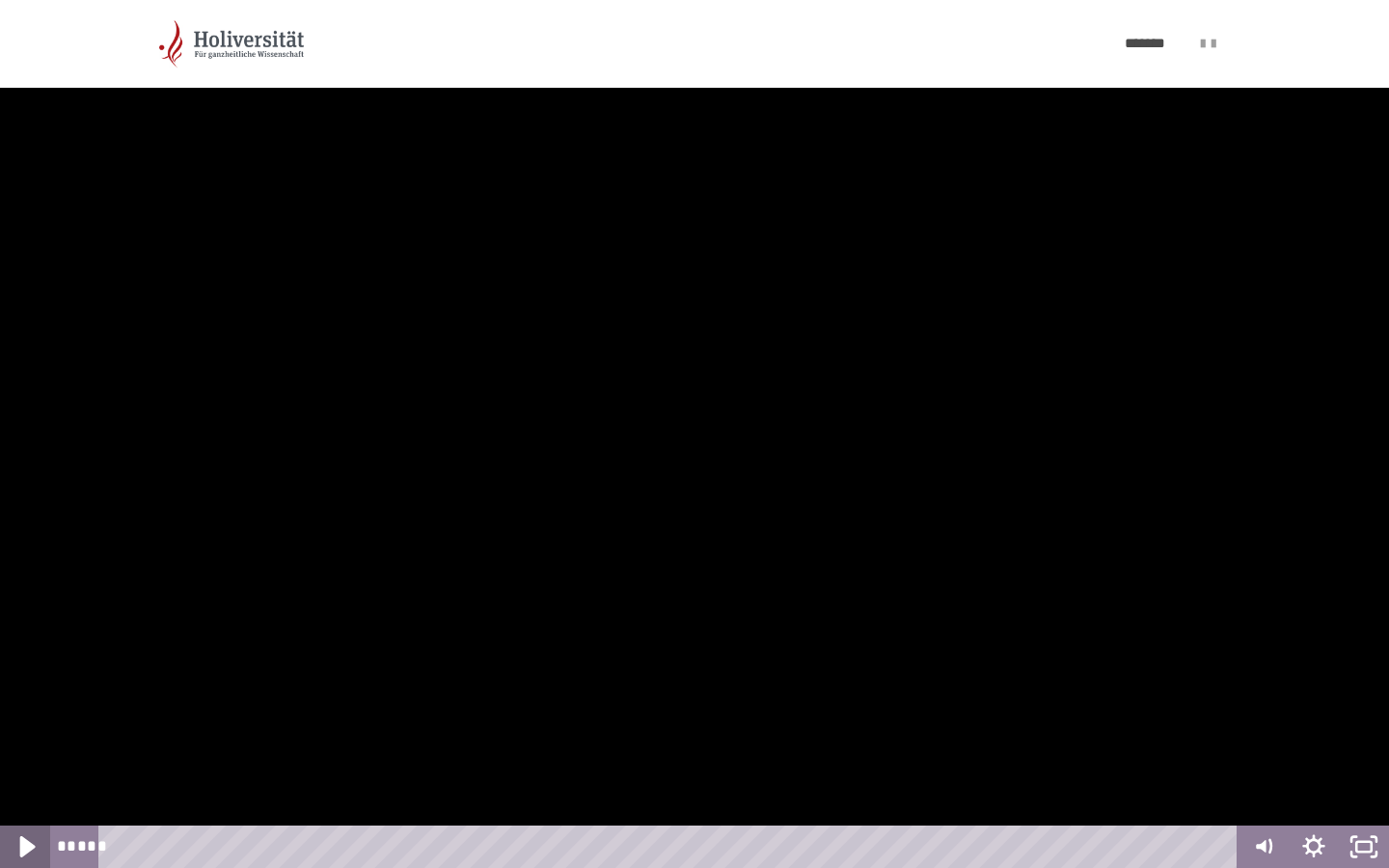 click 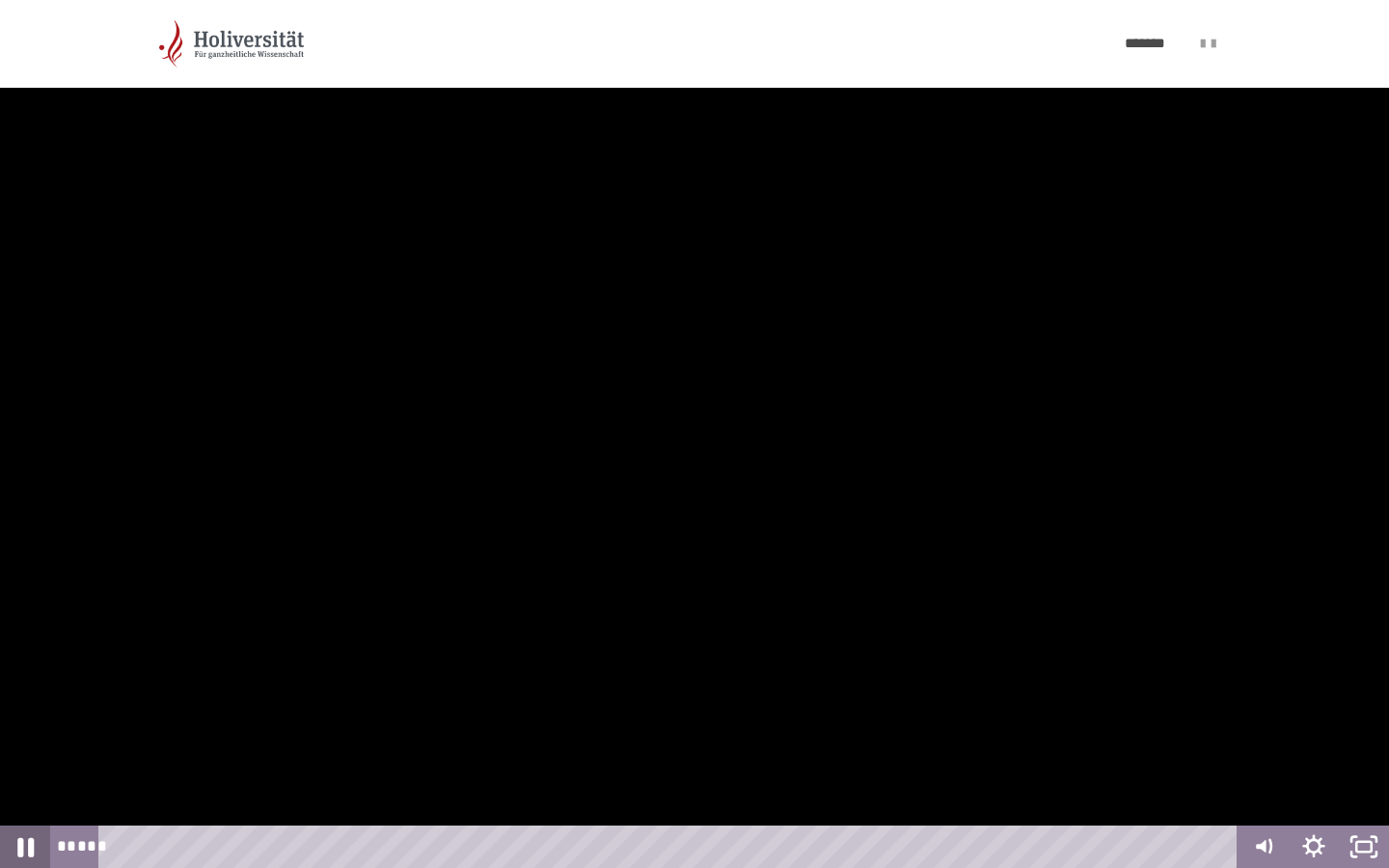 click 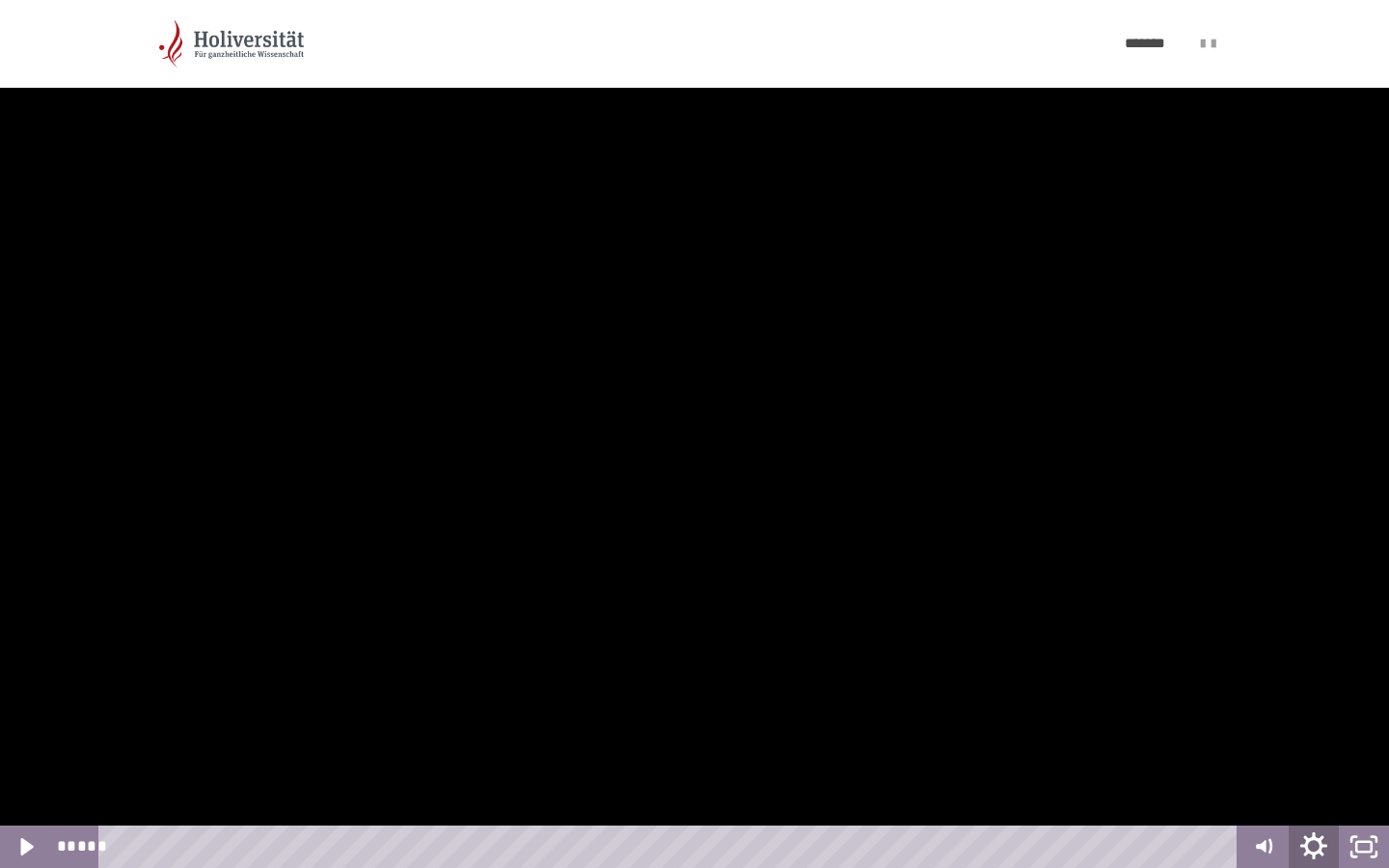 click 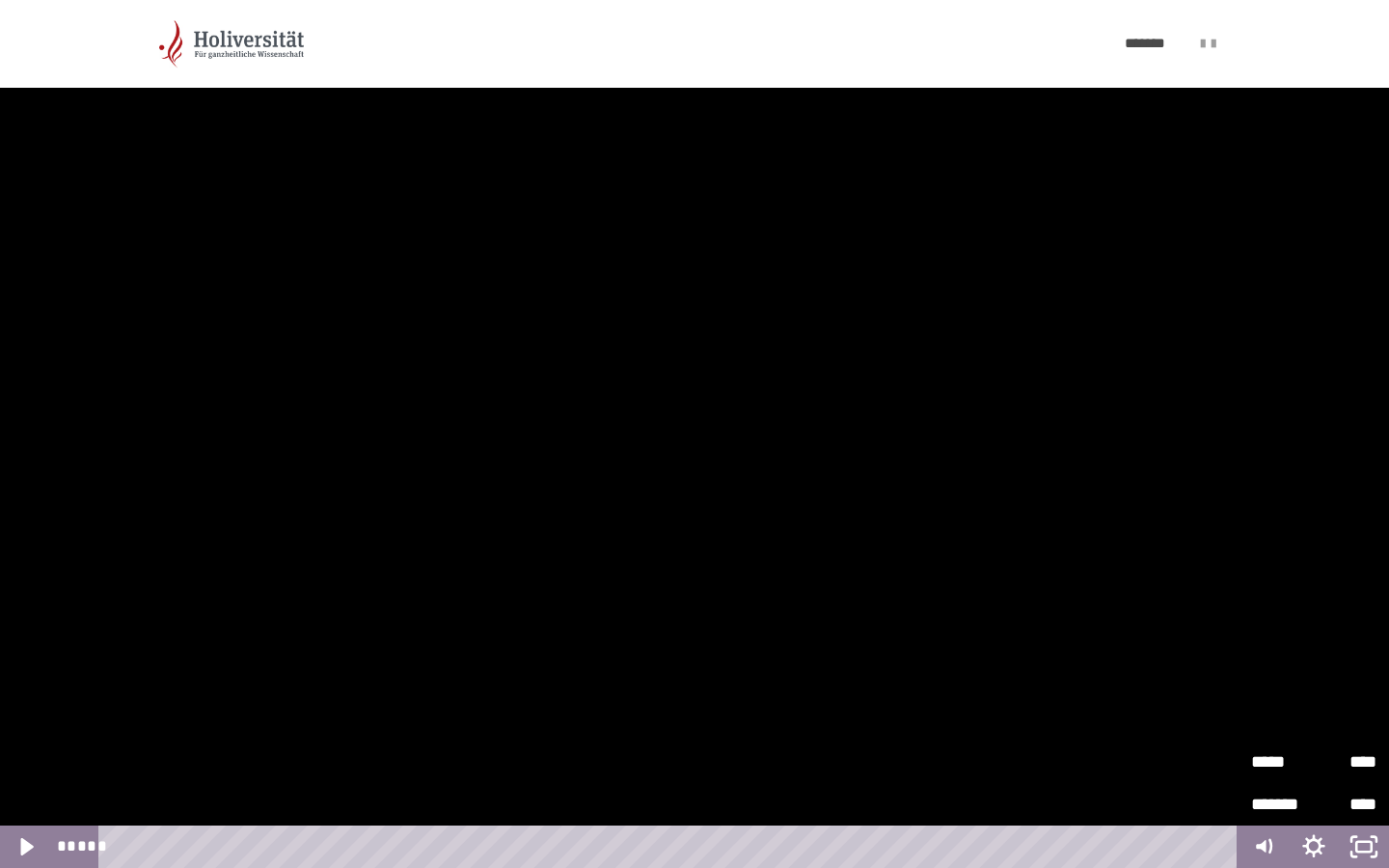 click on "****" at bounding box center [1345, 754] 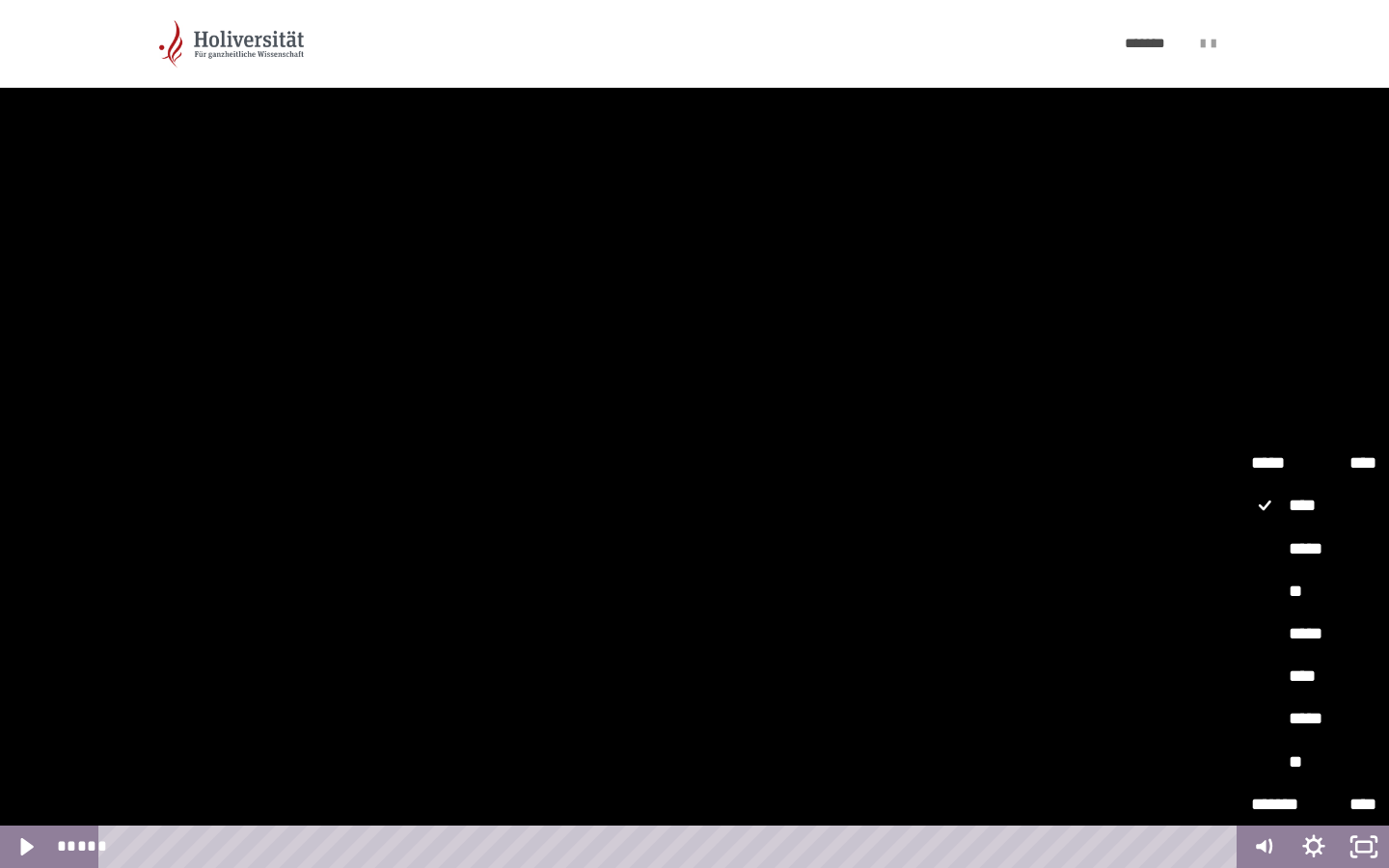 click on "**" at bounding box center (1314, 592) 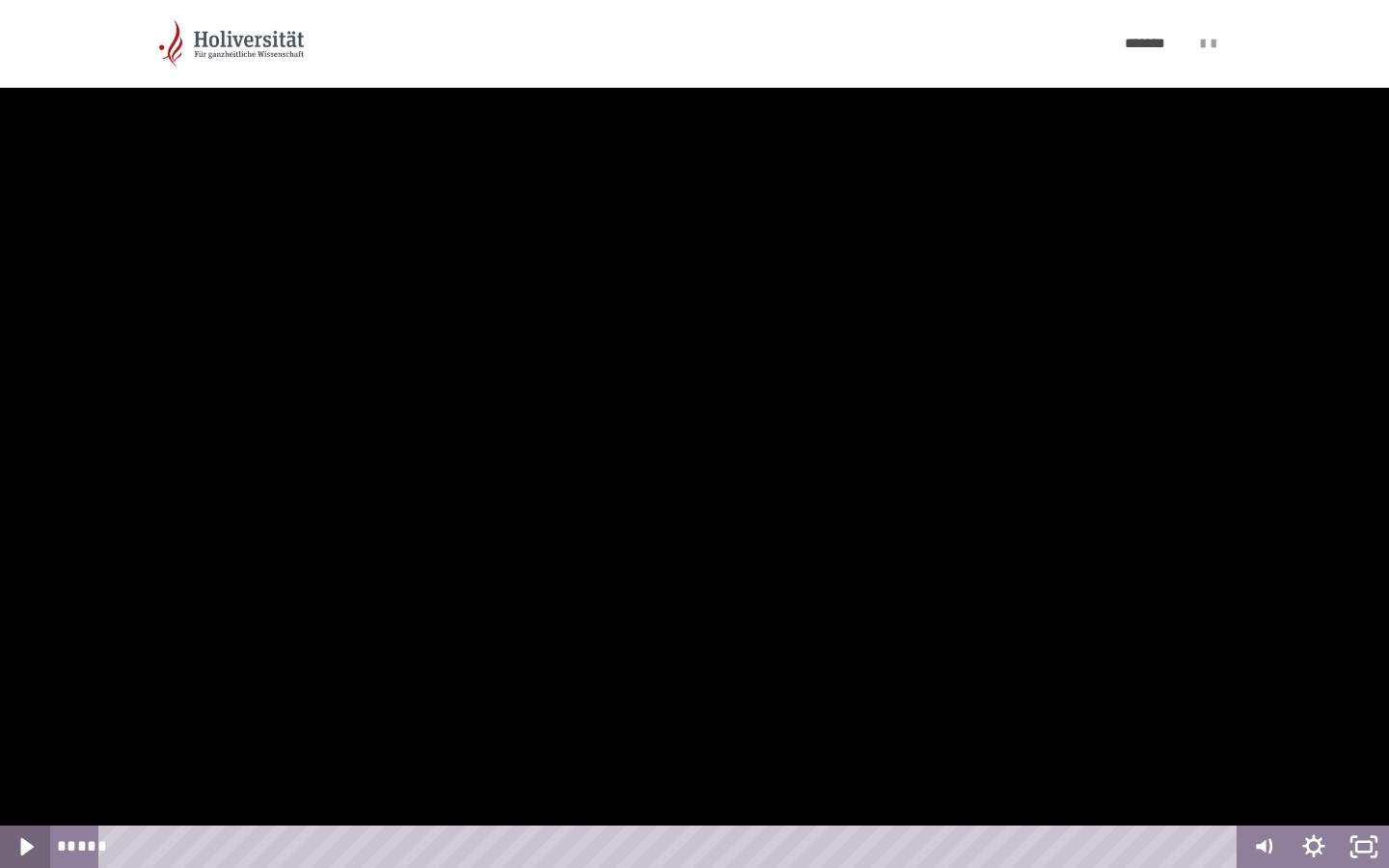 drag, startPoint x: 30, startPoint y: 853, endPoint x: 84, endPoint y: 843, distance: 54.91812 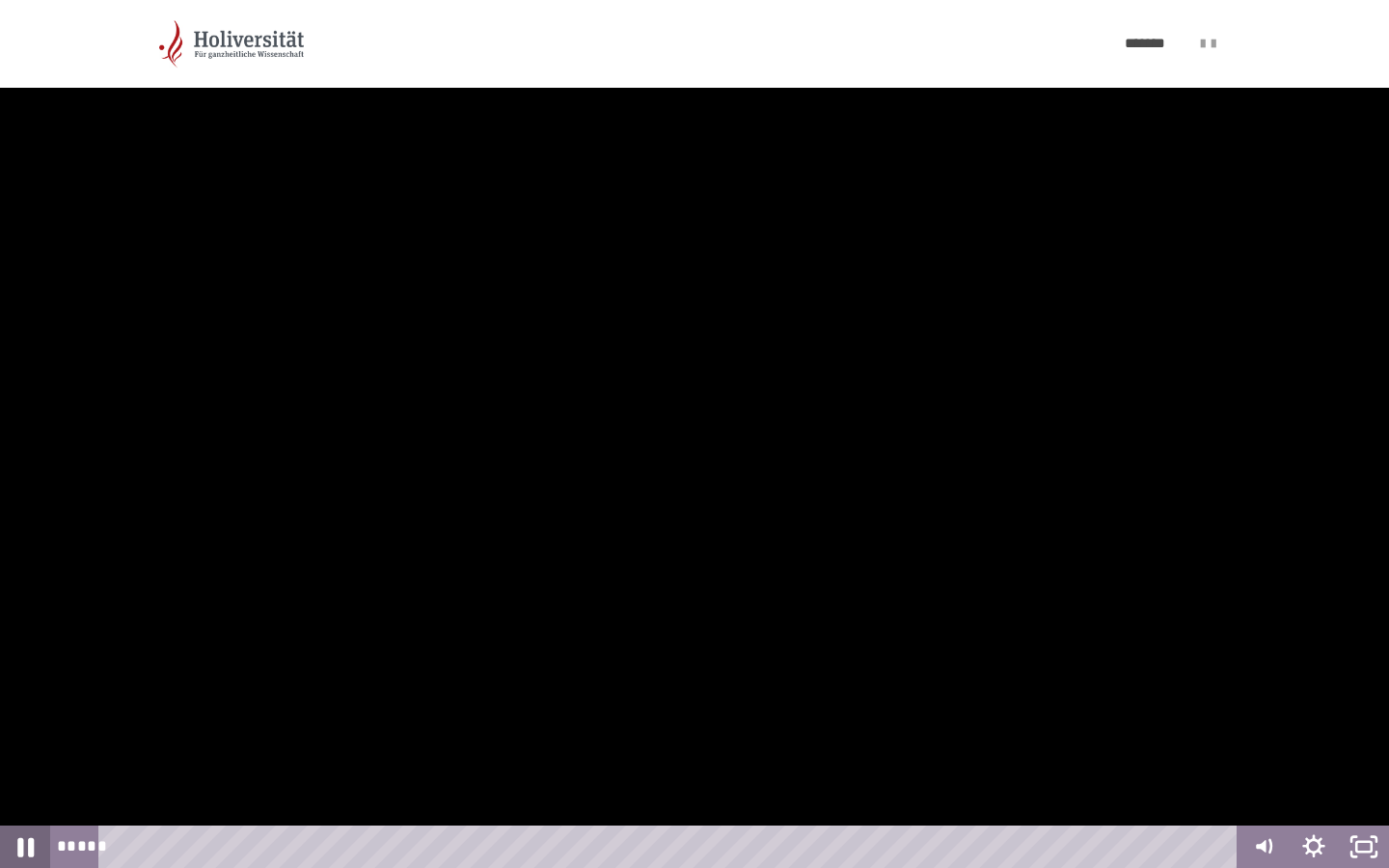click 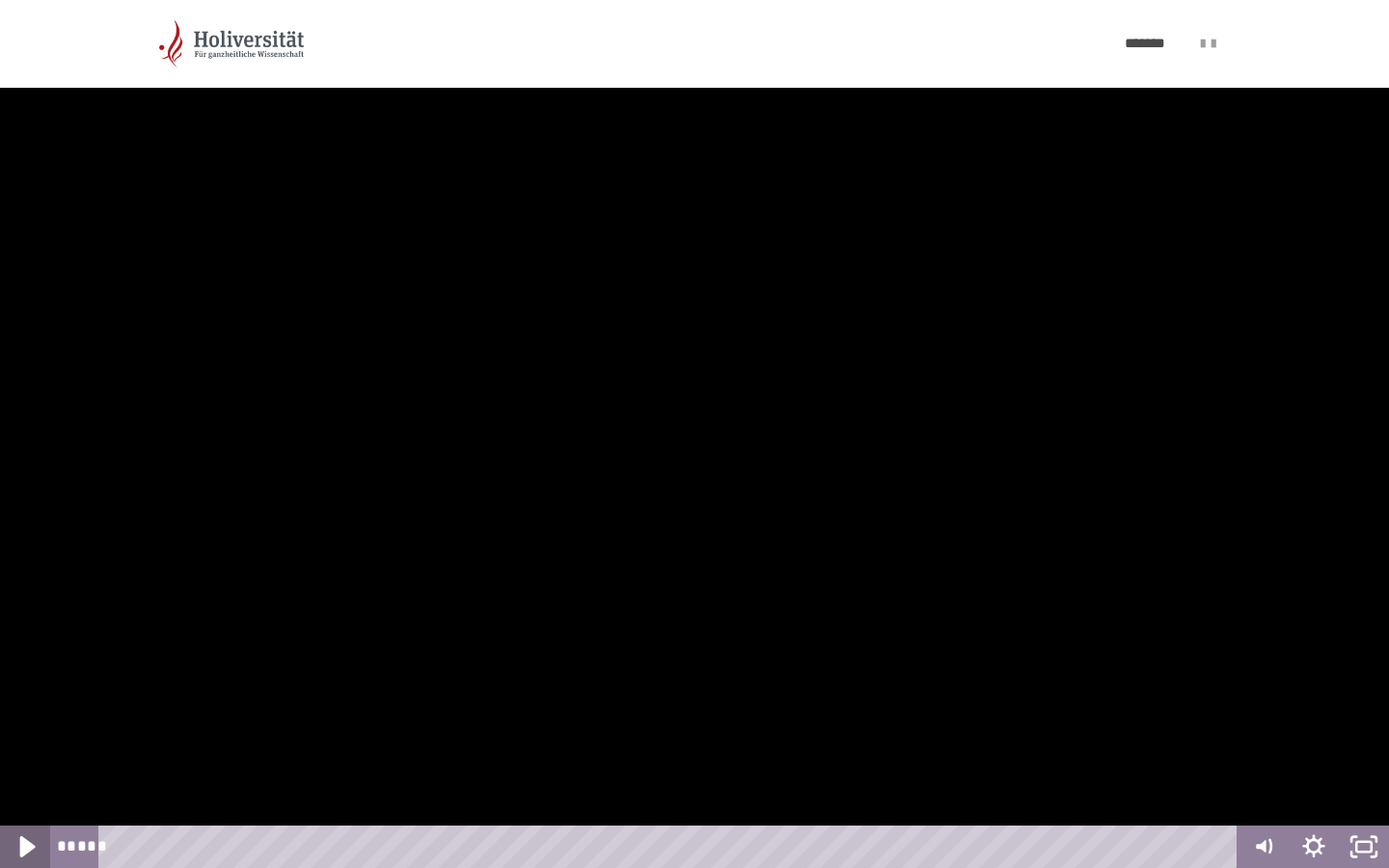 click 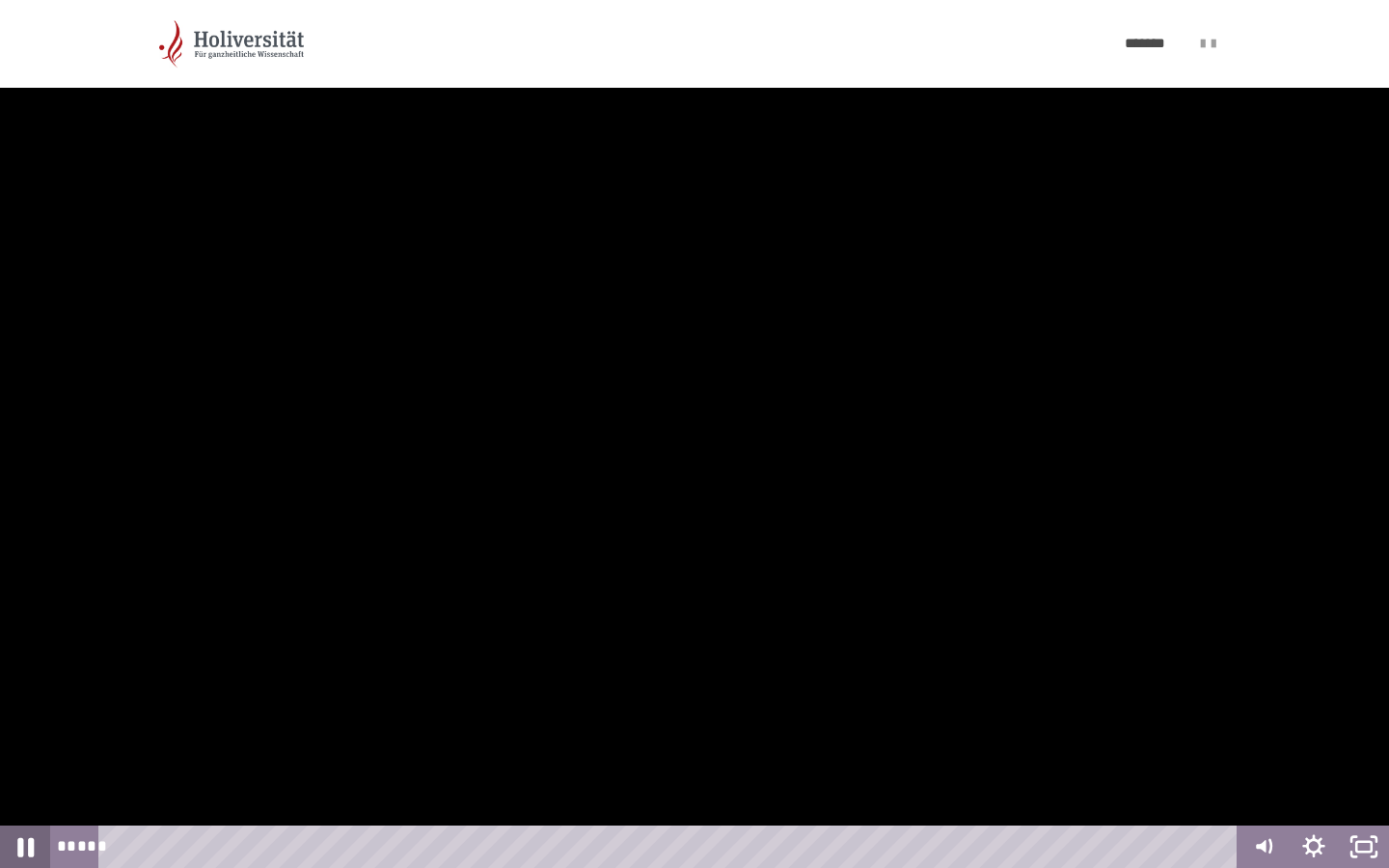 click 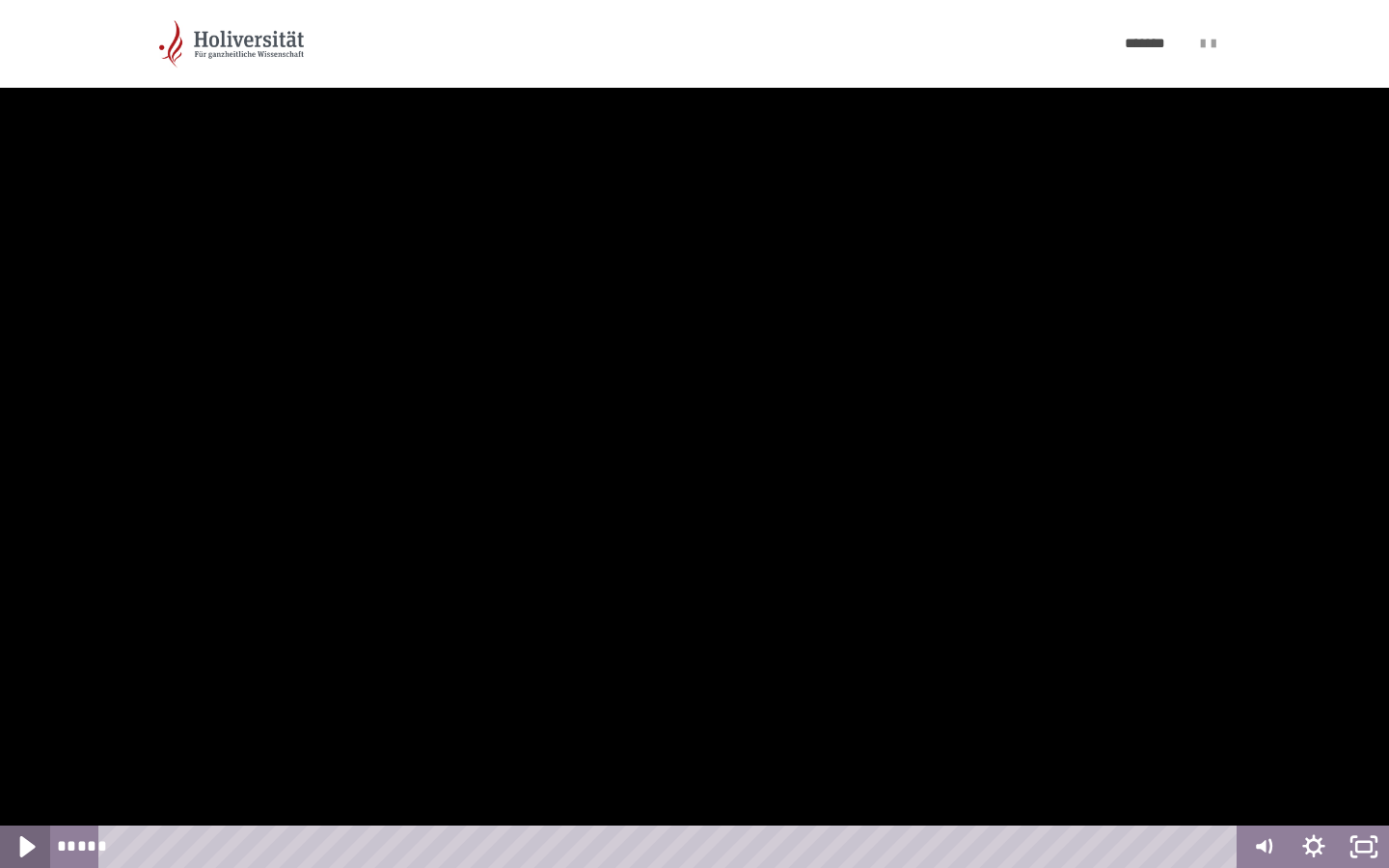 click 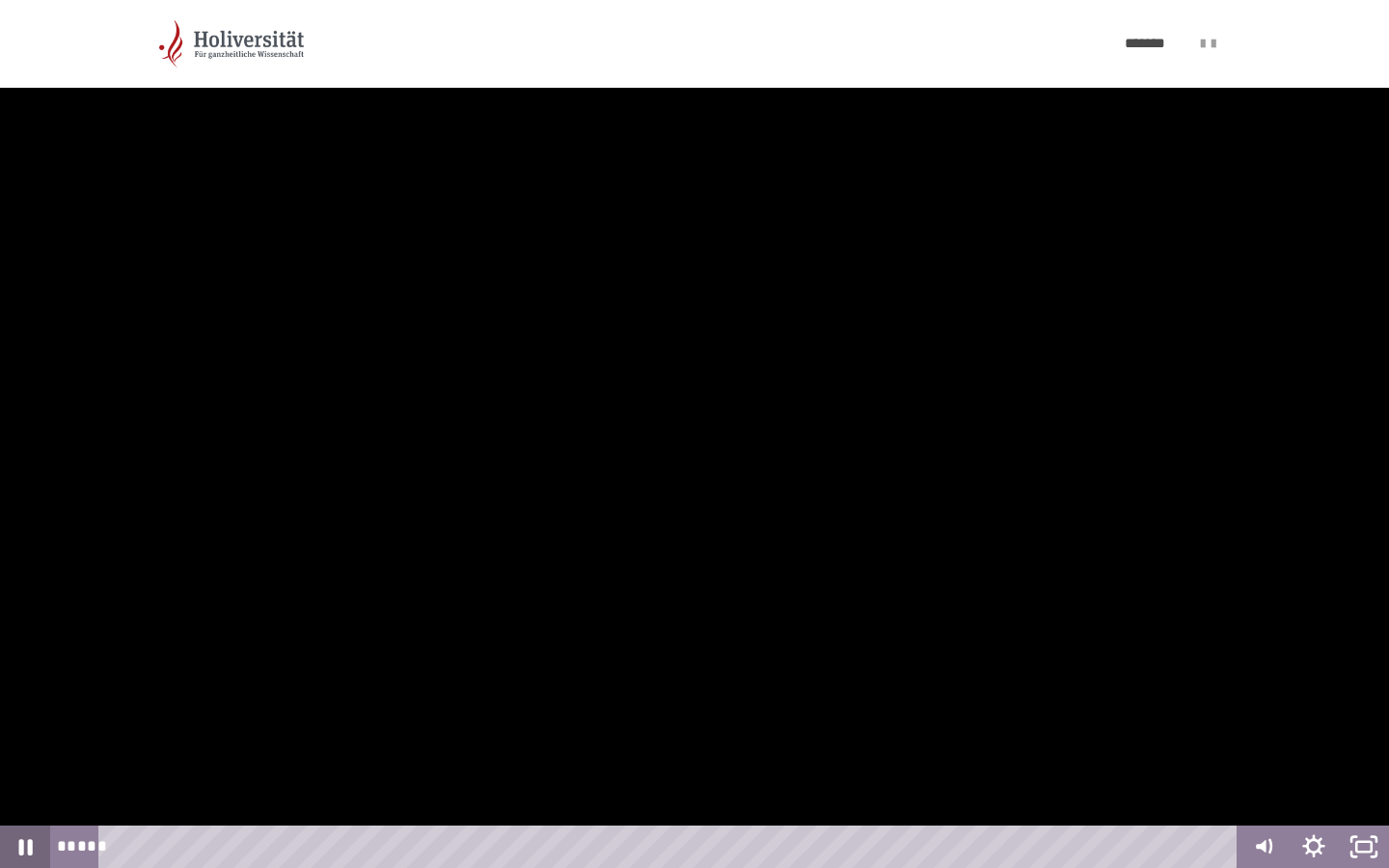 click 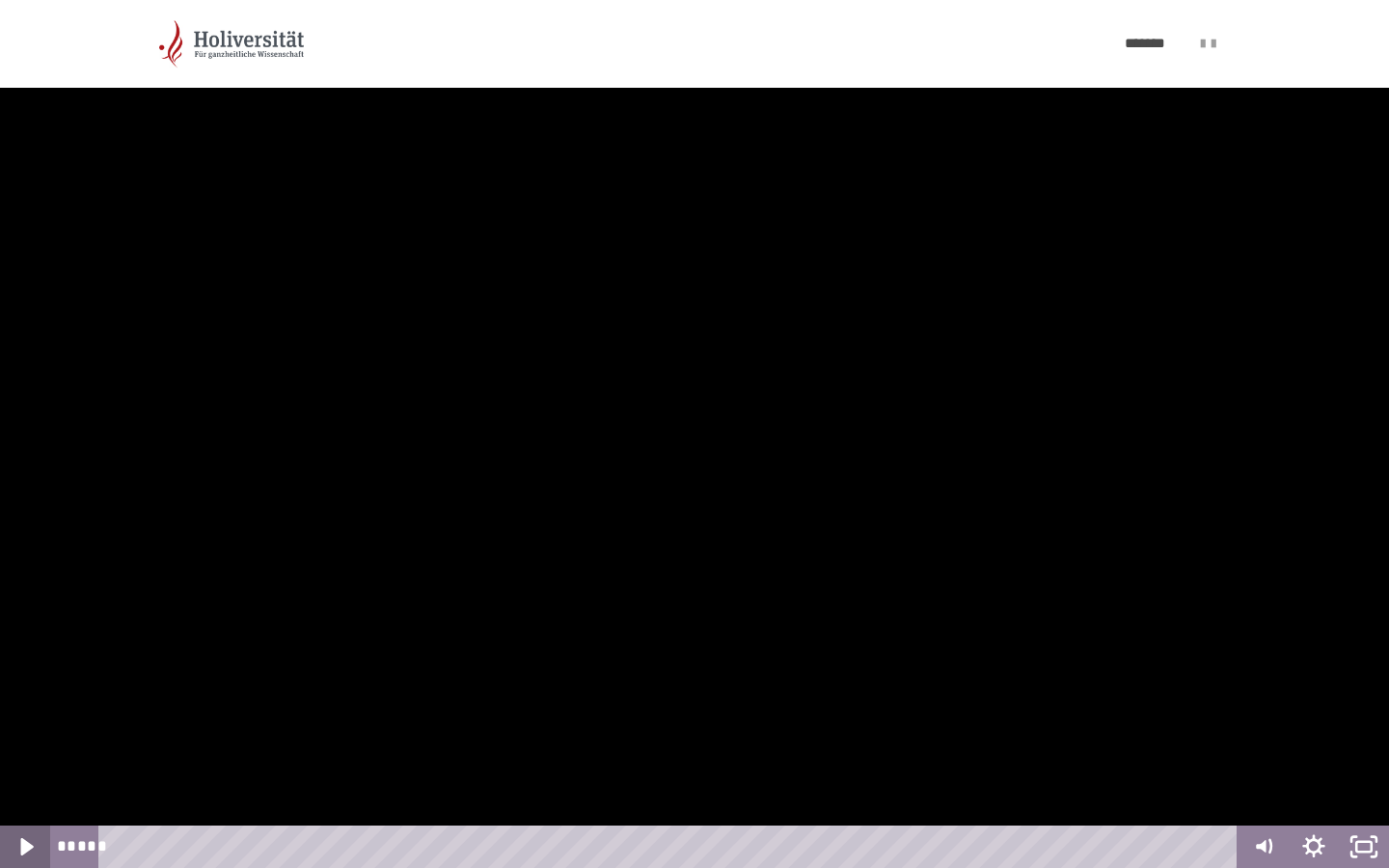 click 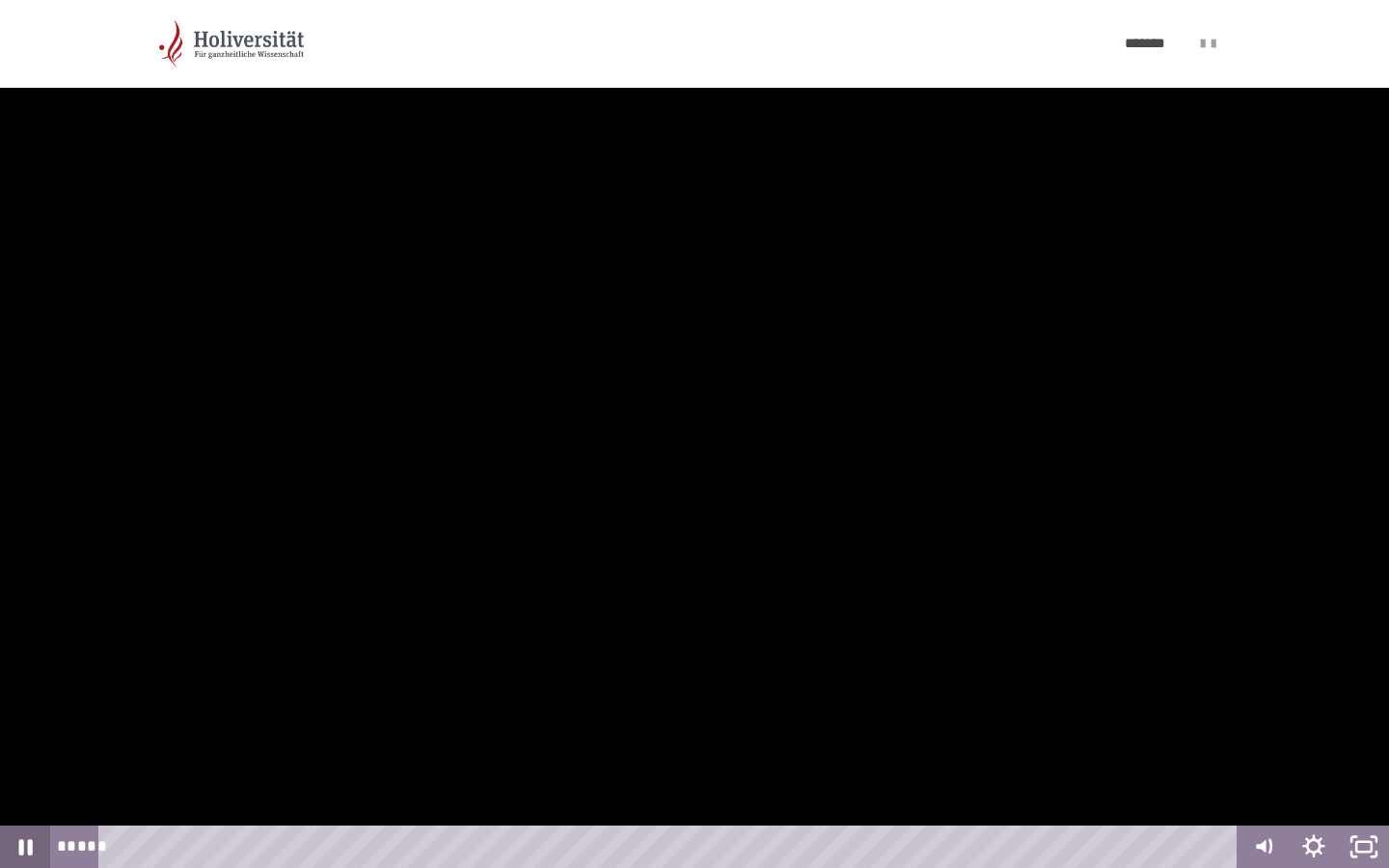 click 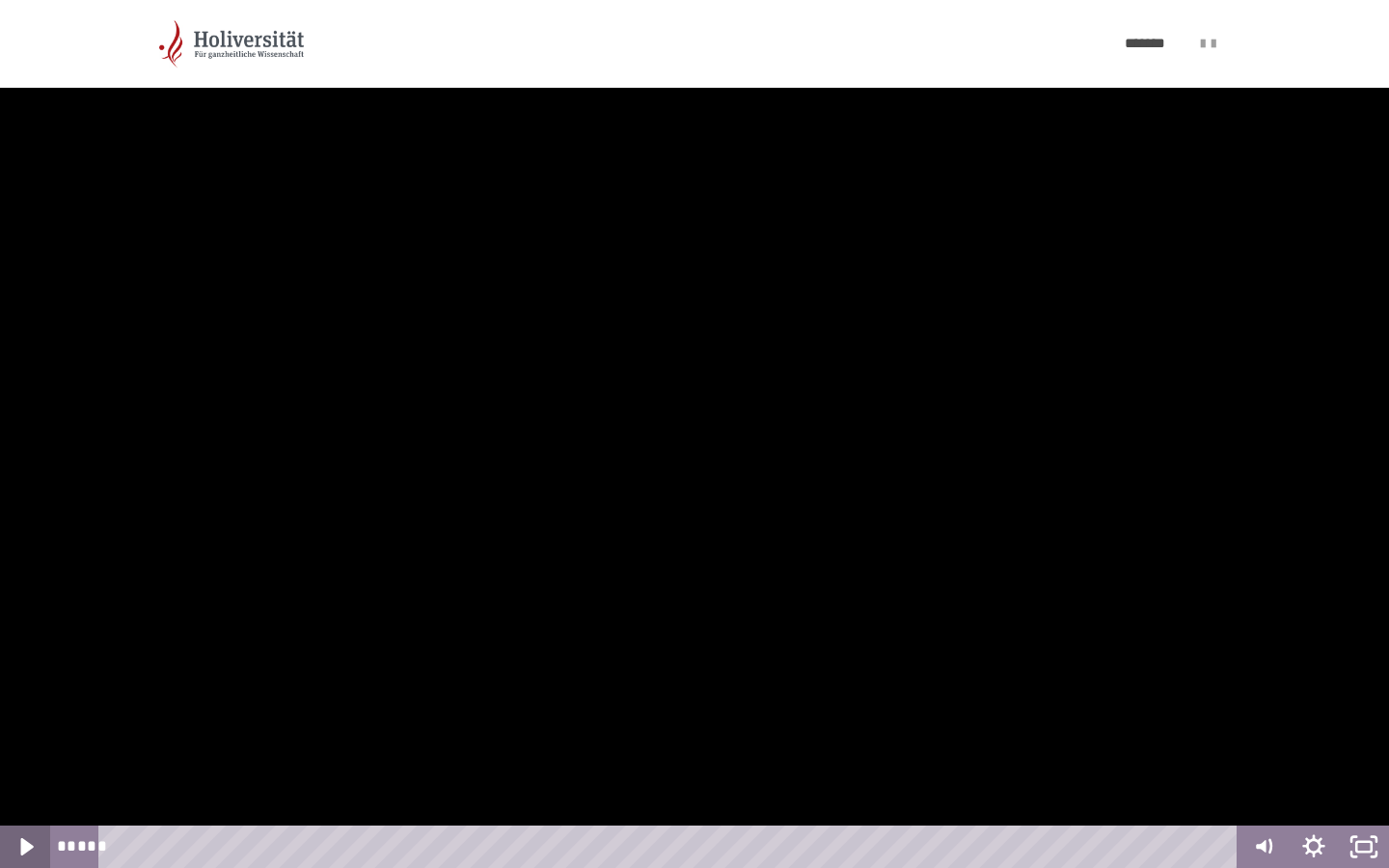 click 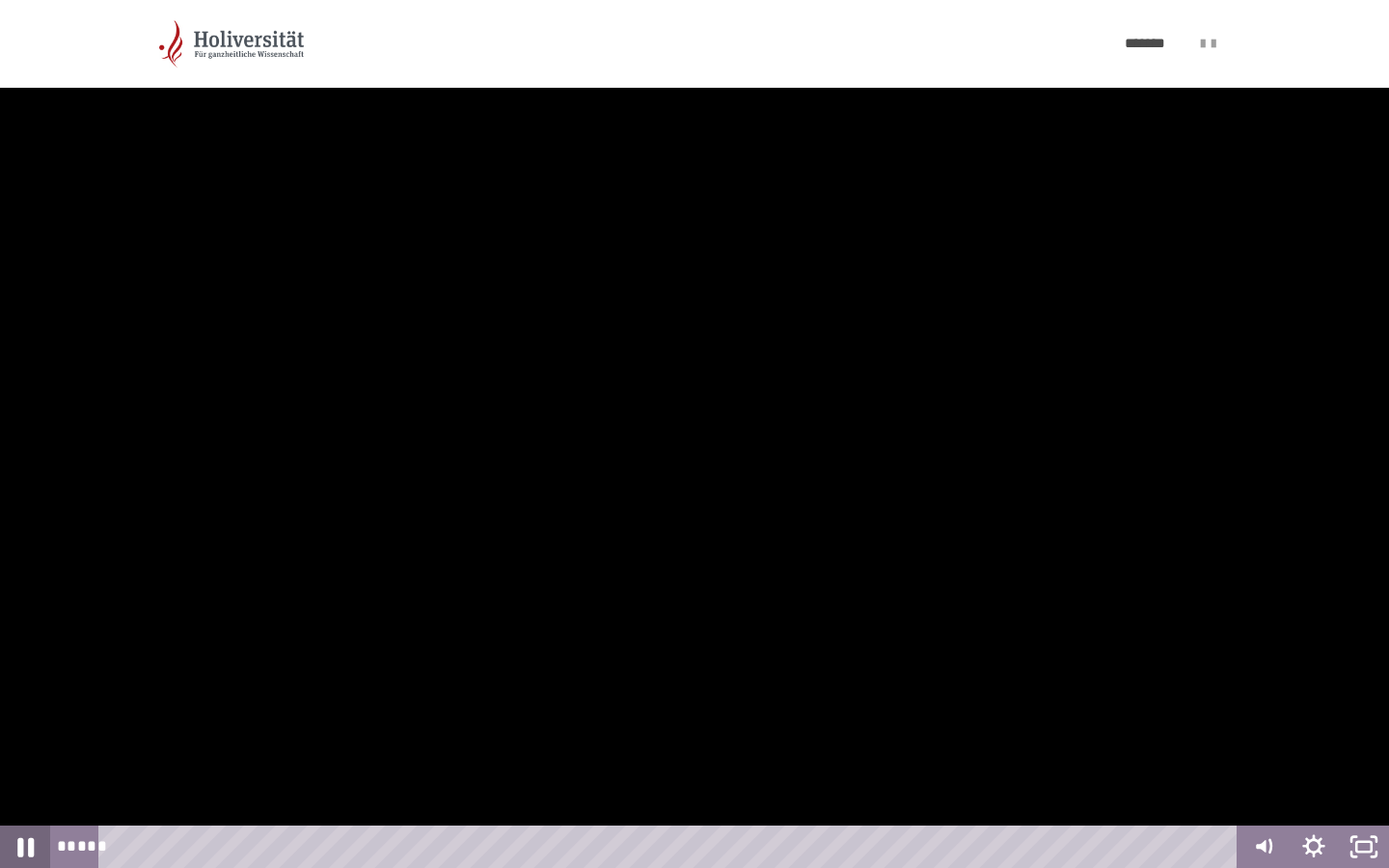 click 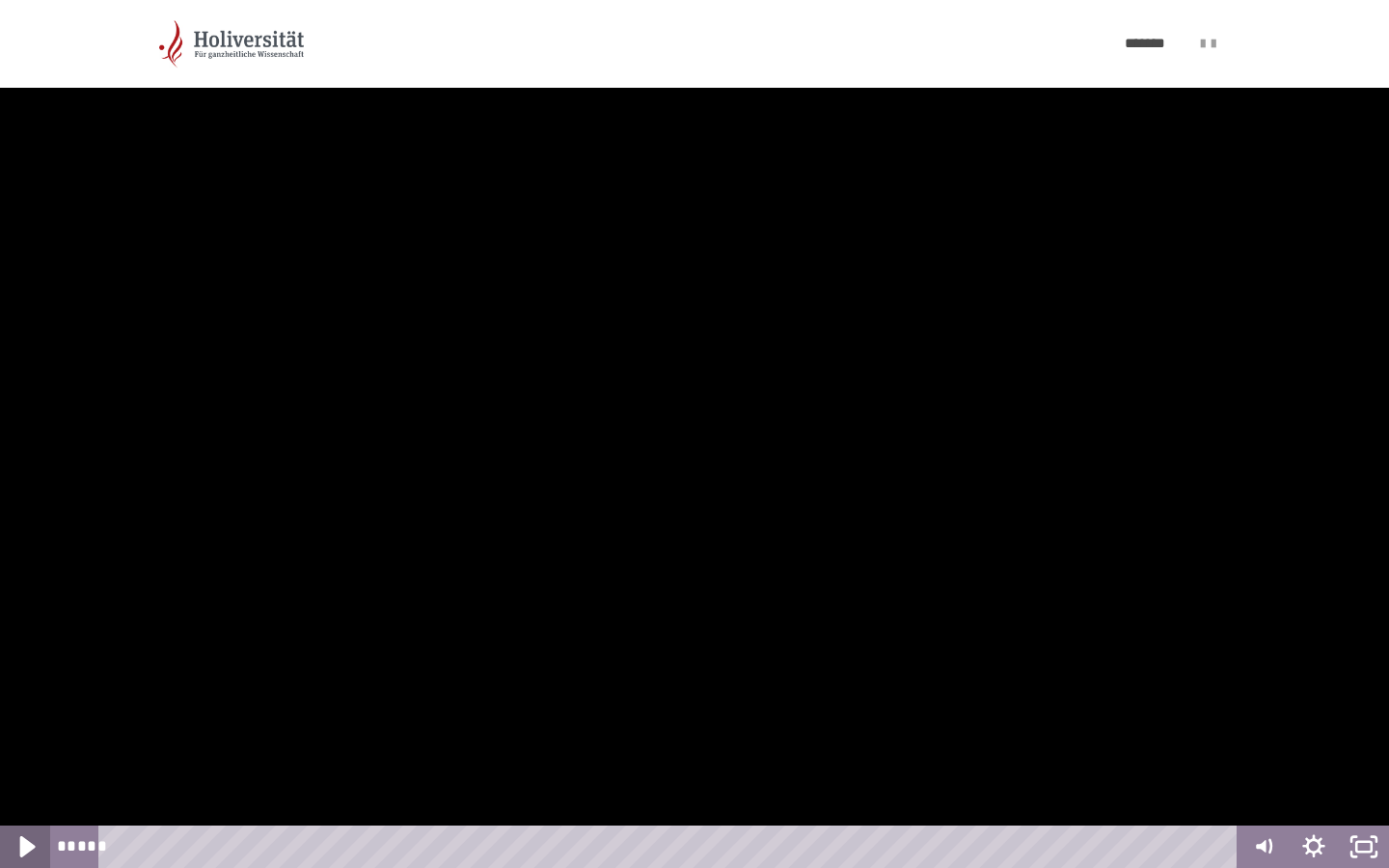 click 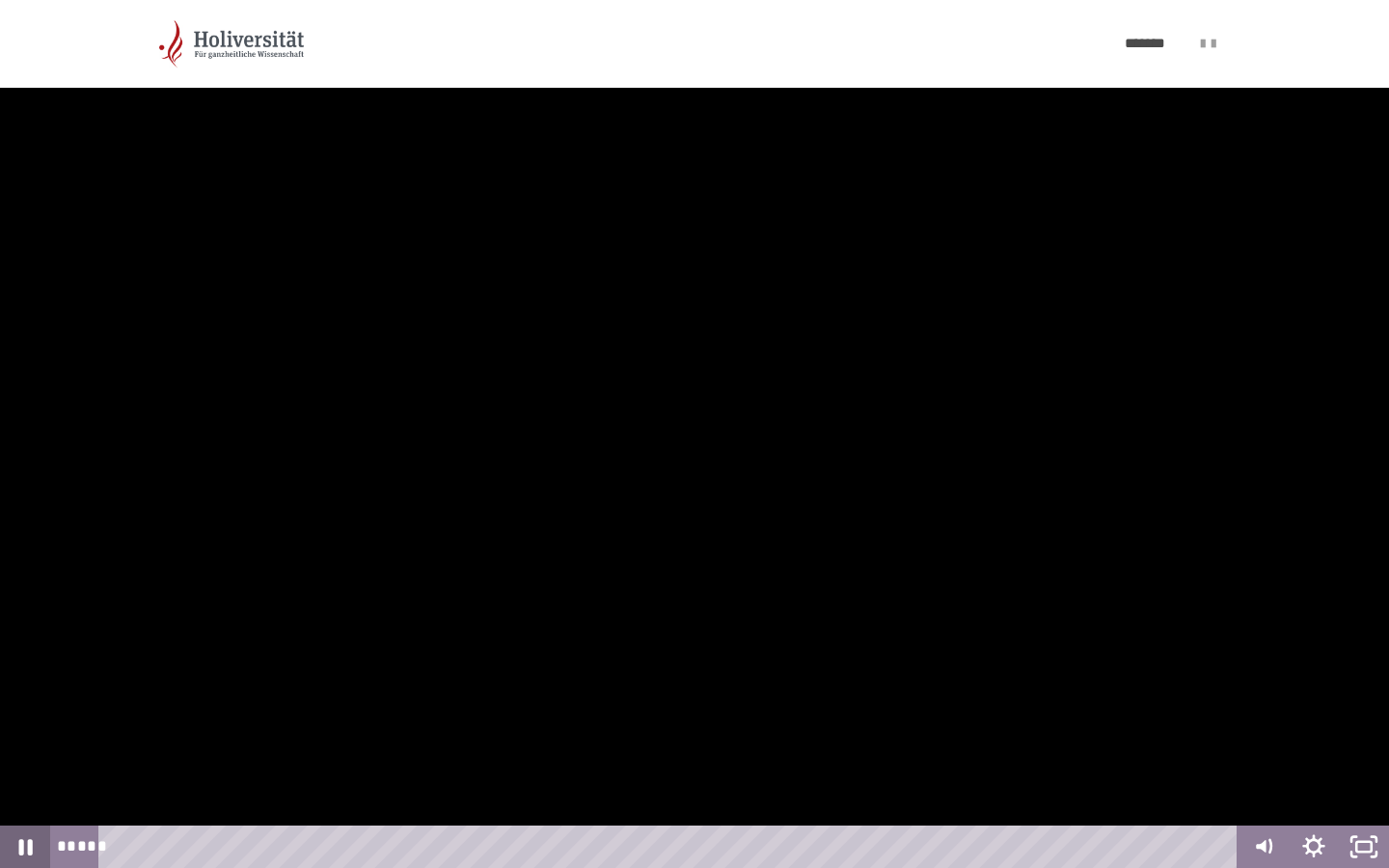 click 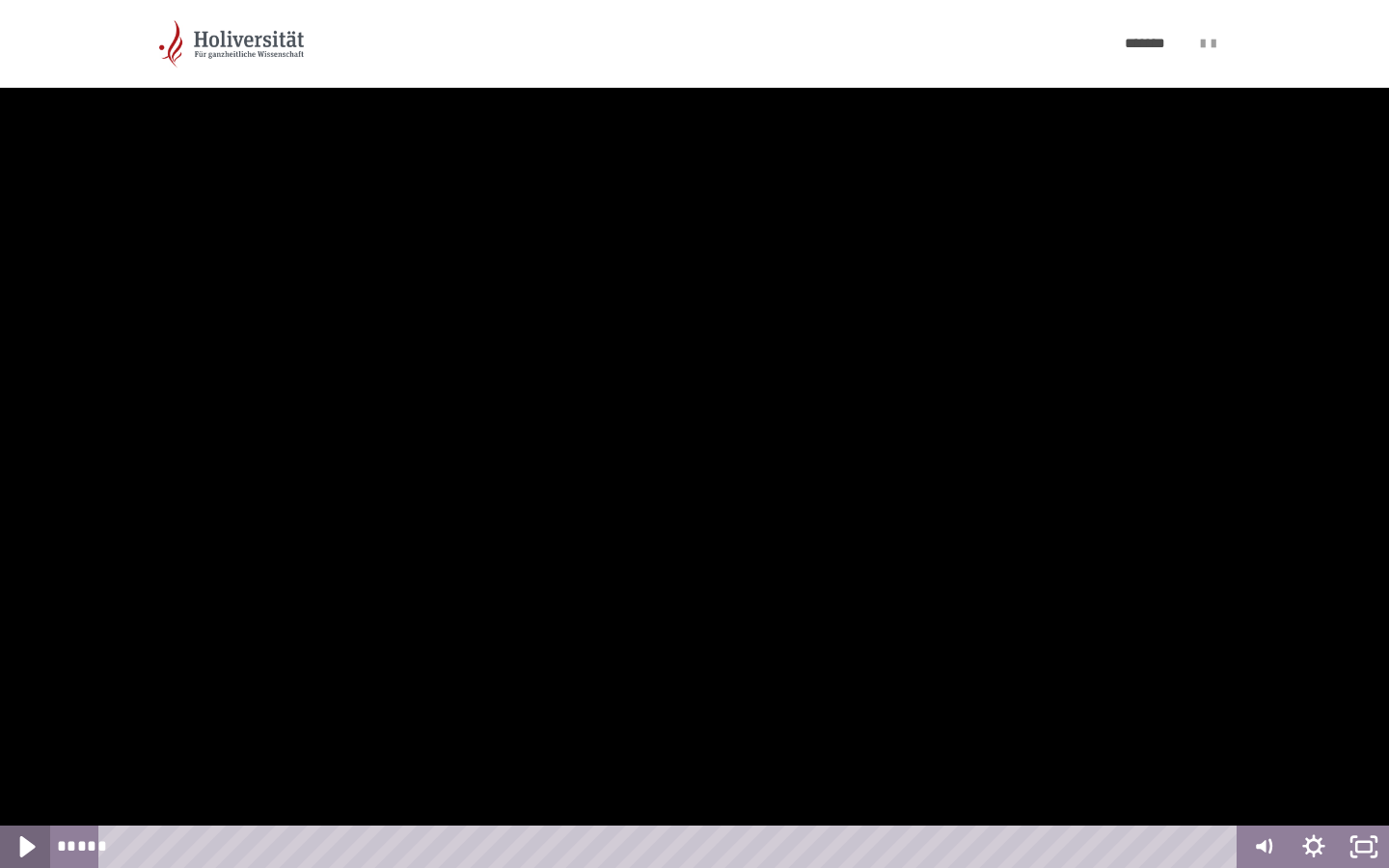 click 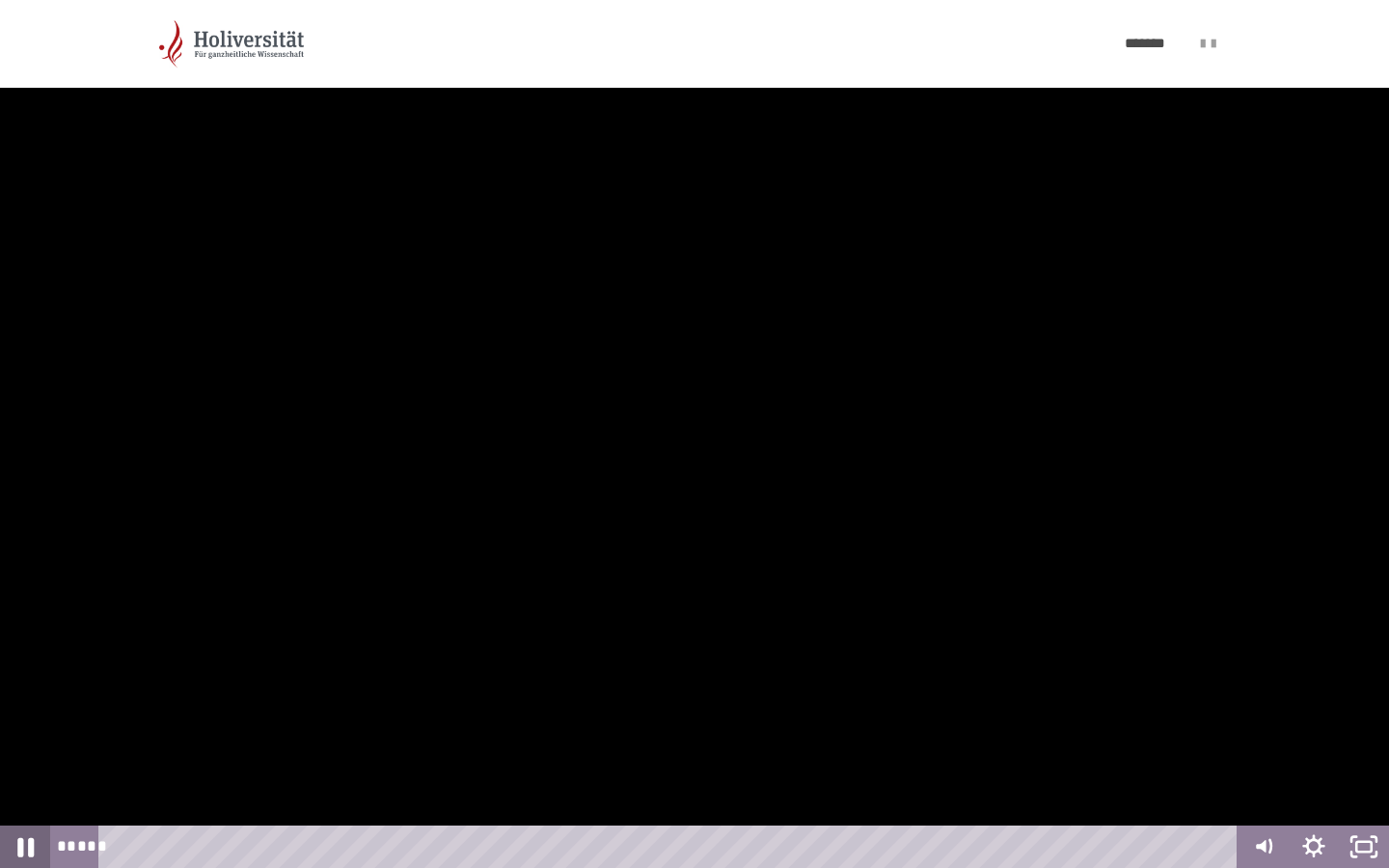click 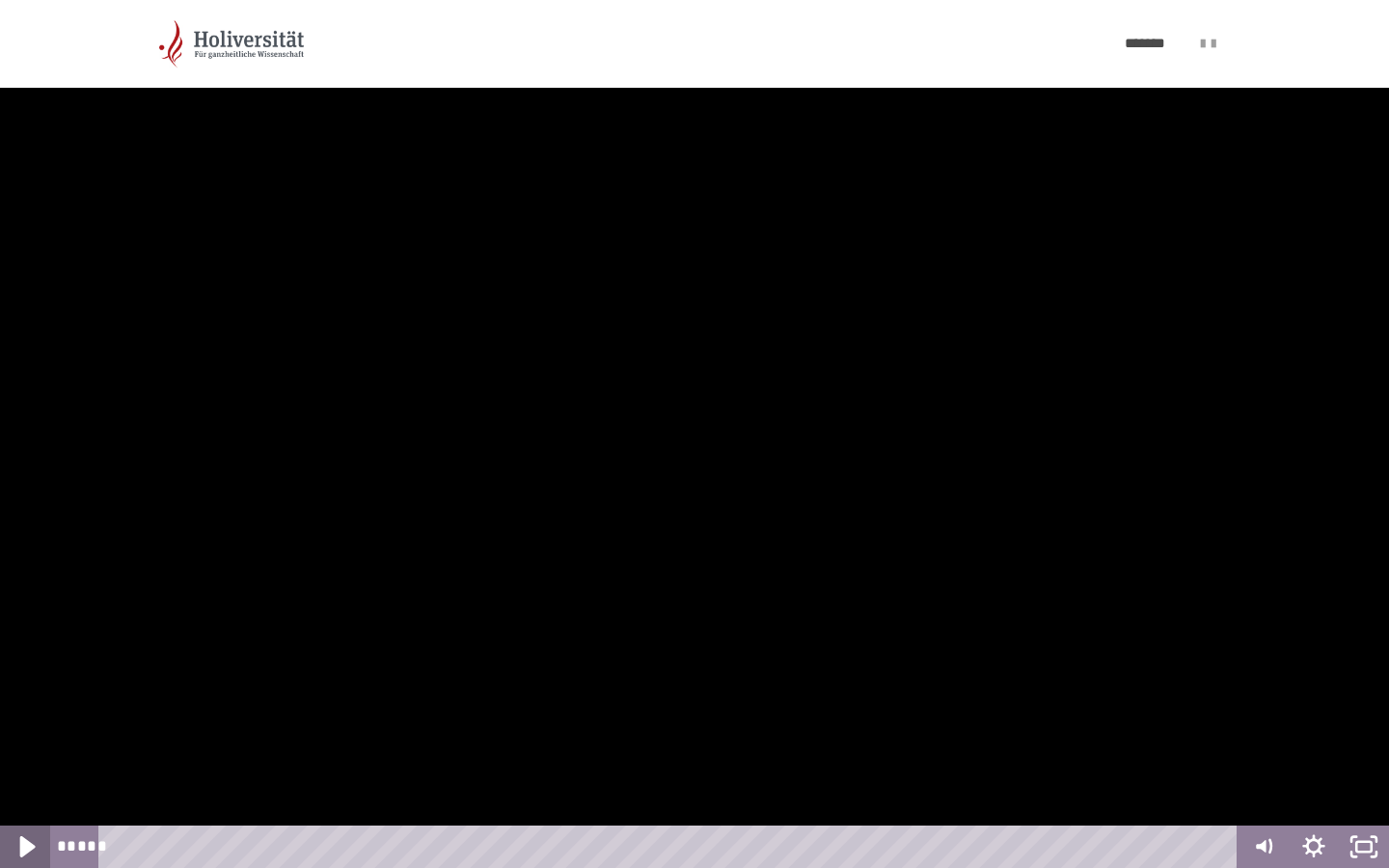click 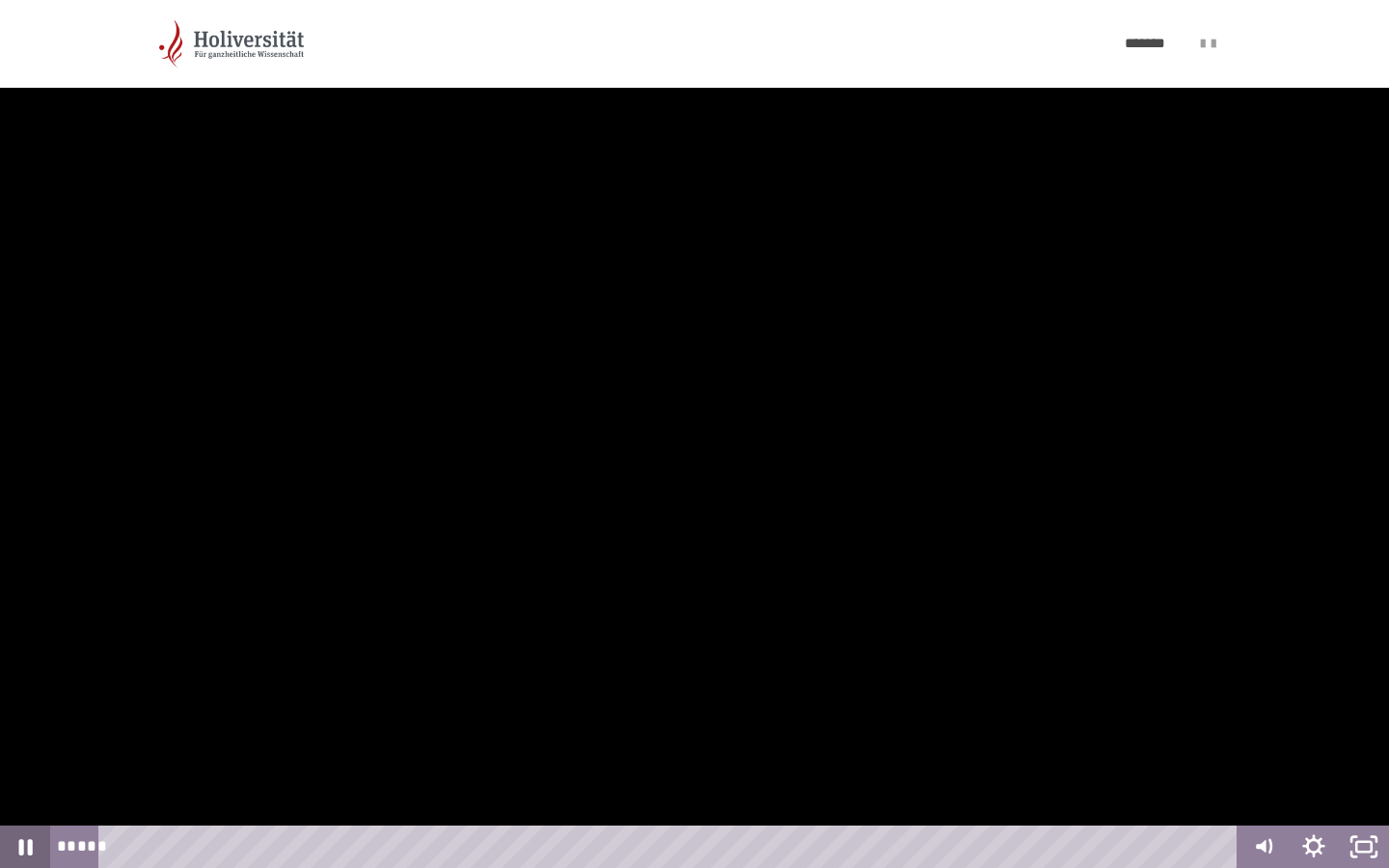 click 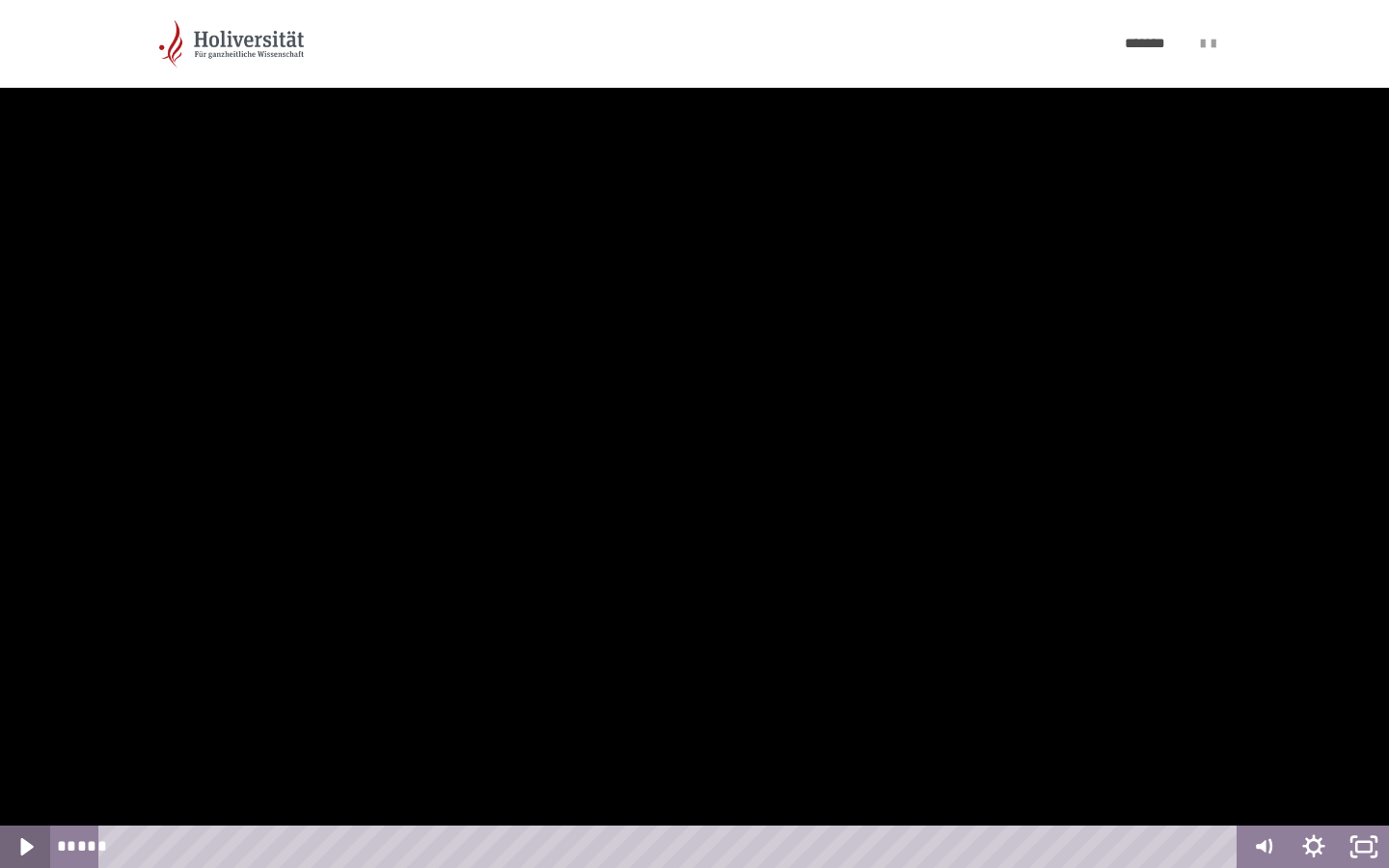 click 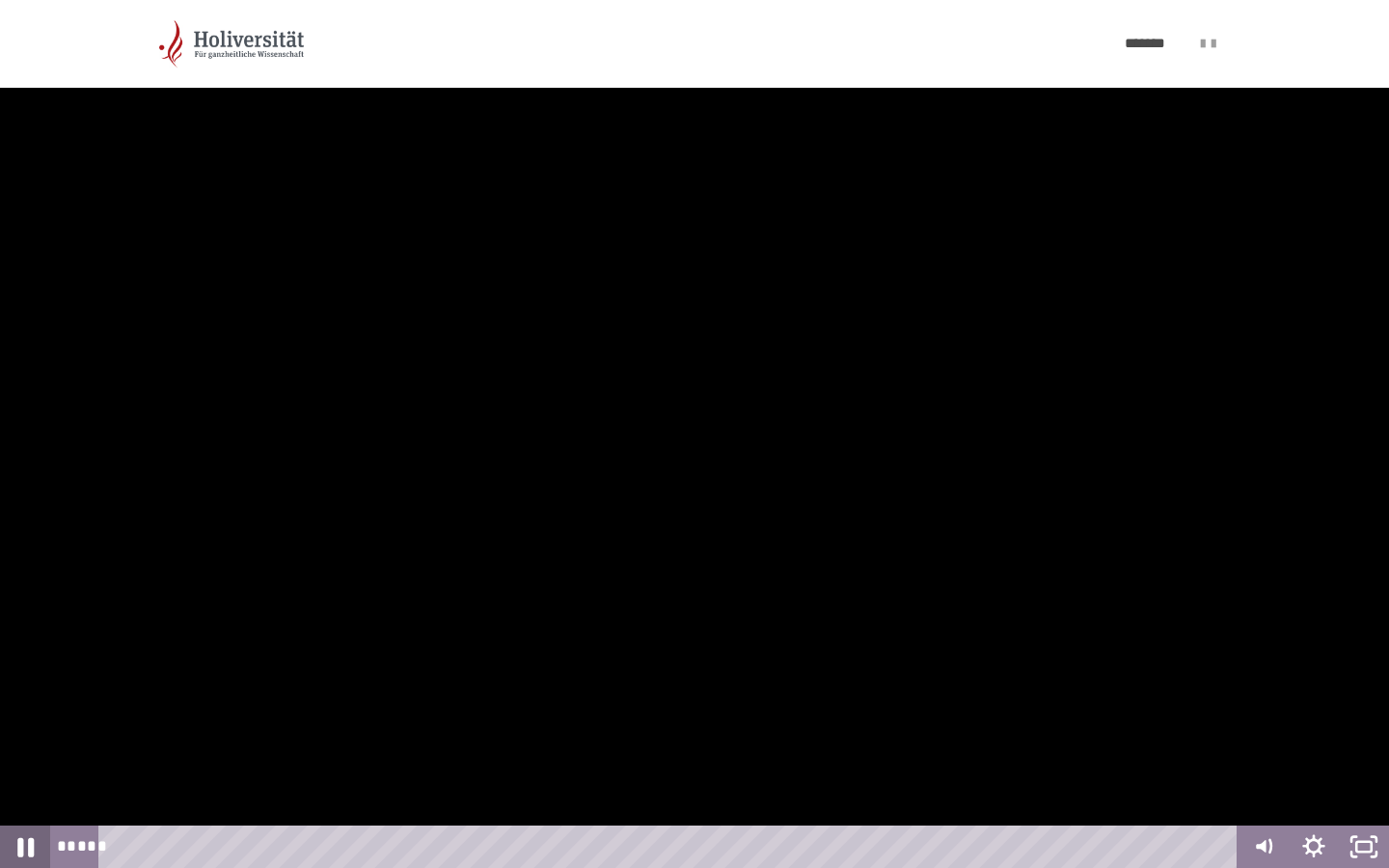 click 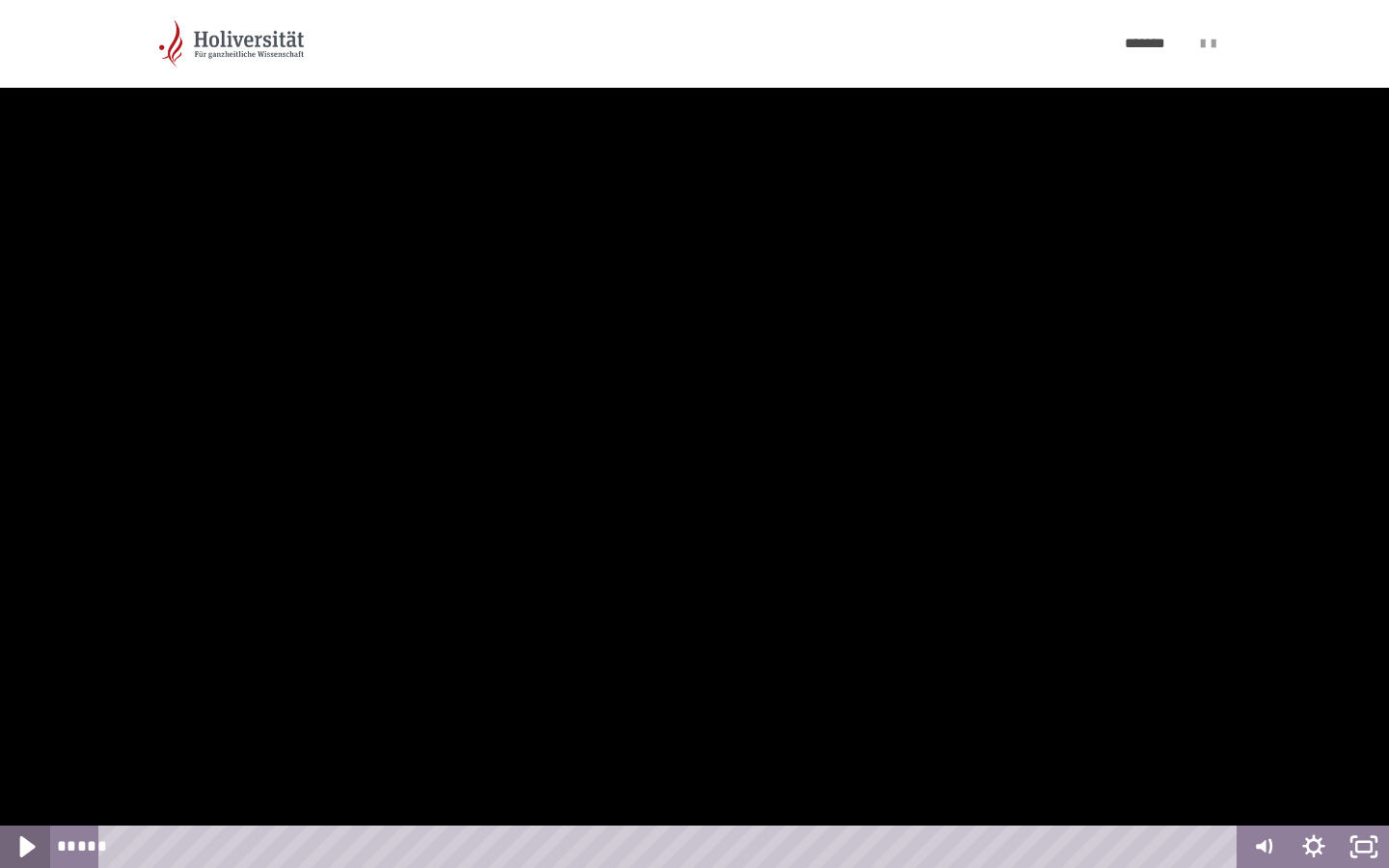 drag, startPoint x: 29, startPoint y: 842, endPoint x: 96, endPoint y: 840, distance: 67.029844 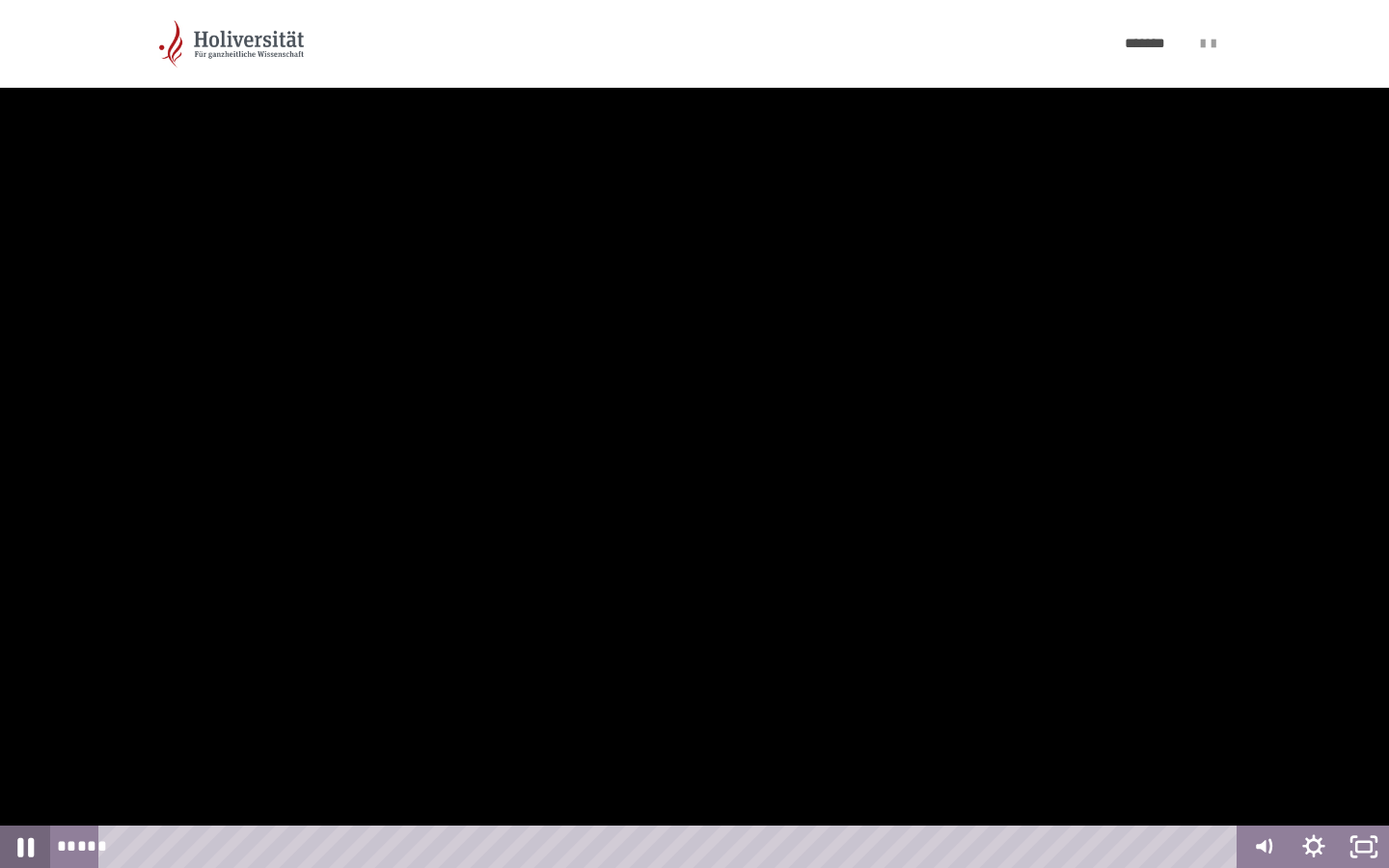 click 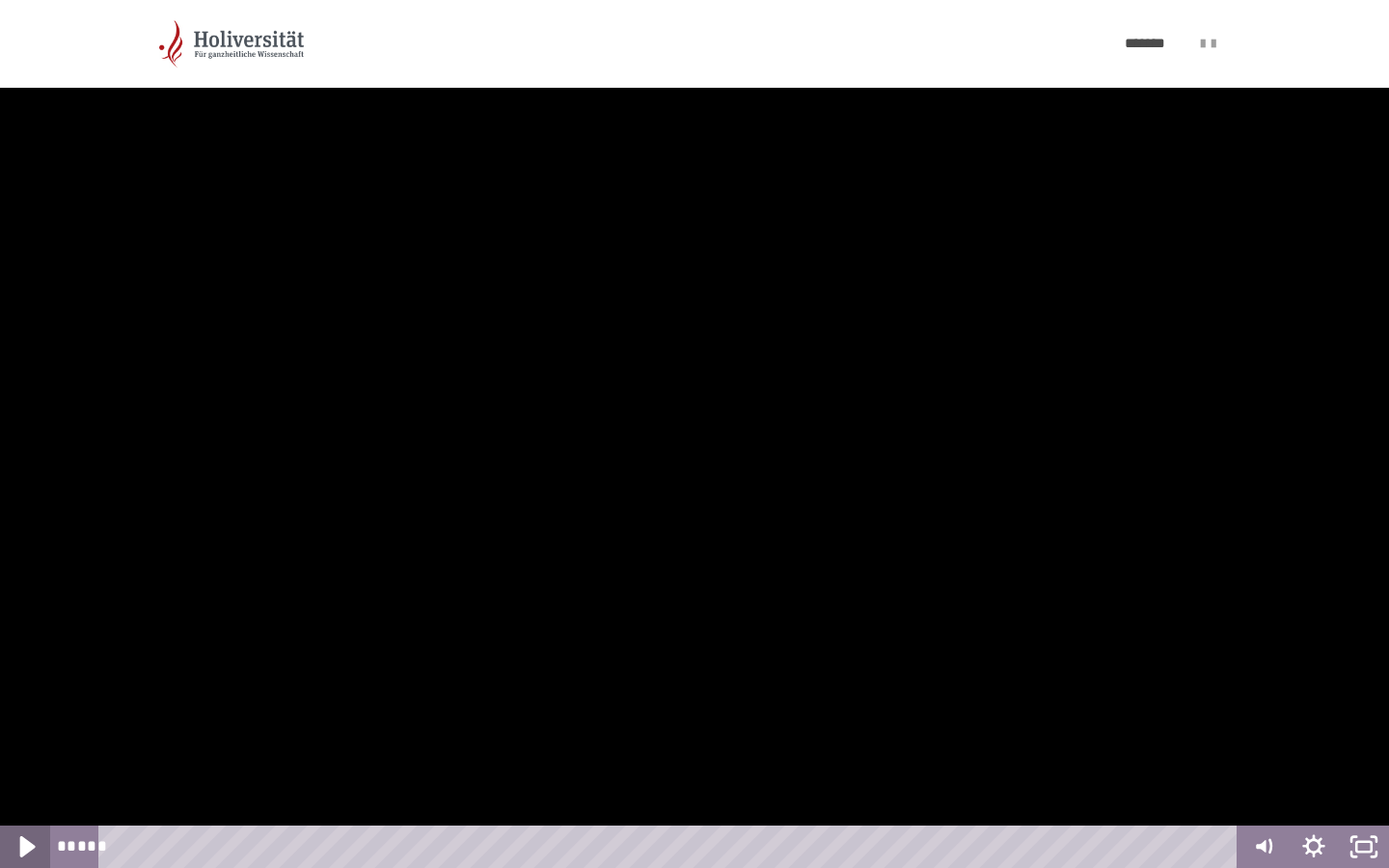 click 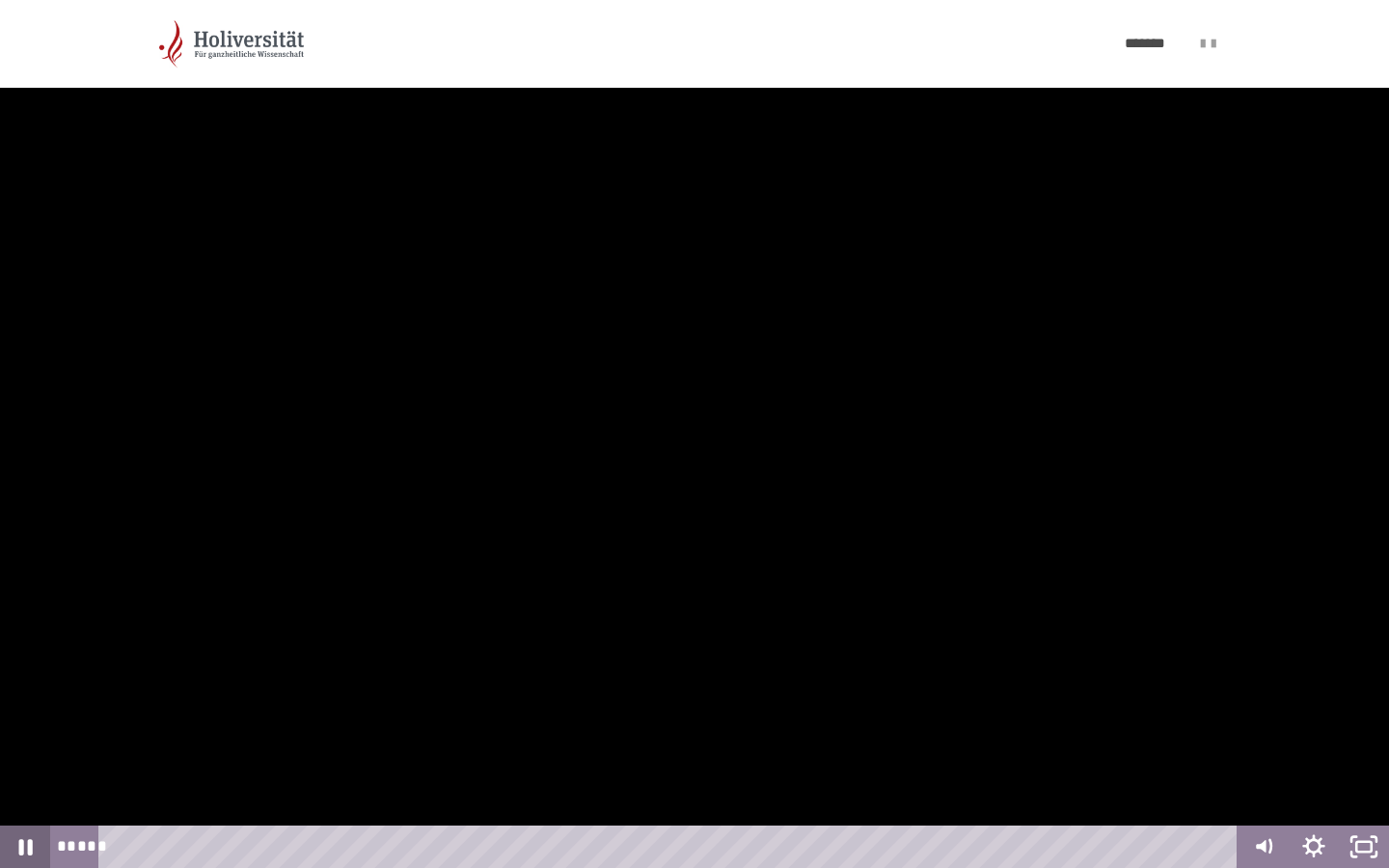 click 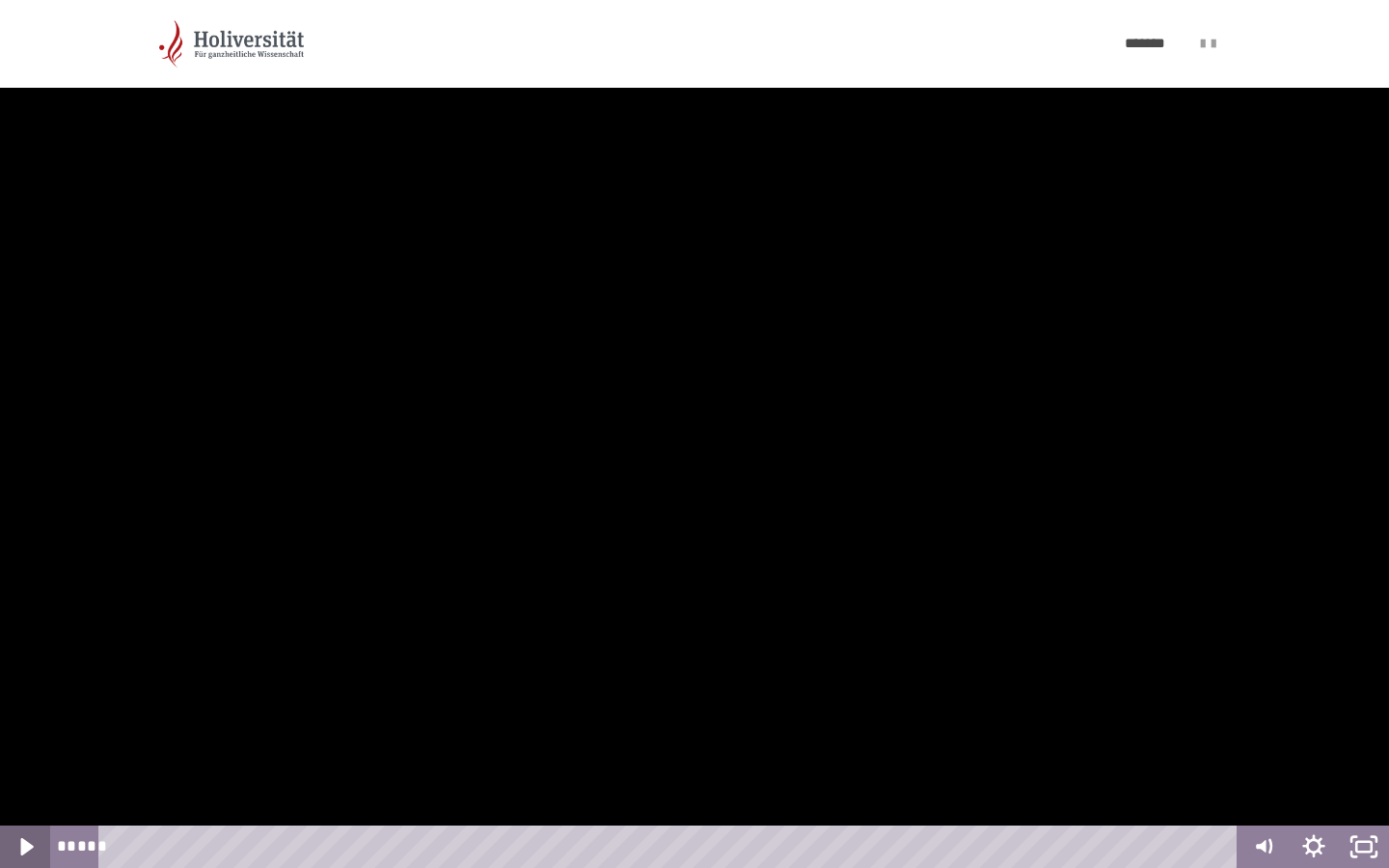 click 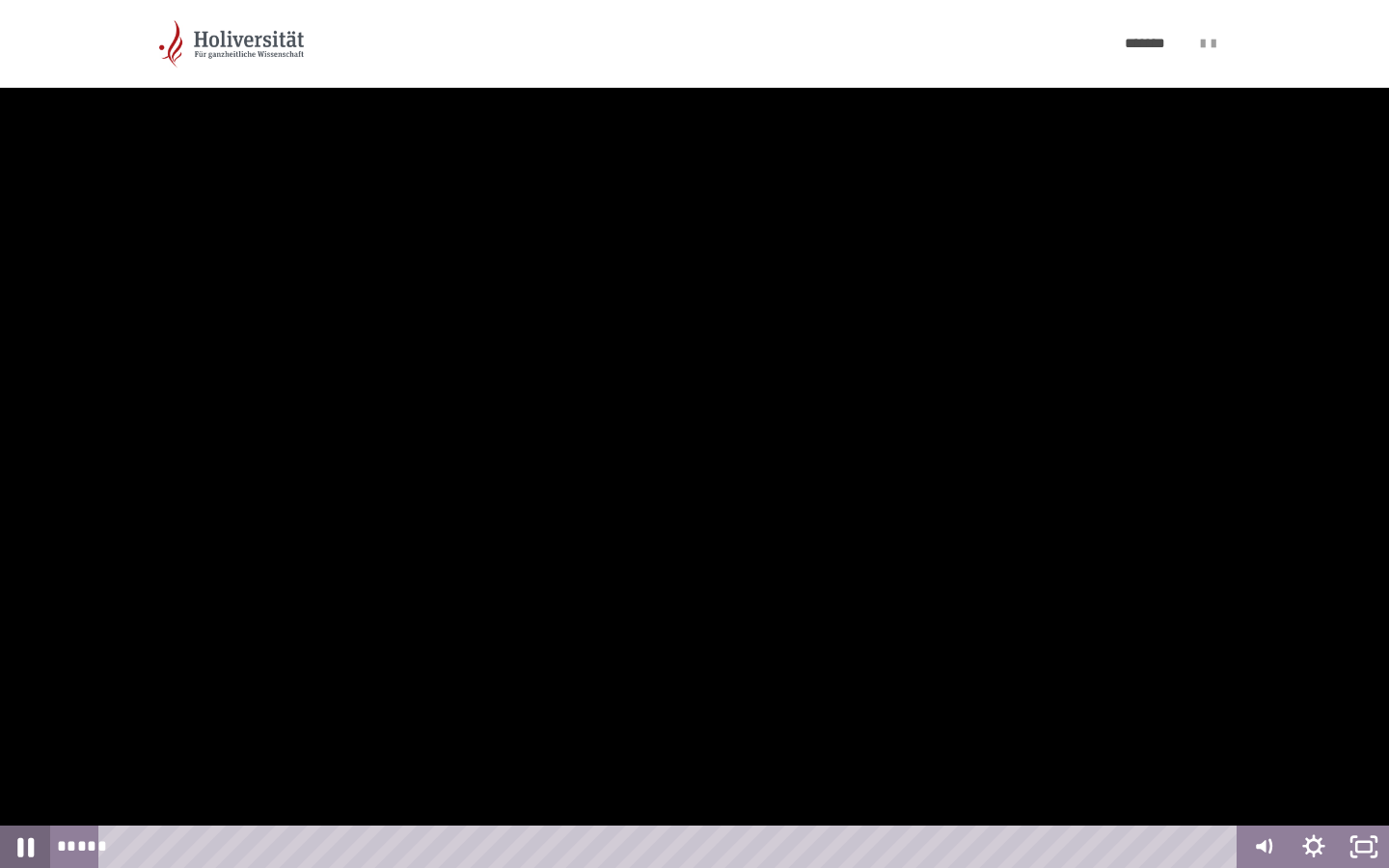 click 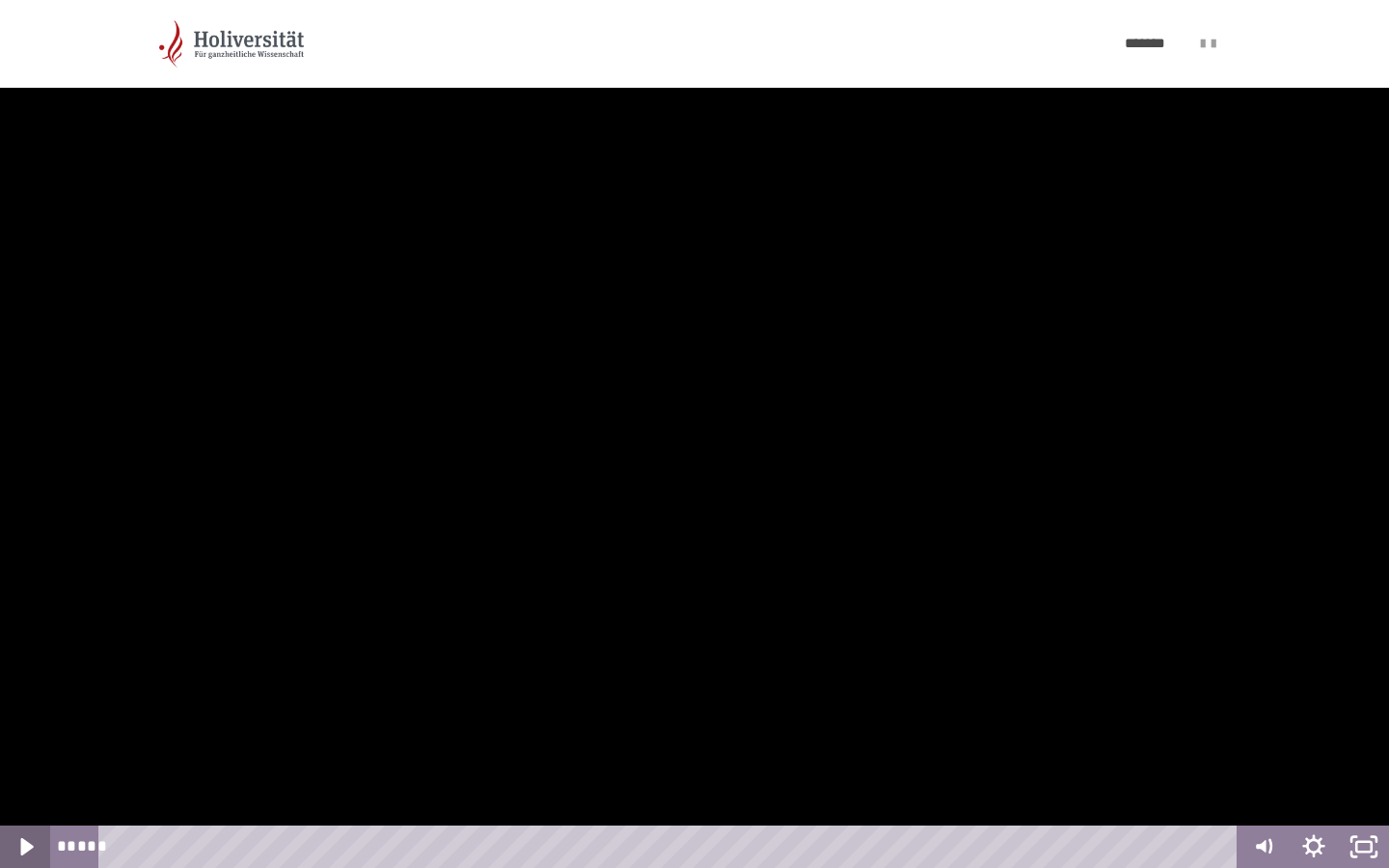 click 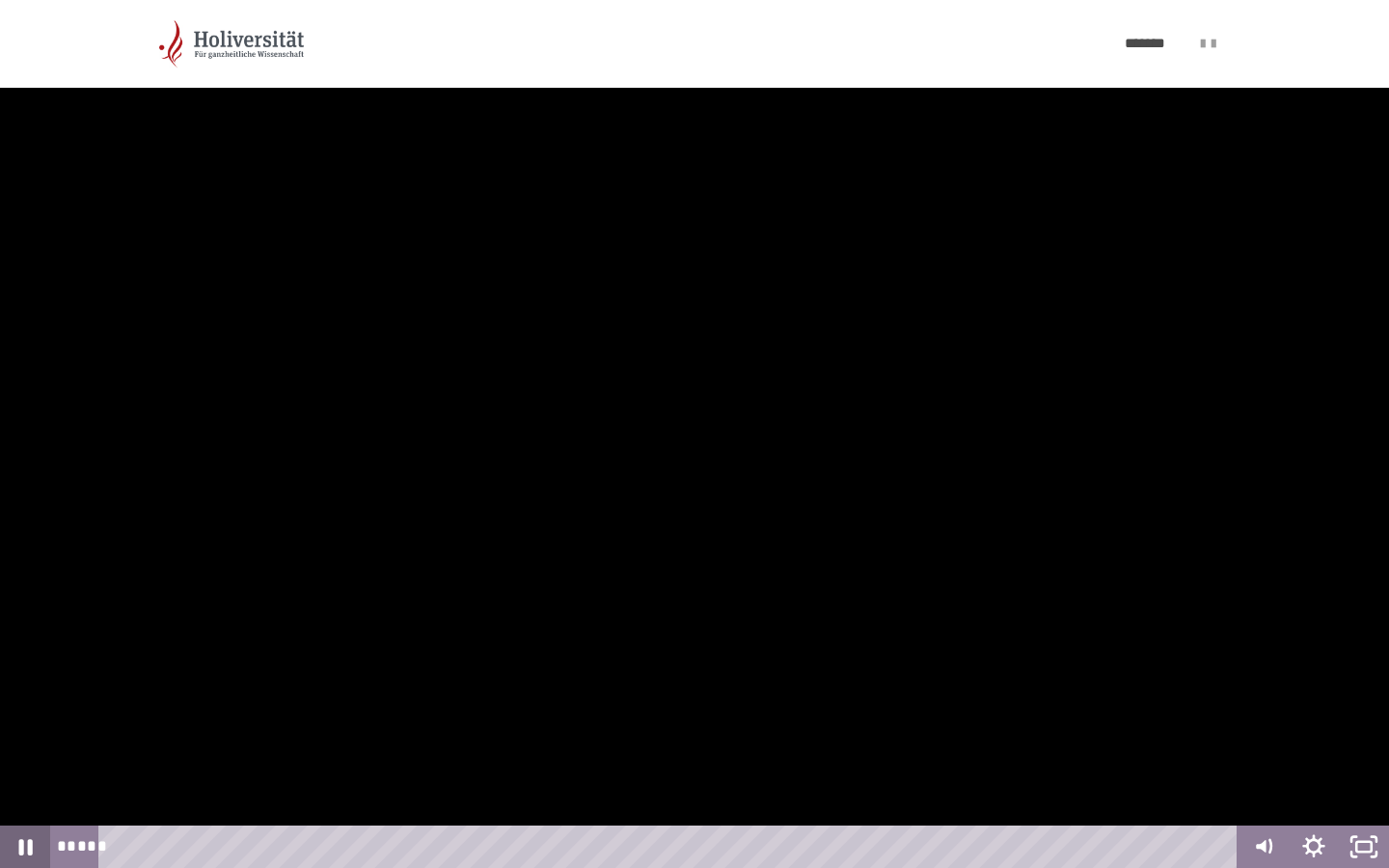 click 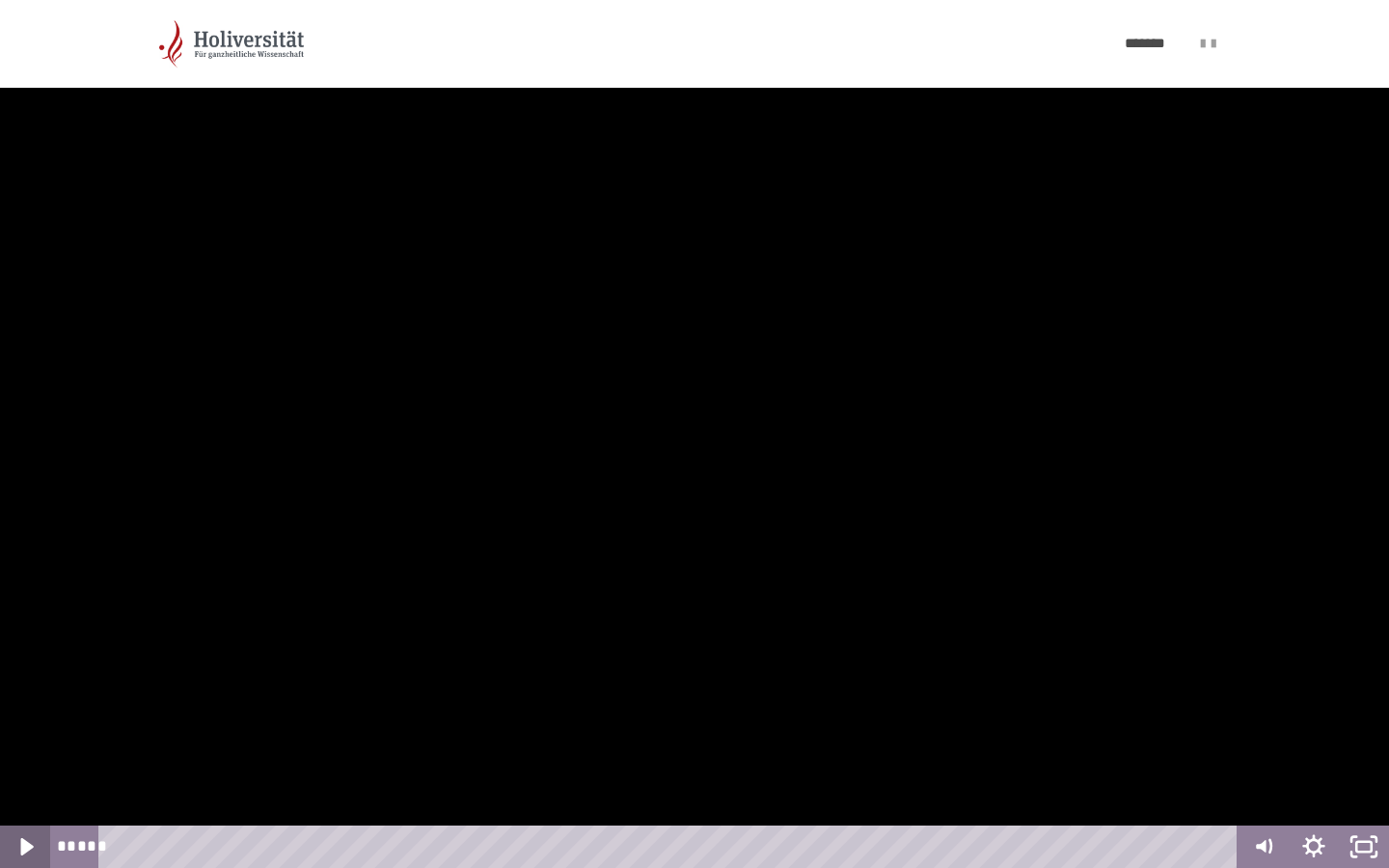 click 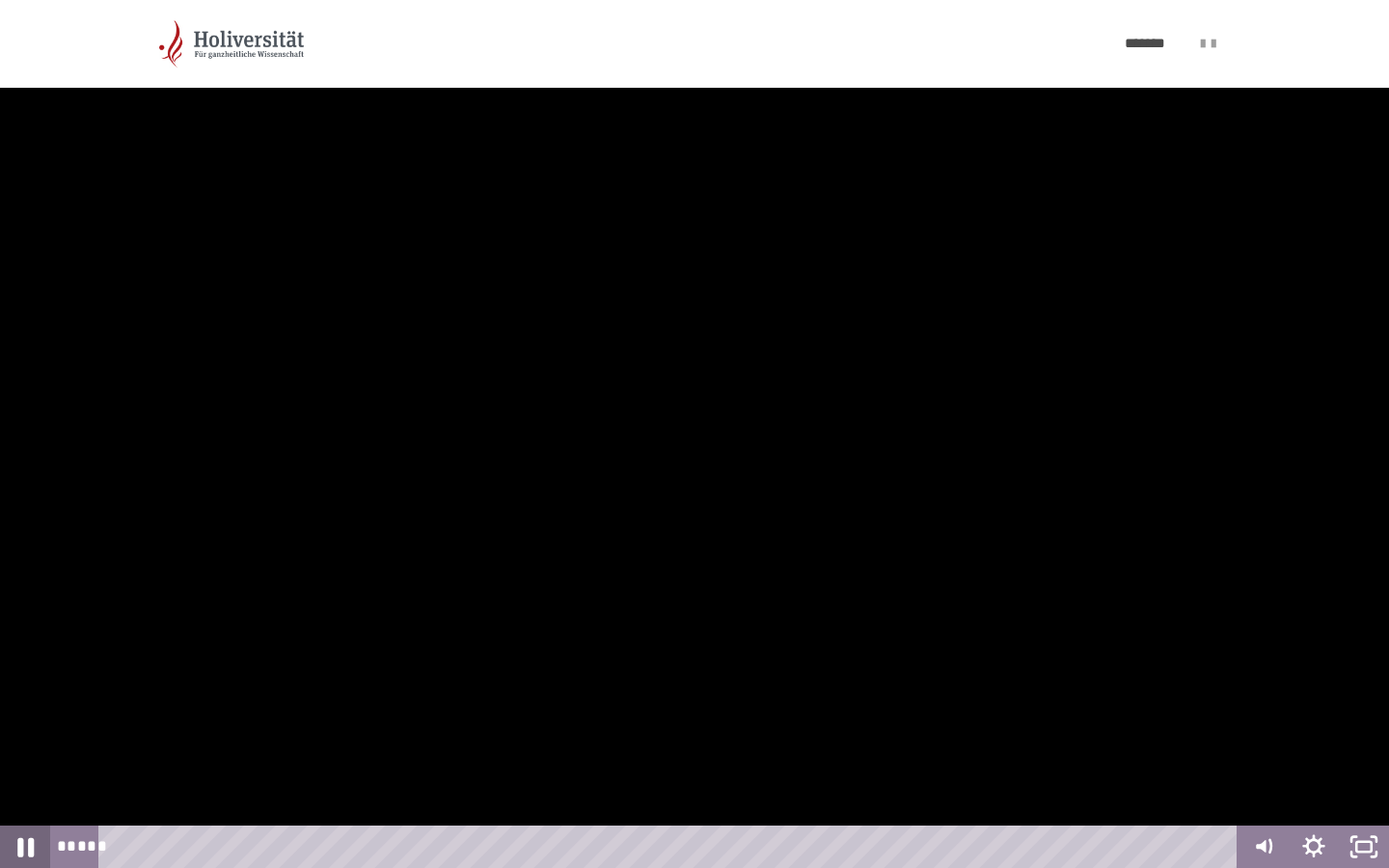 click 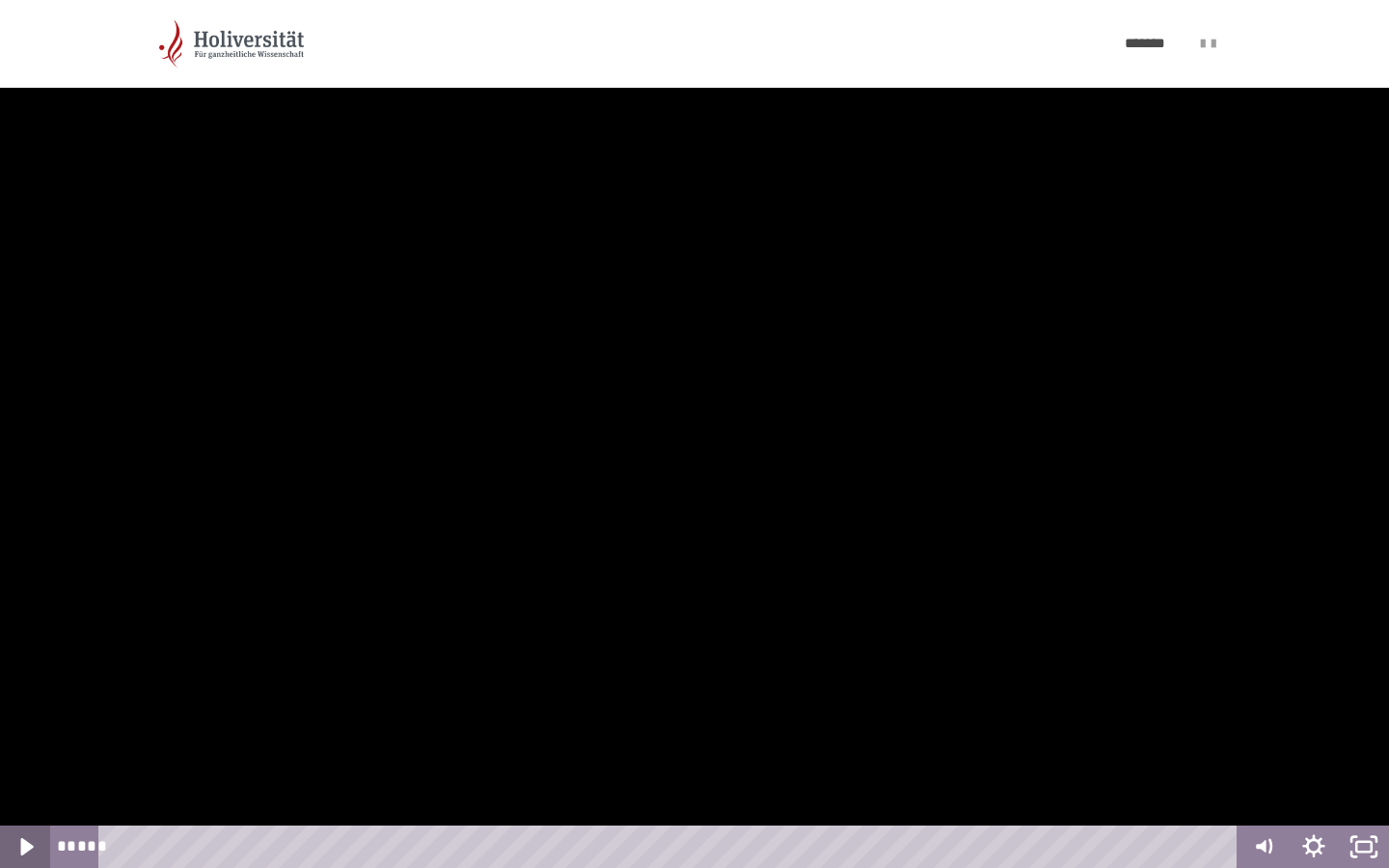 click 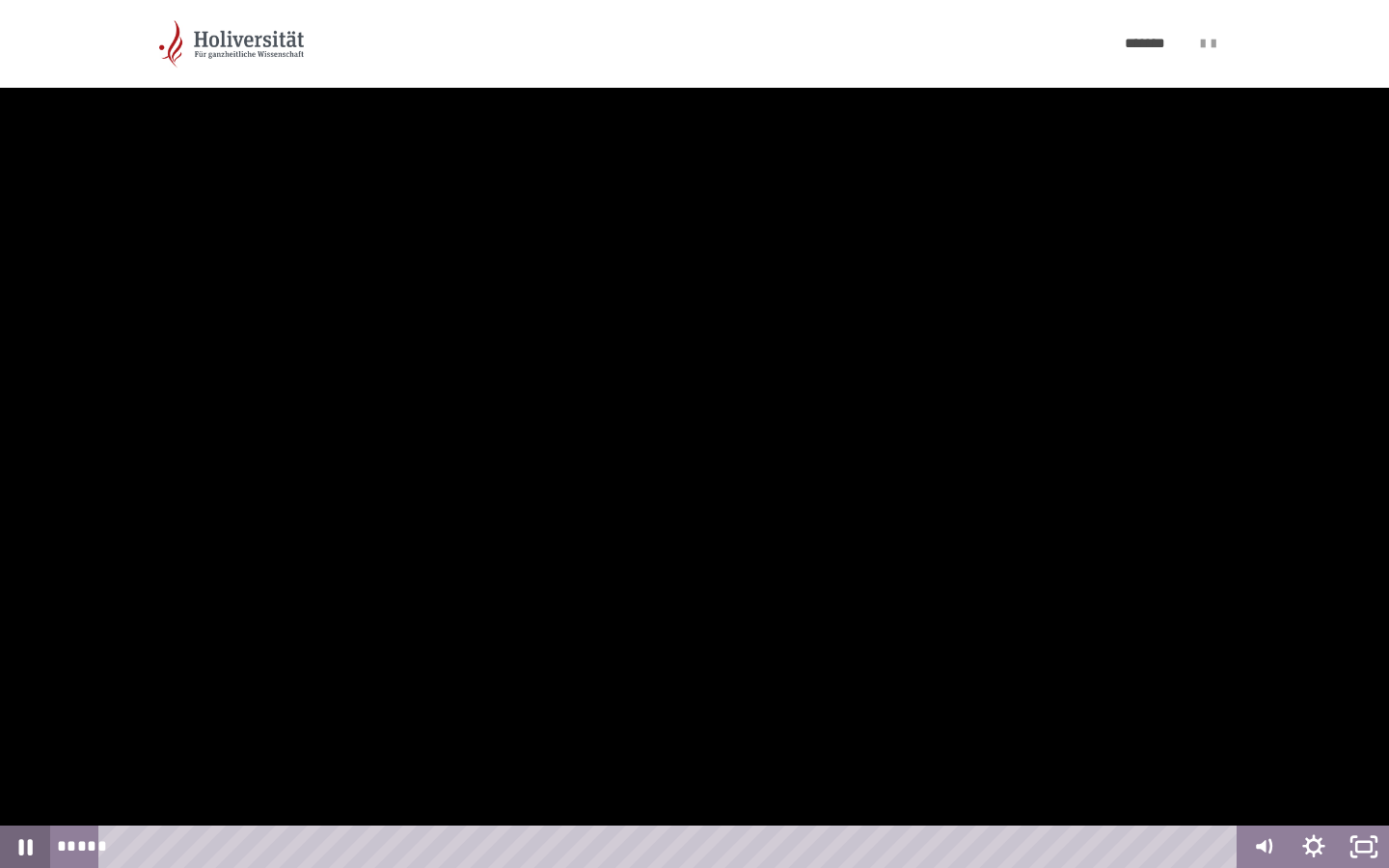 click 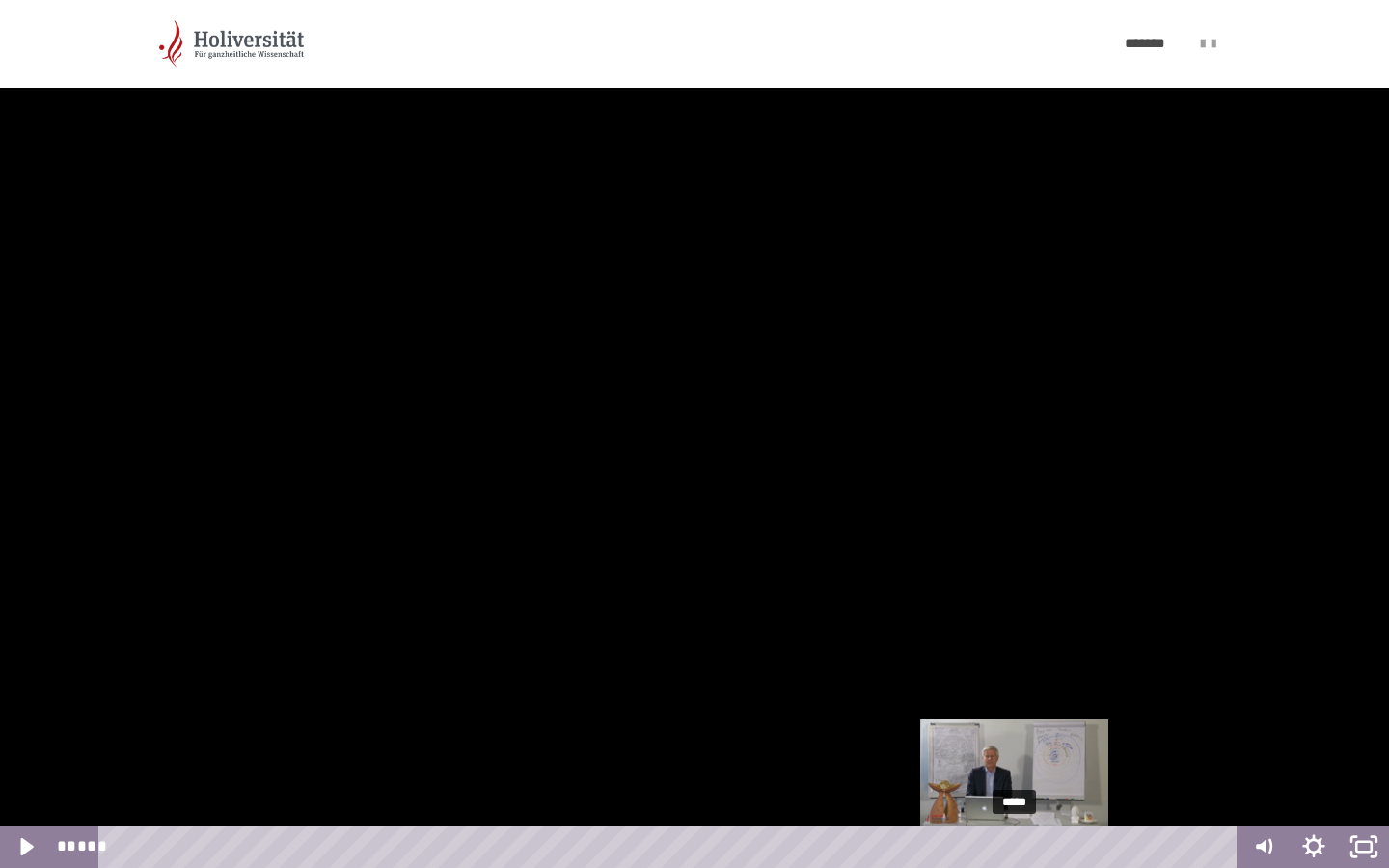 click at bounding box center [1014, 847] 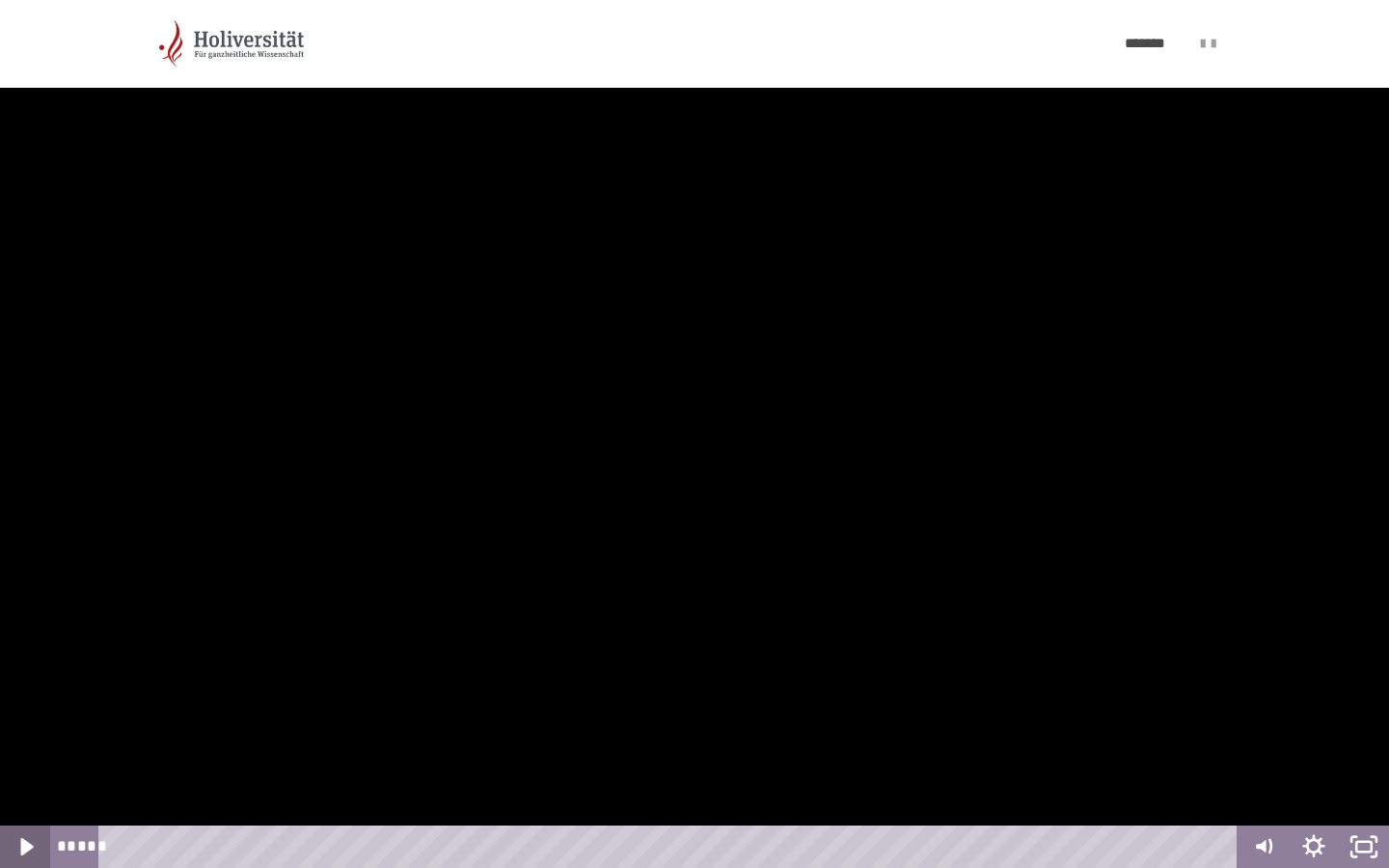 click 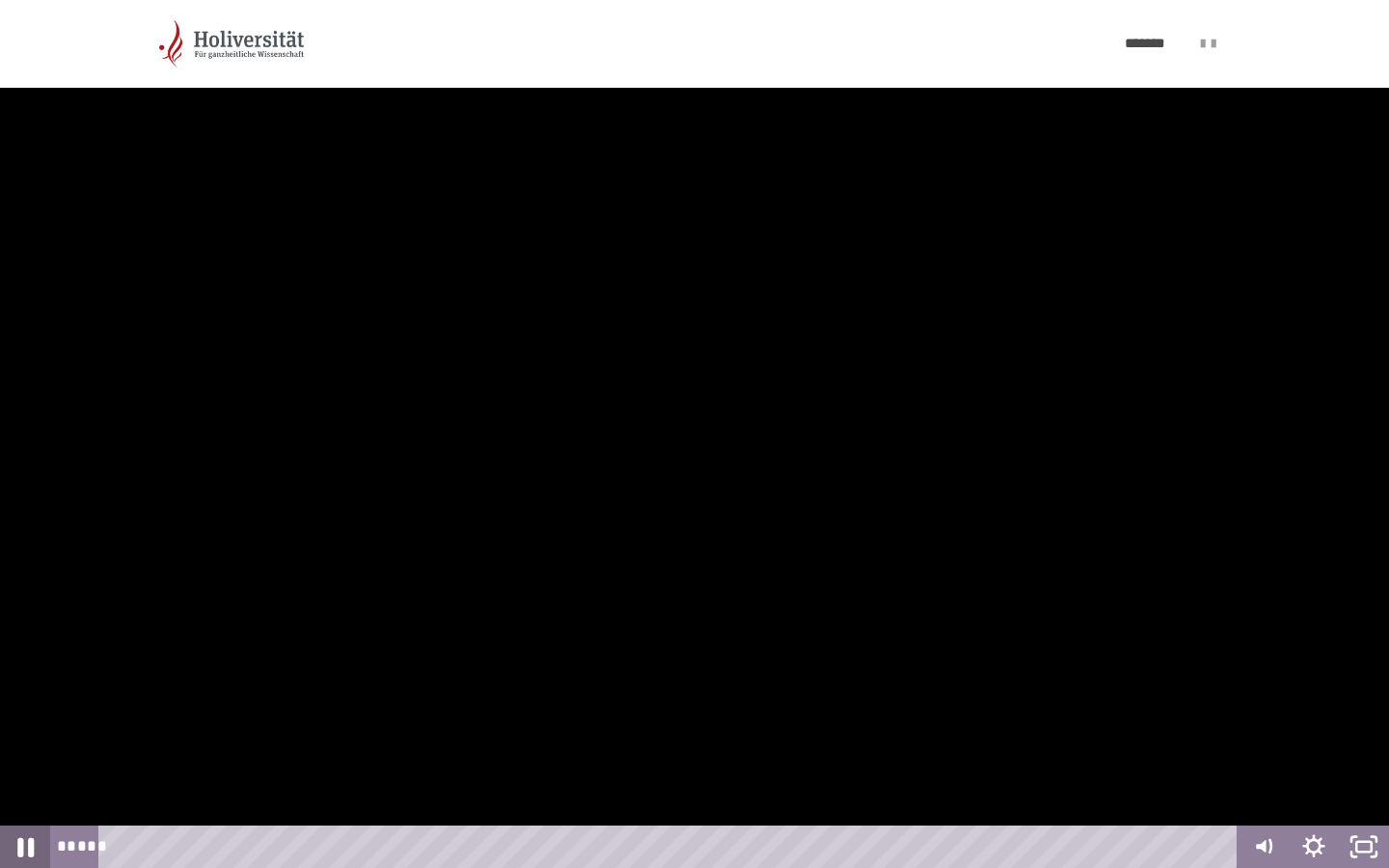 click 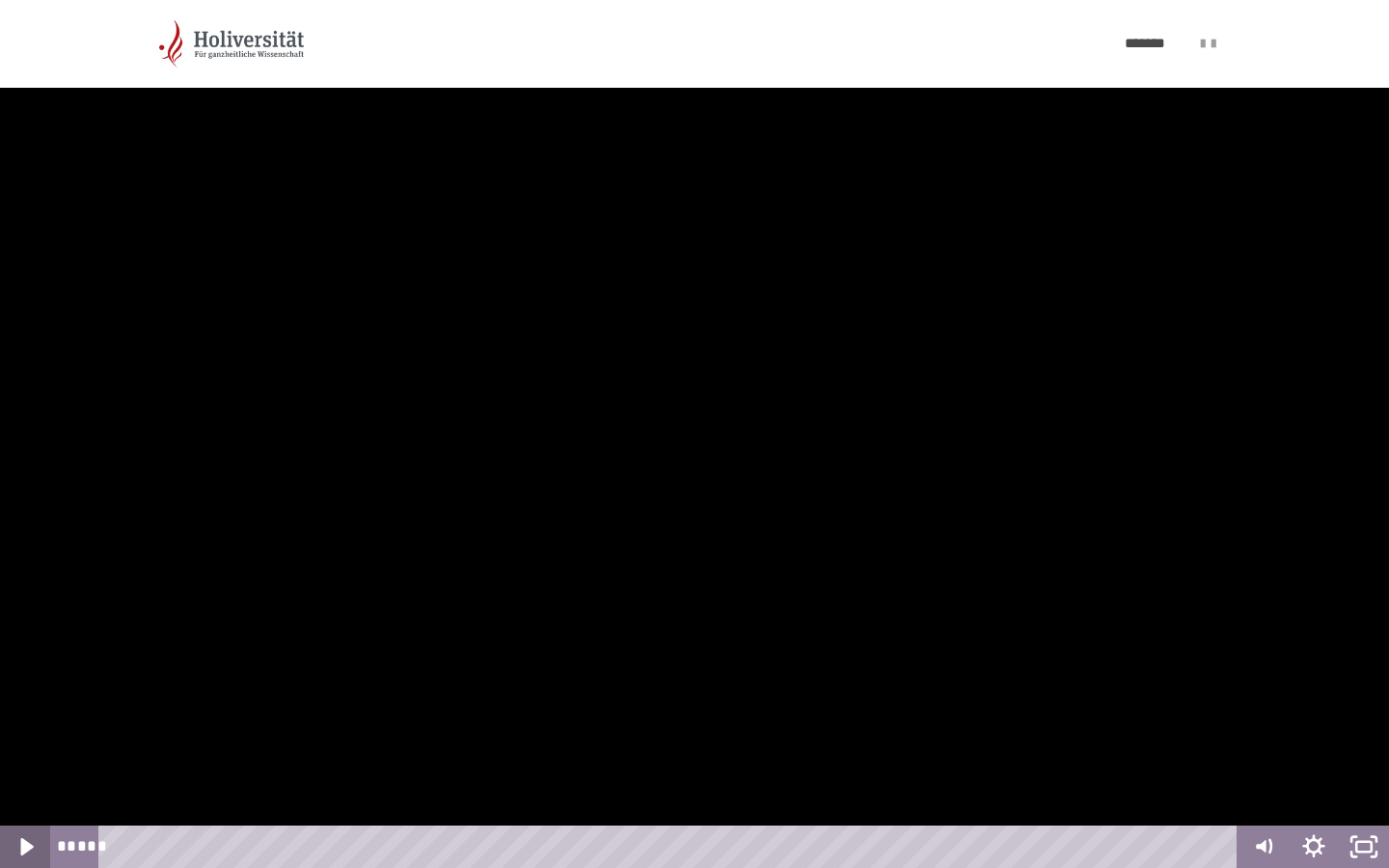 click 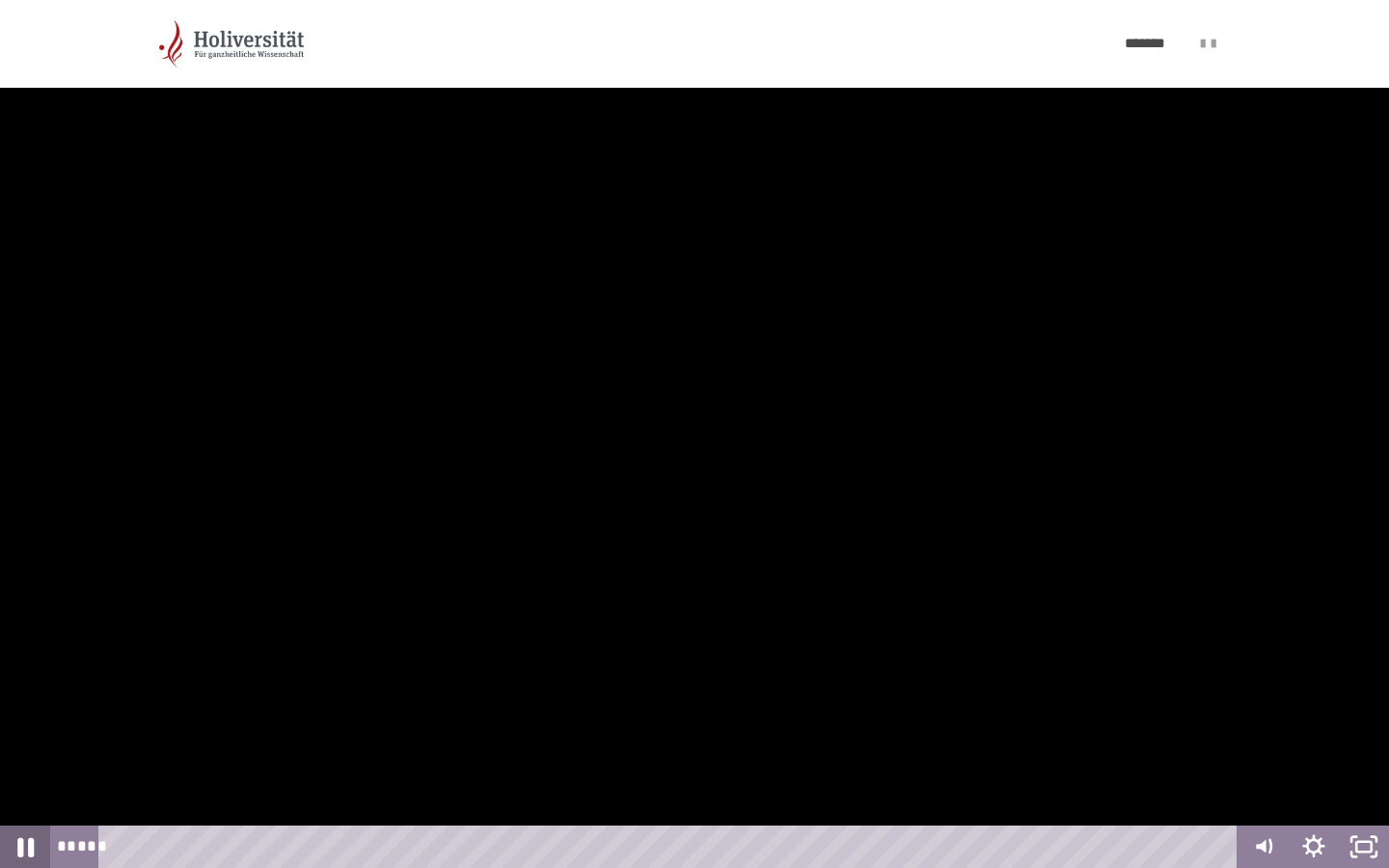 click 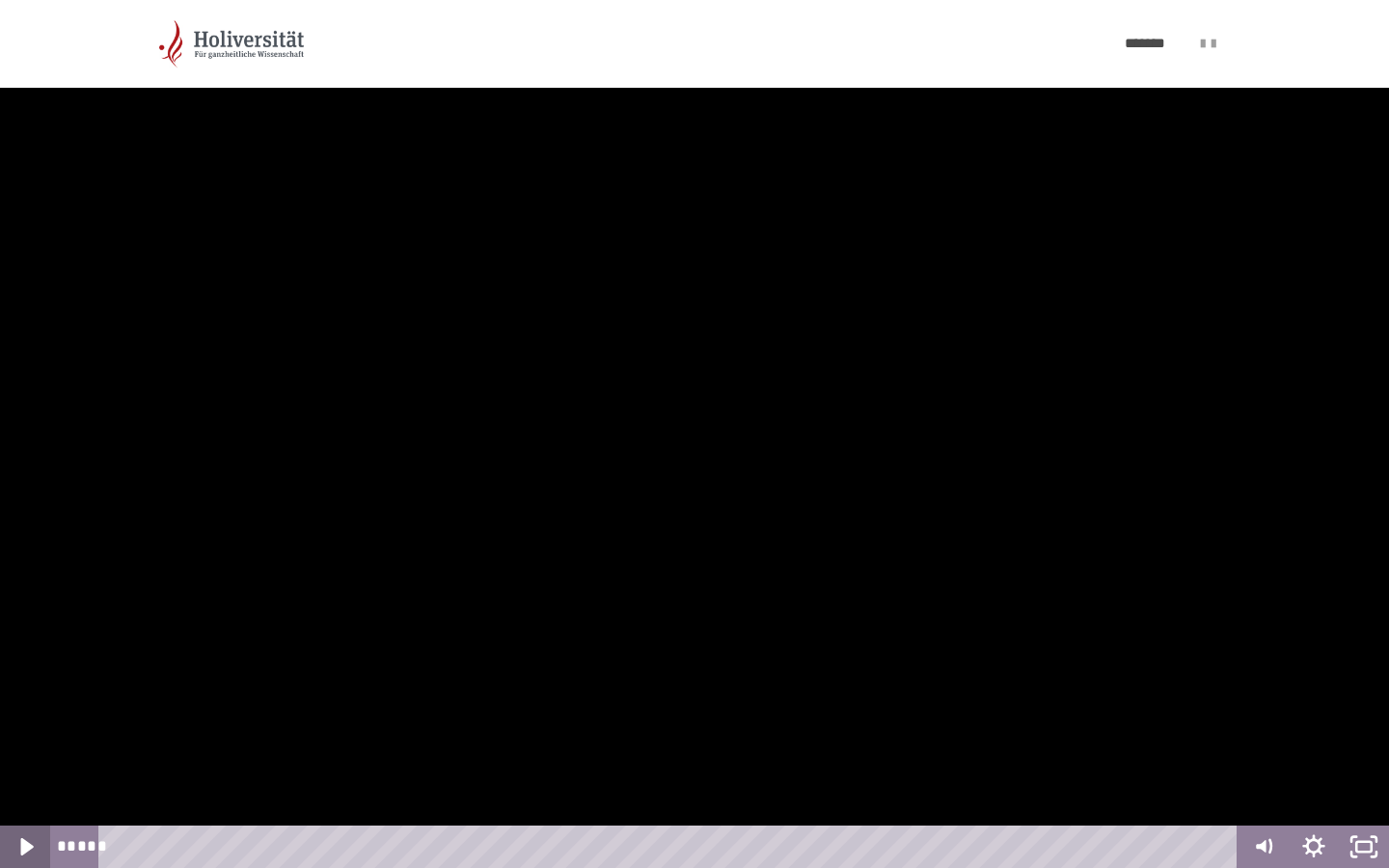 click 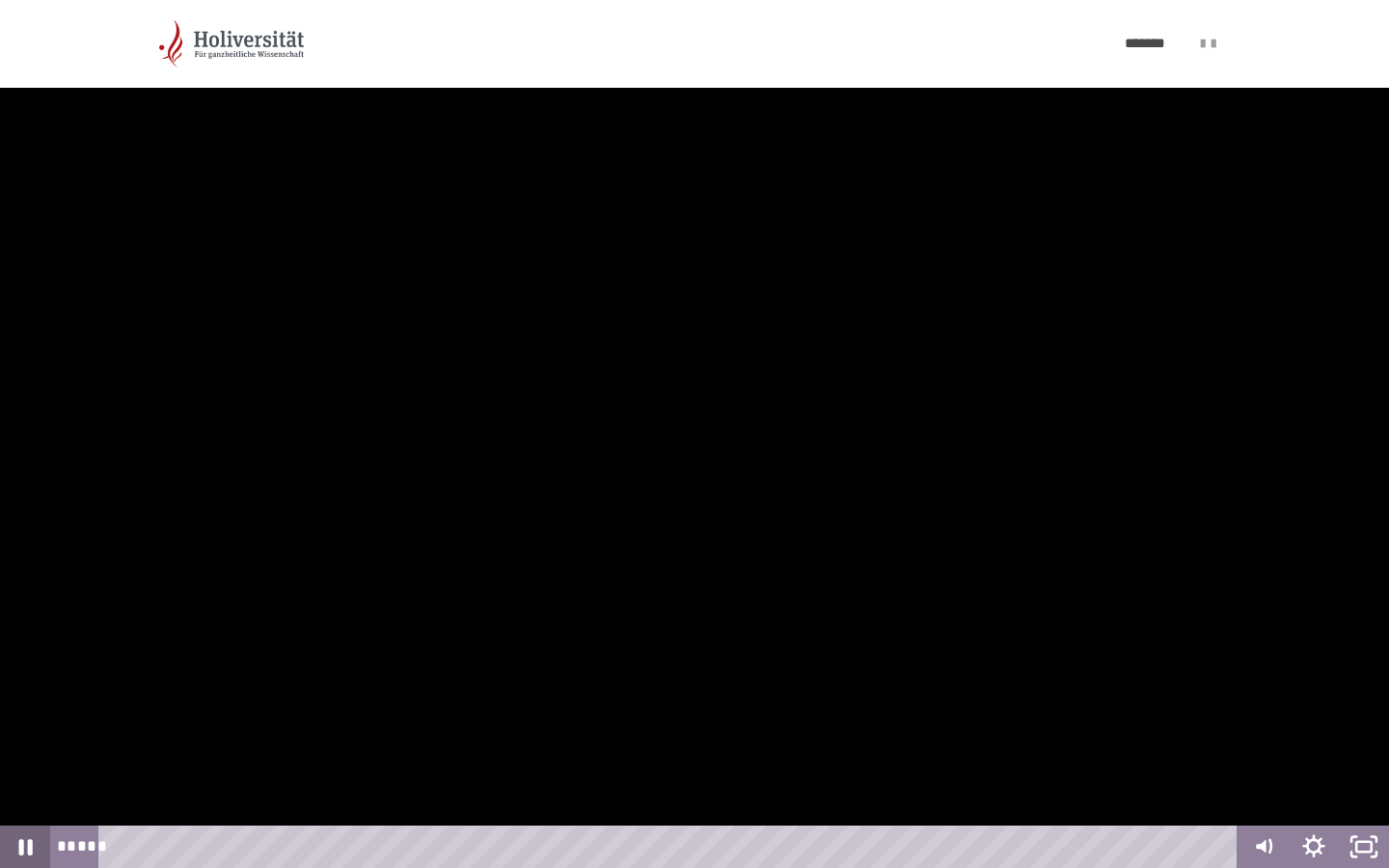 click 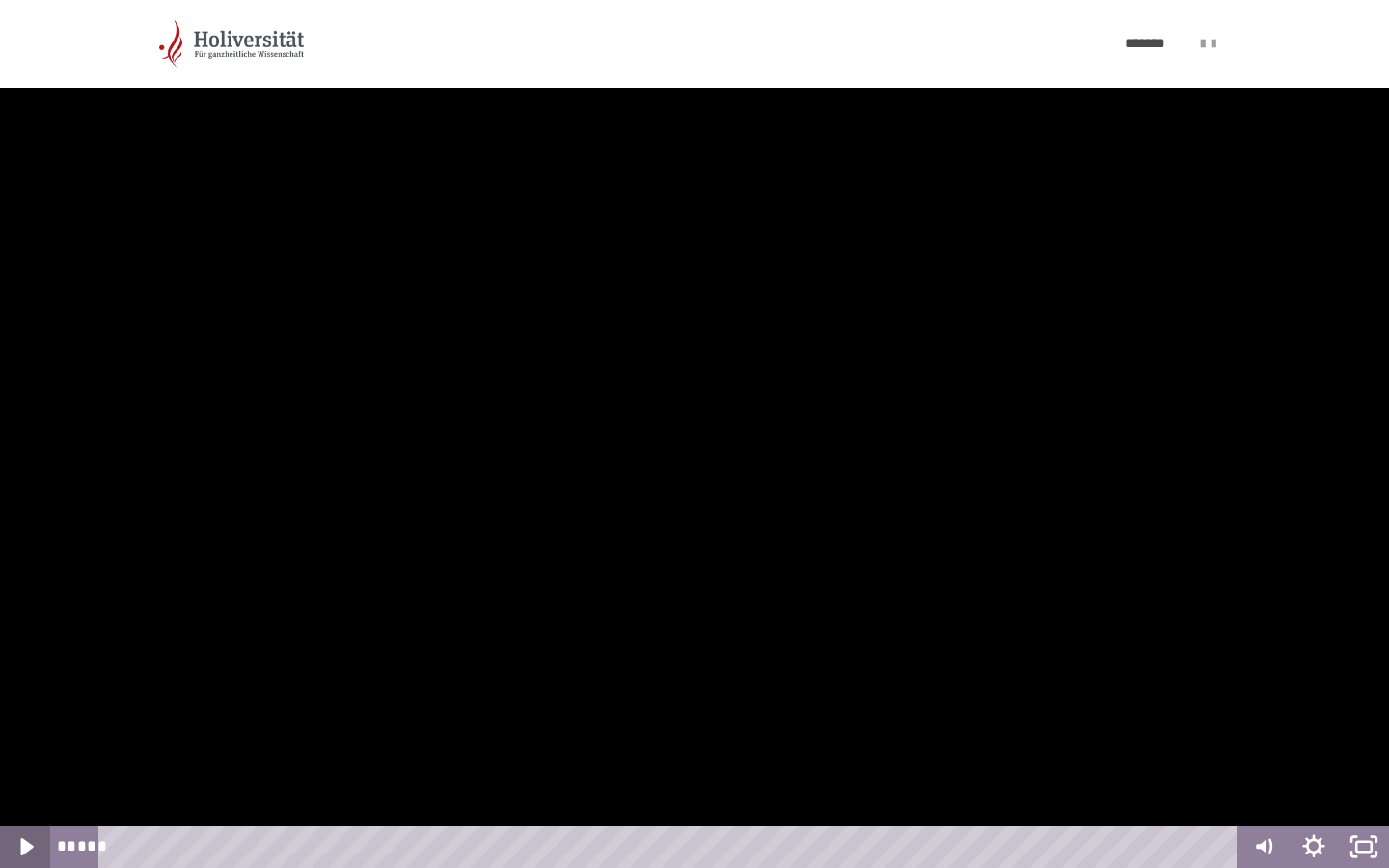 click 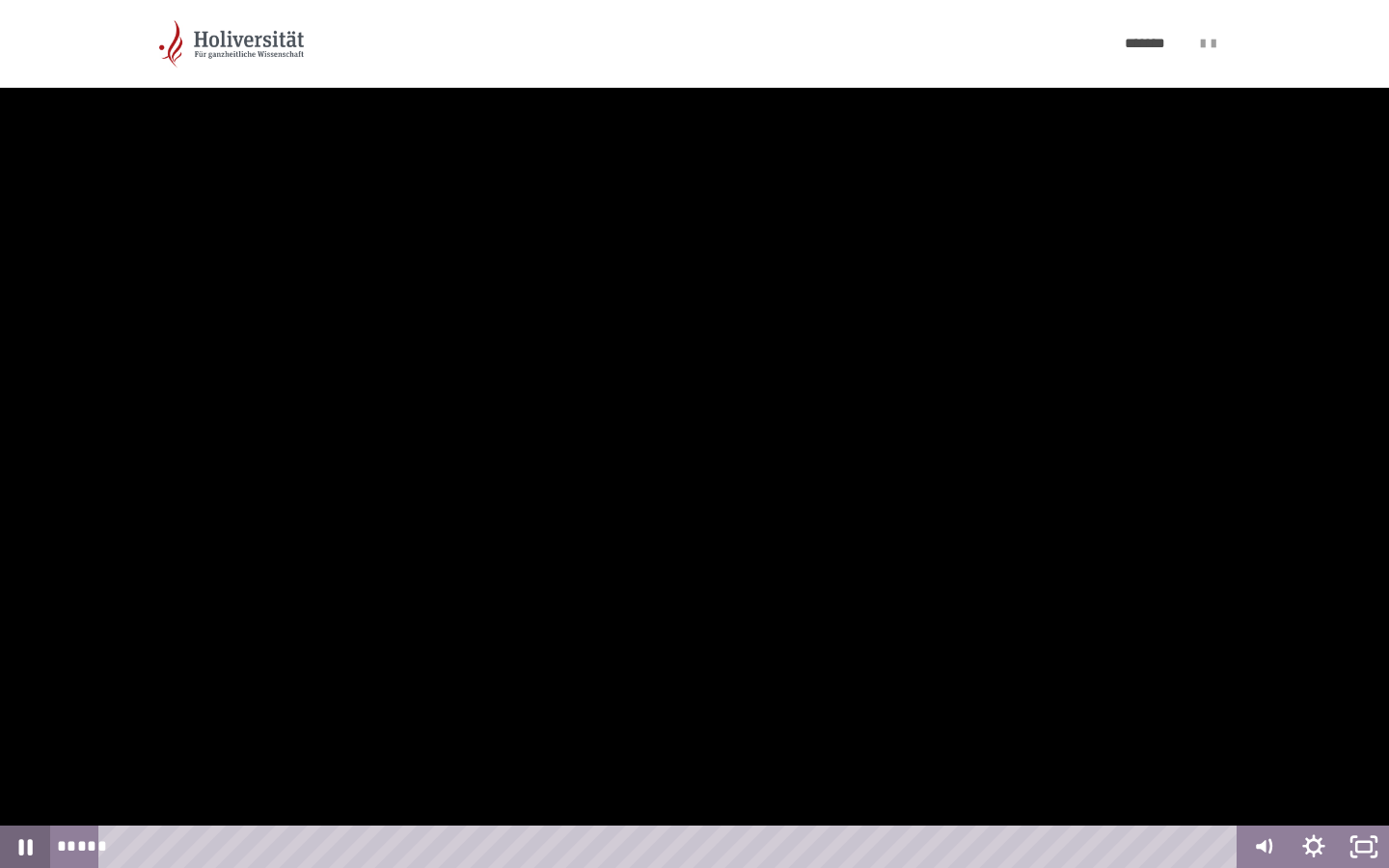 click 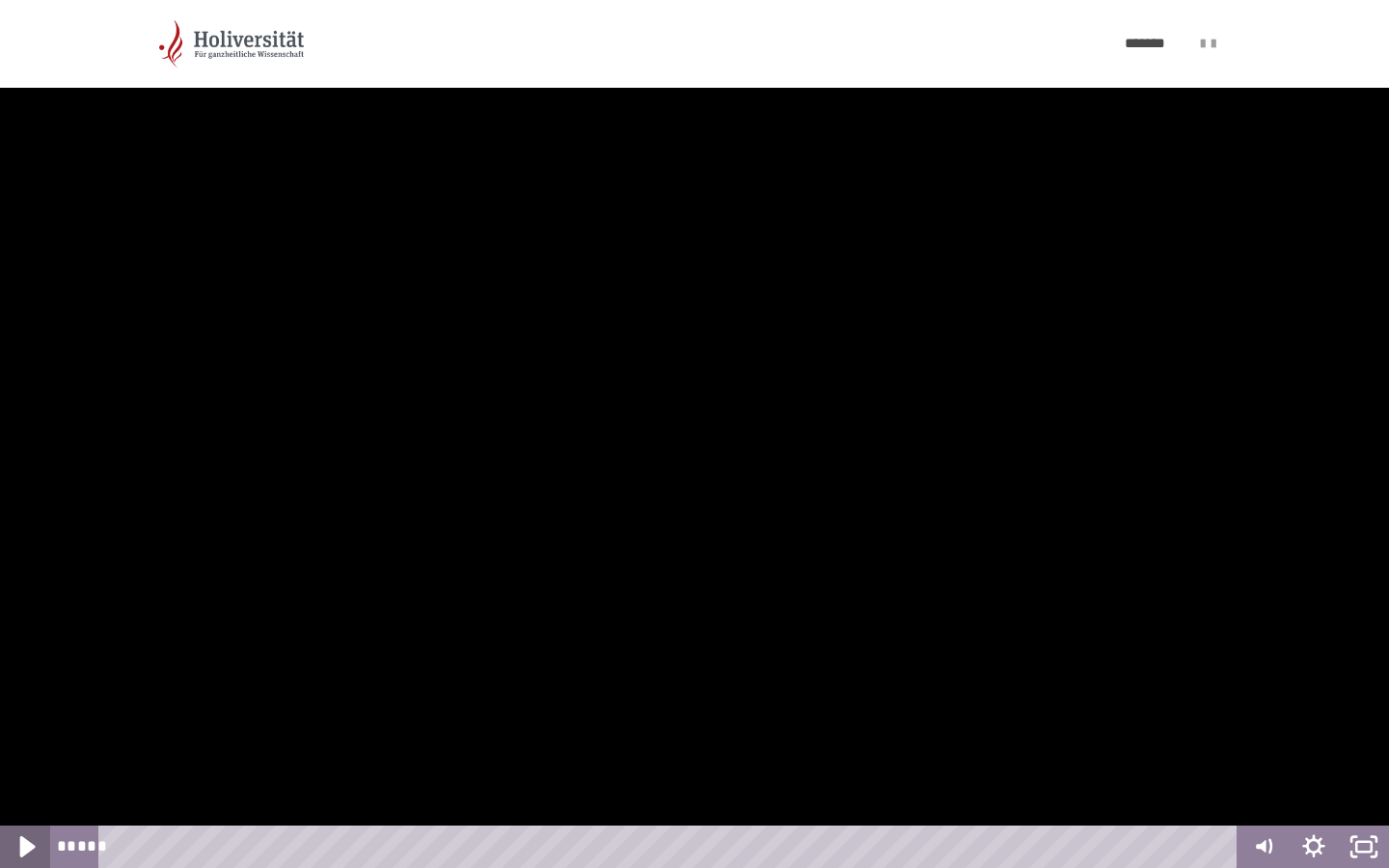 click 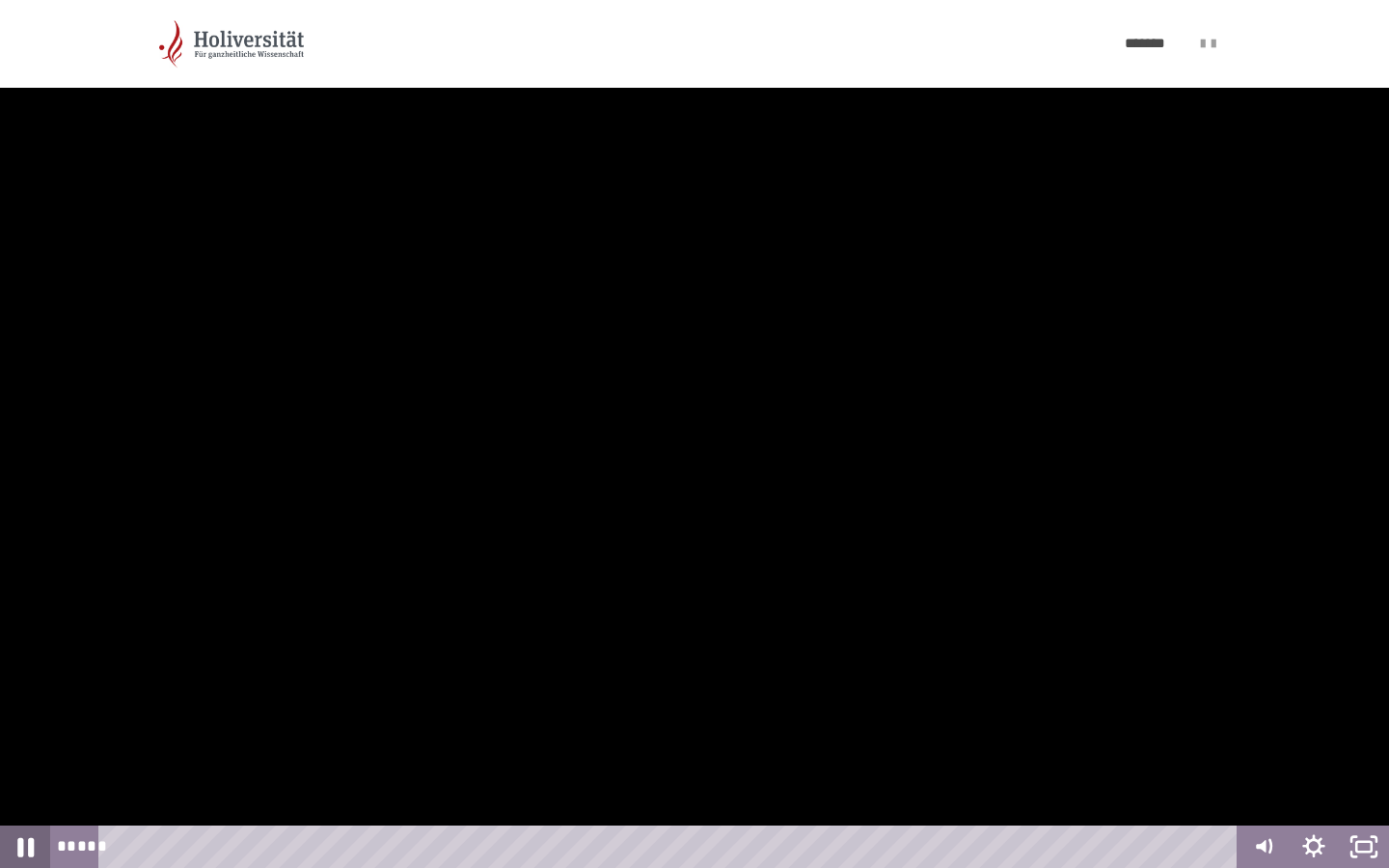 click 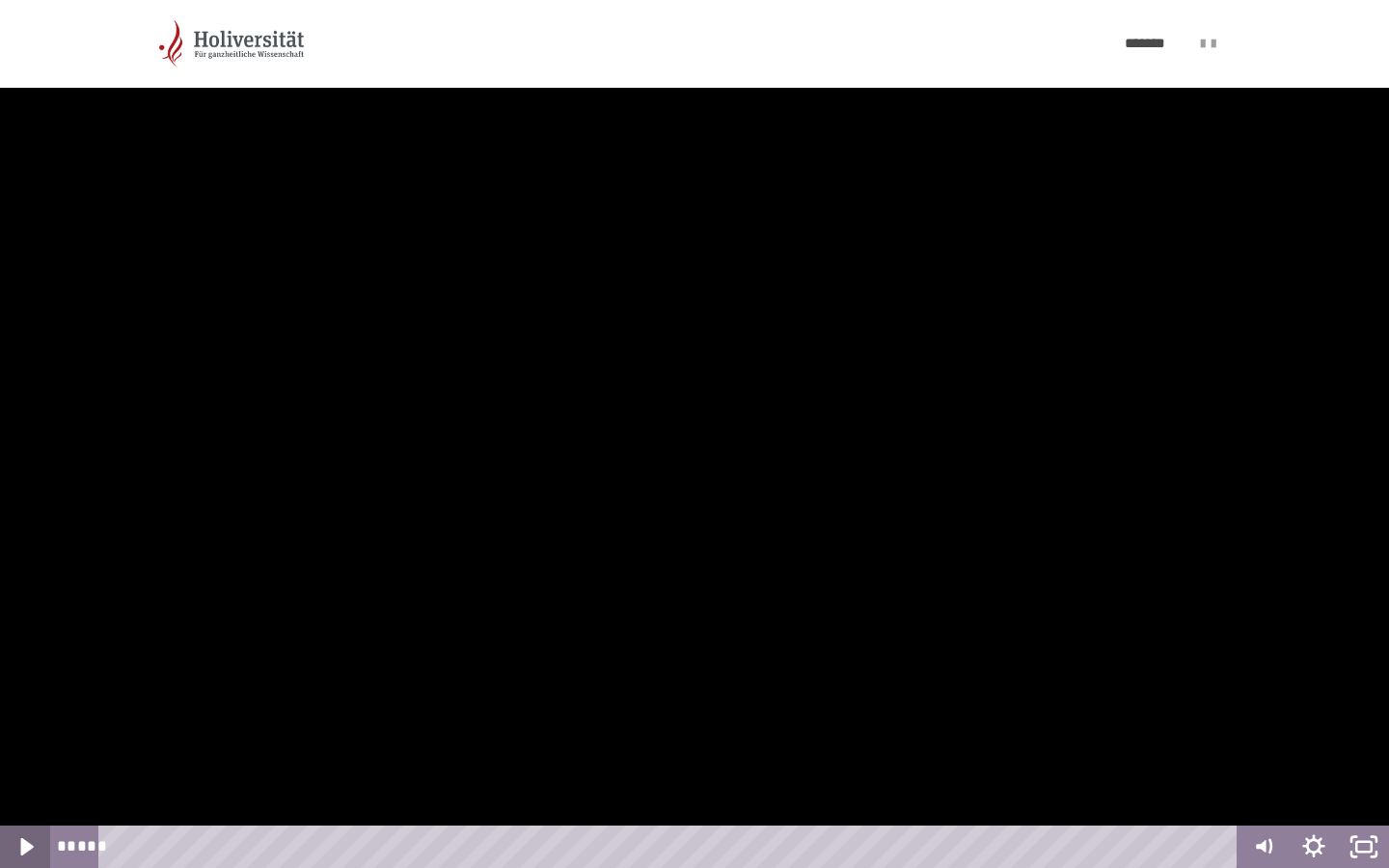 click 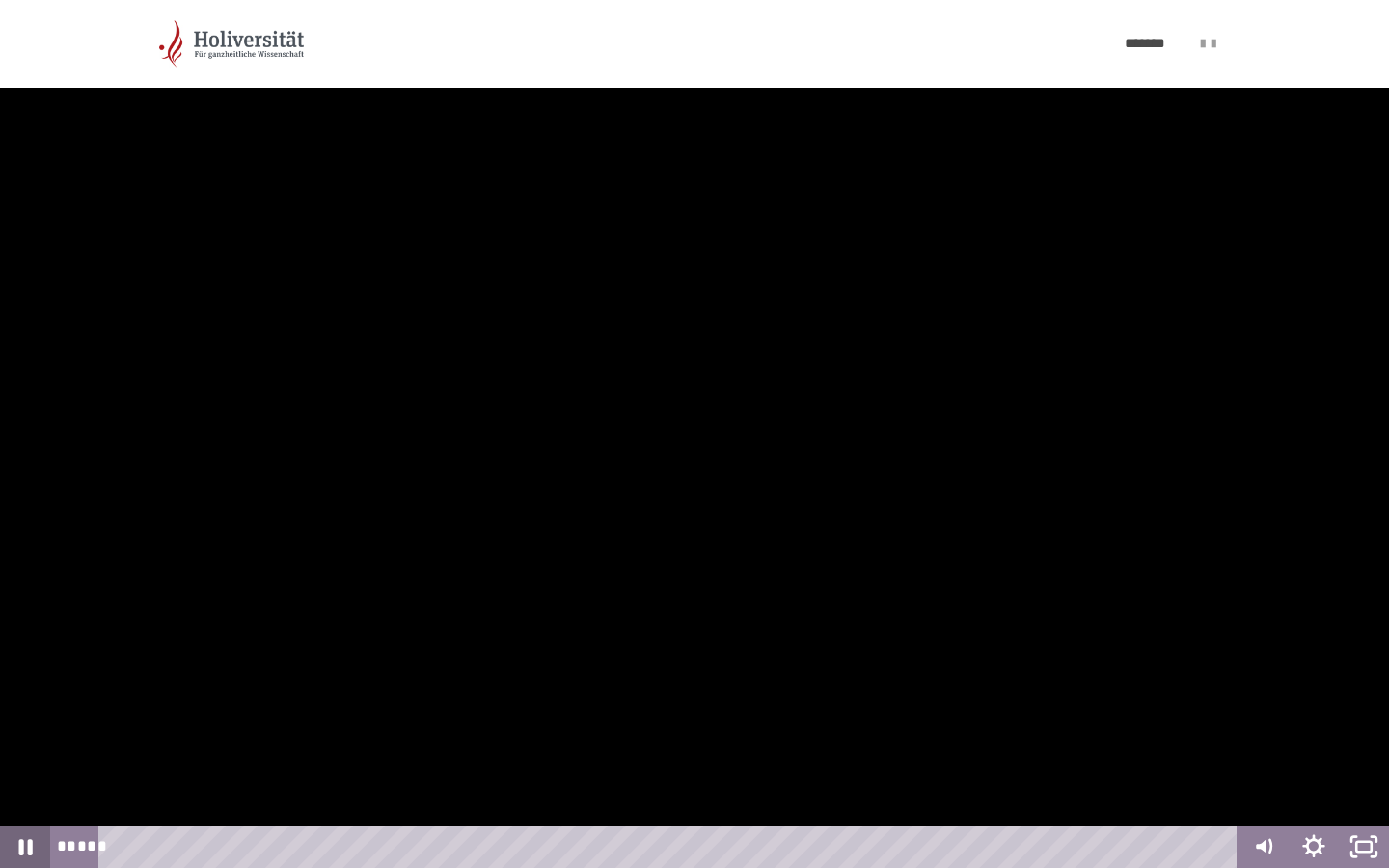 click 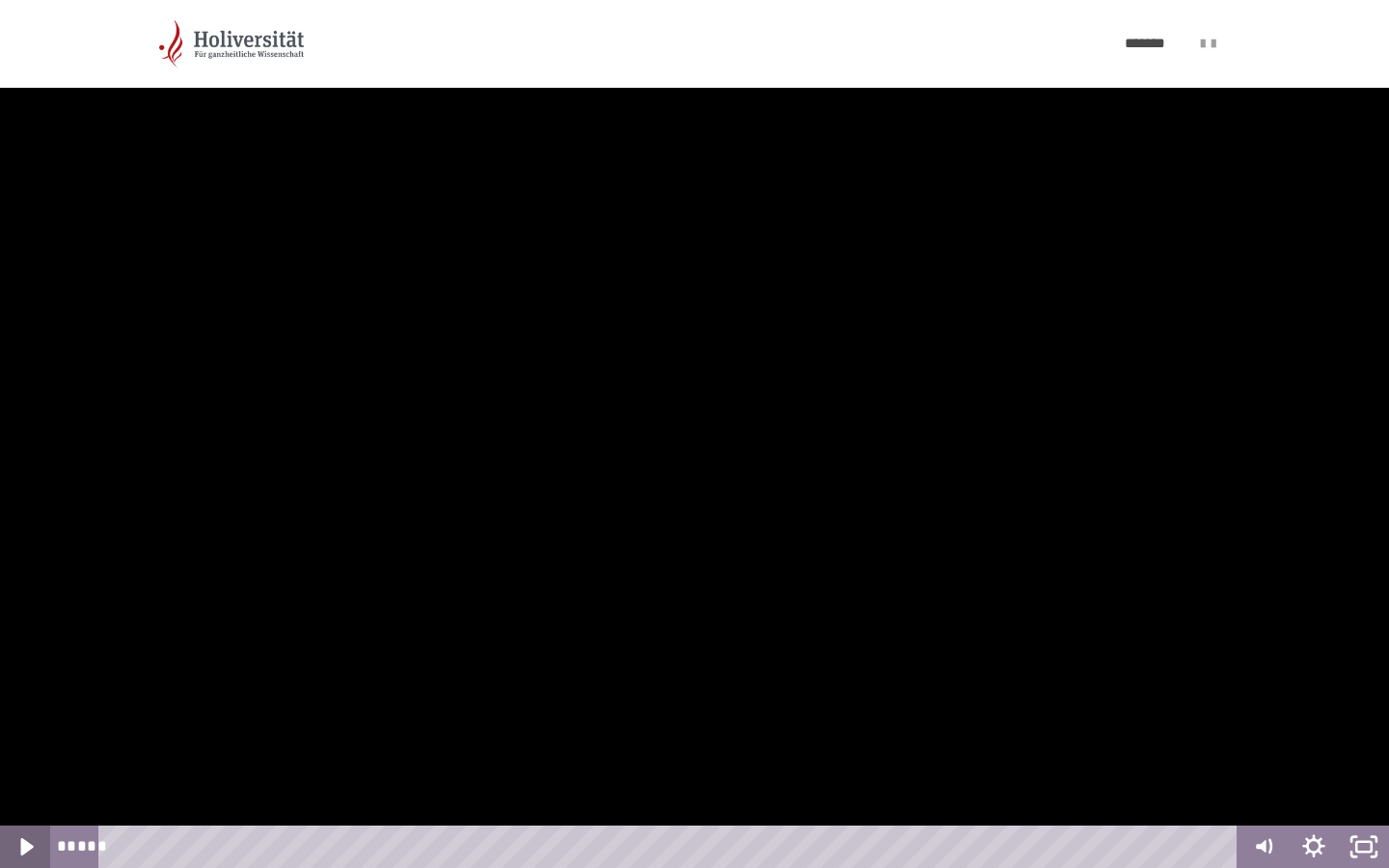 click 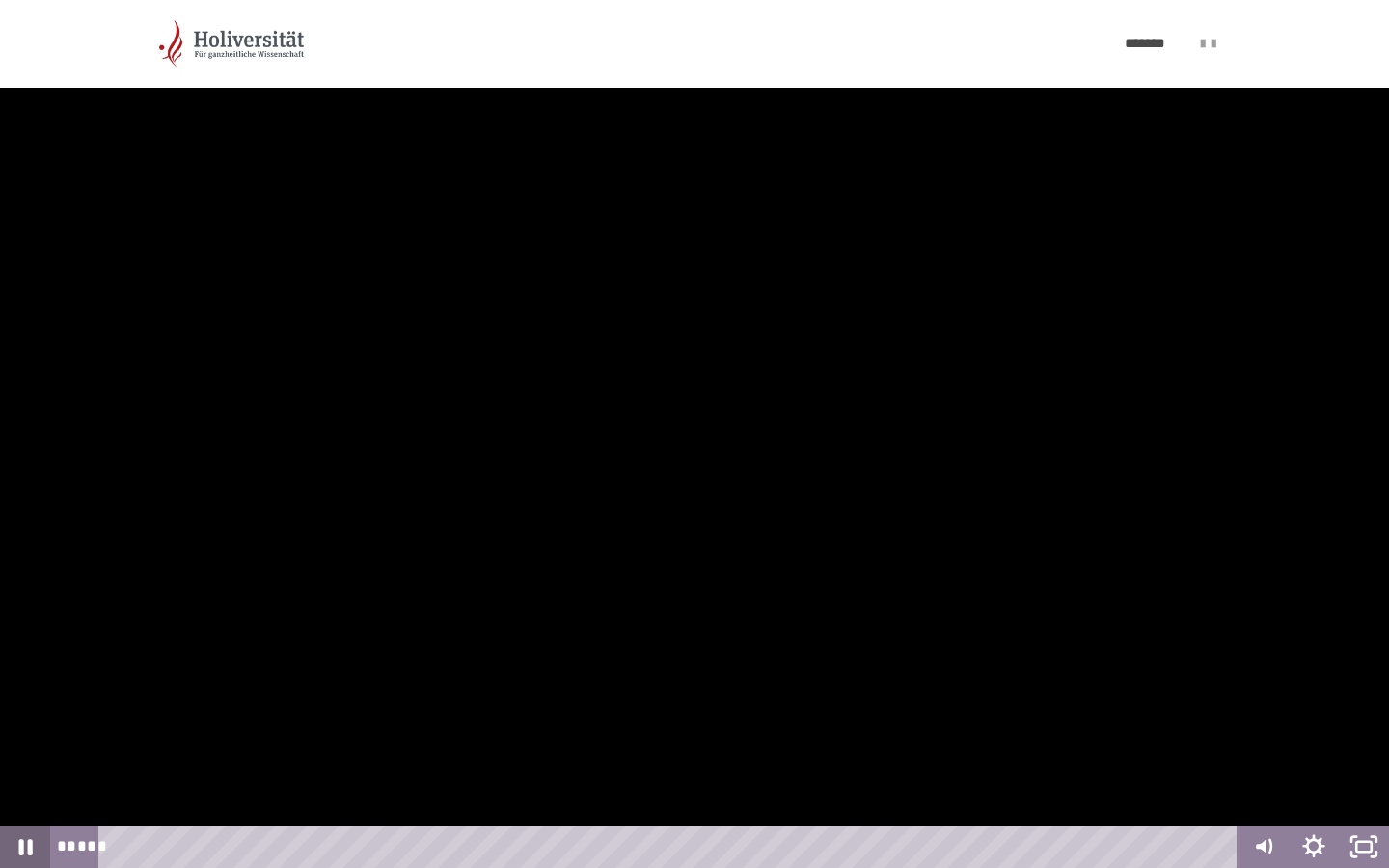 click 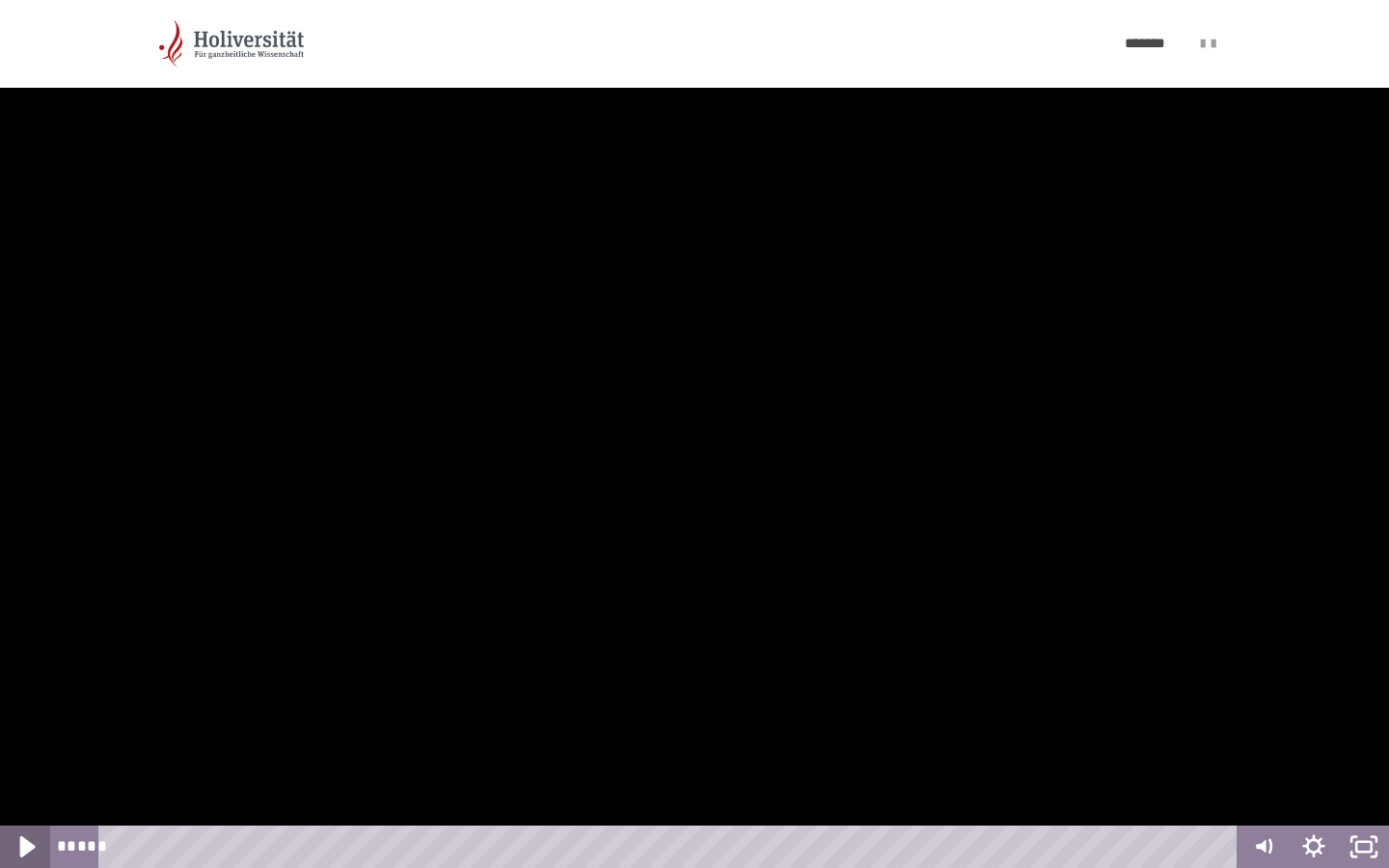 click 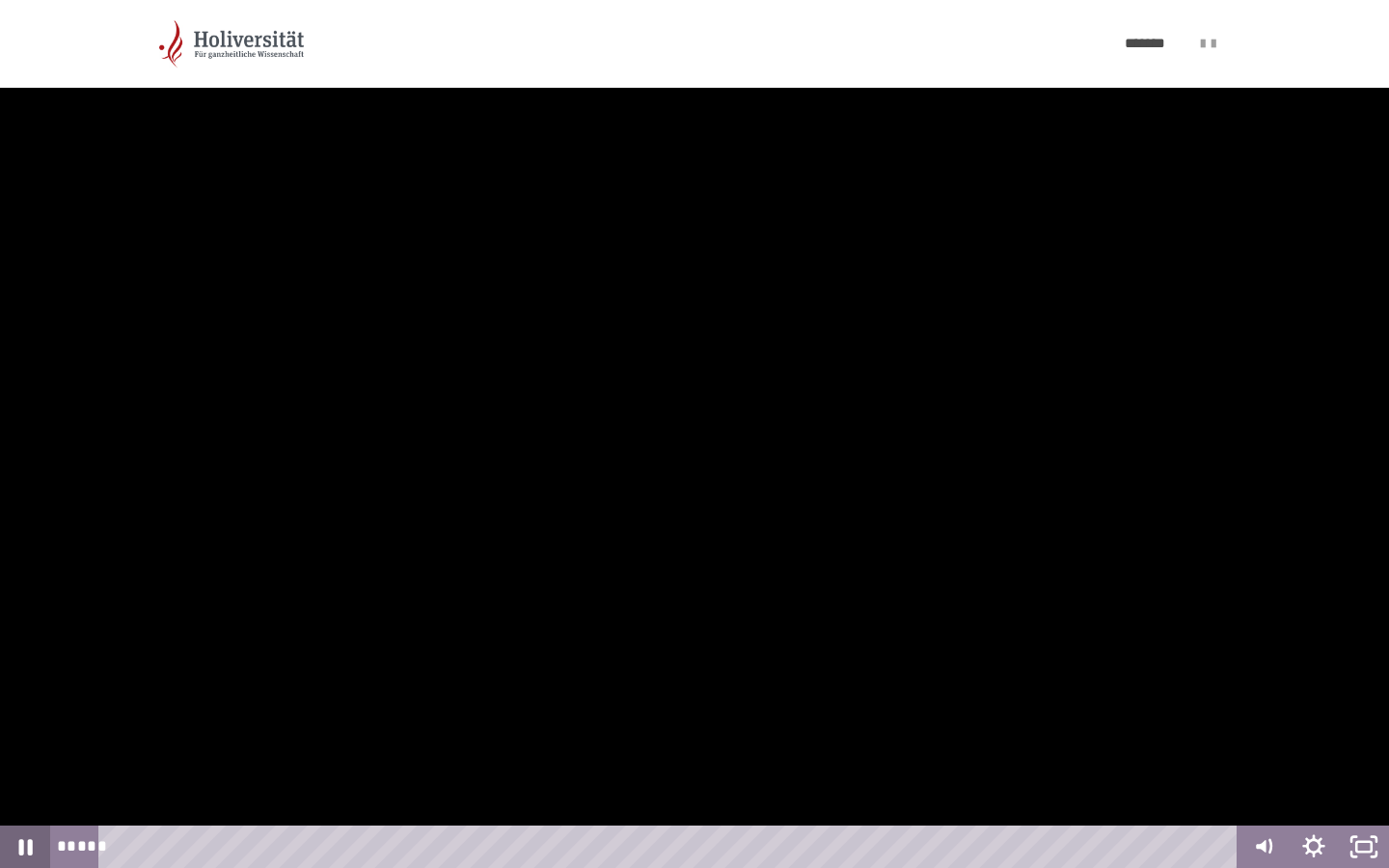 click 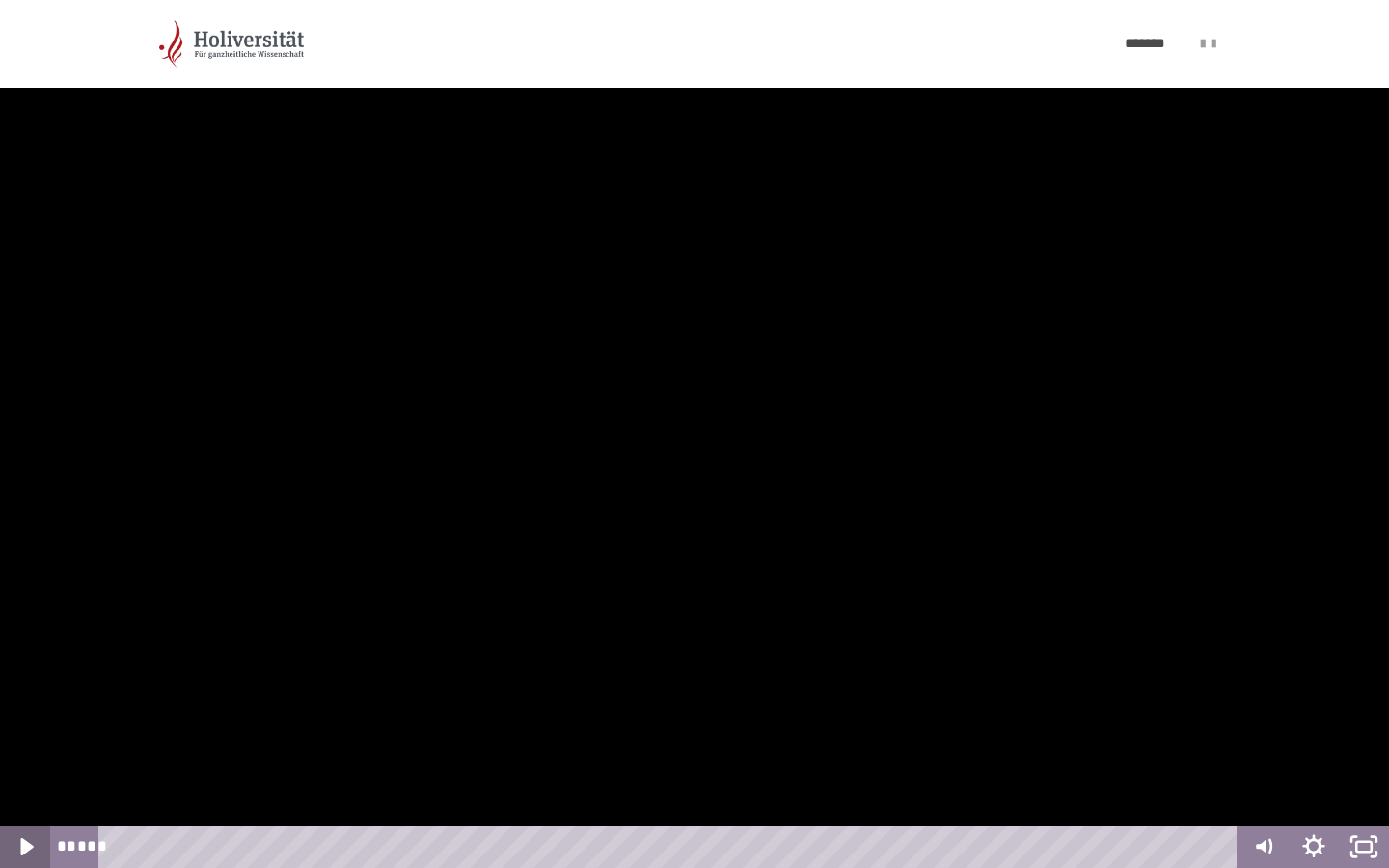 click 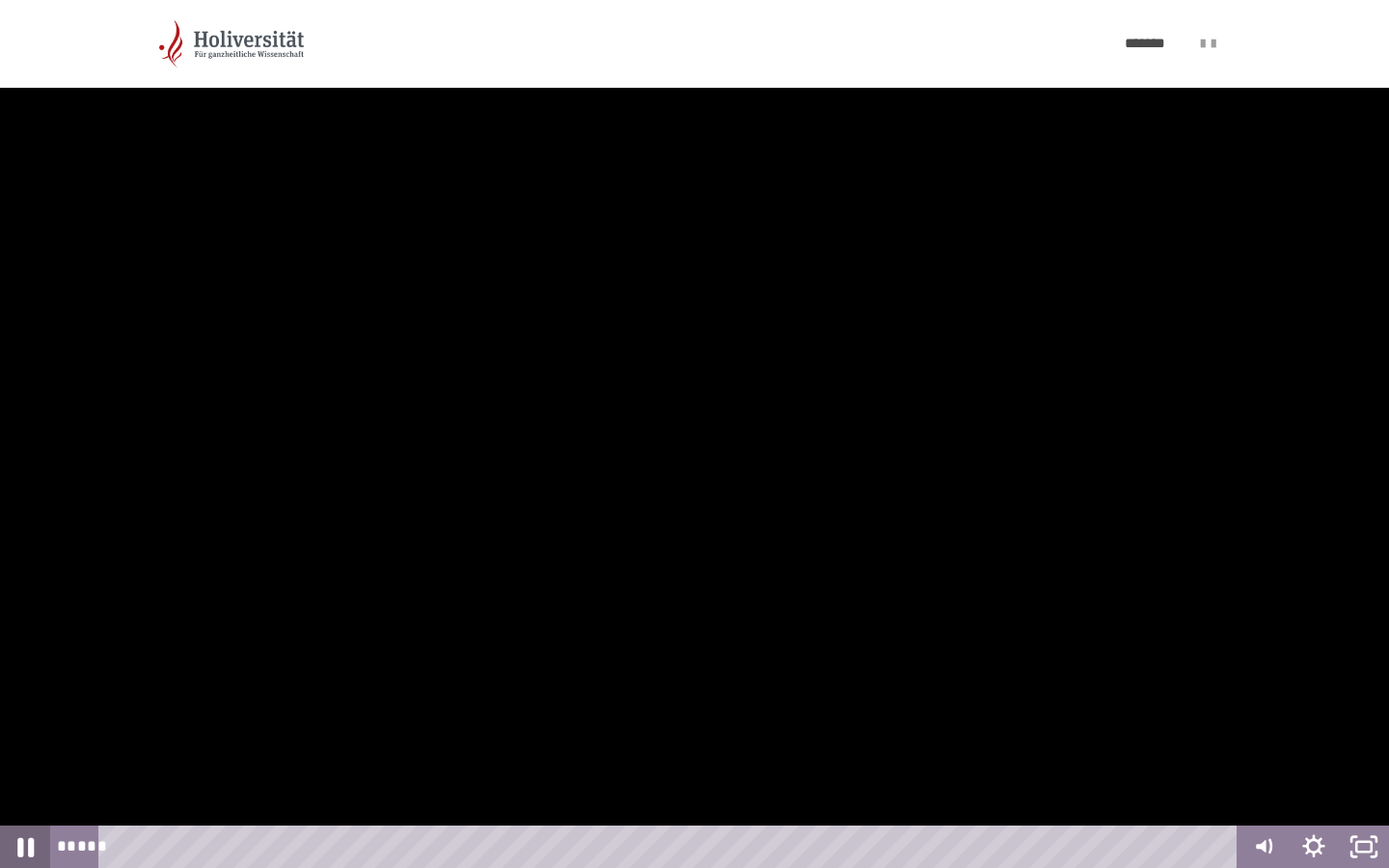 click 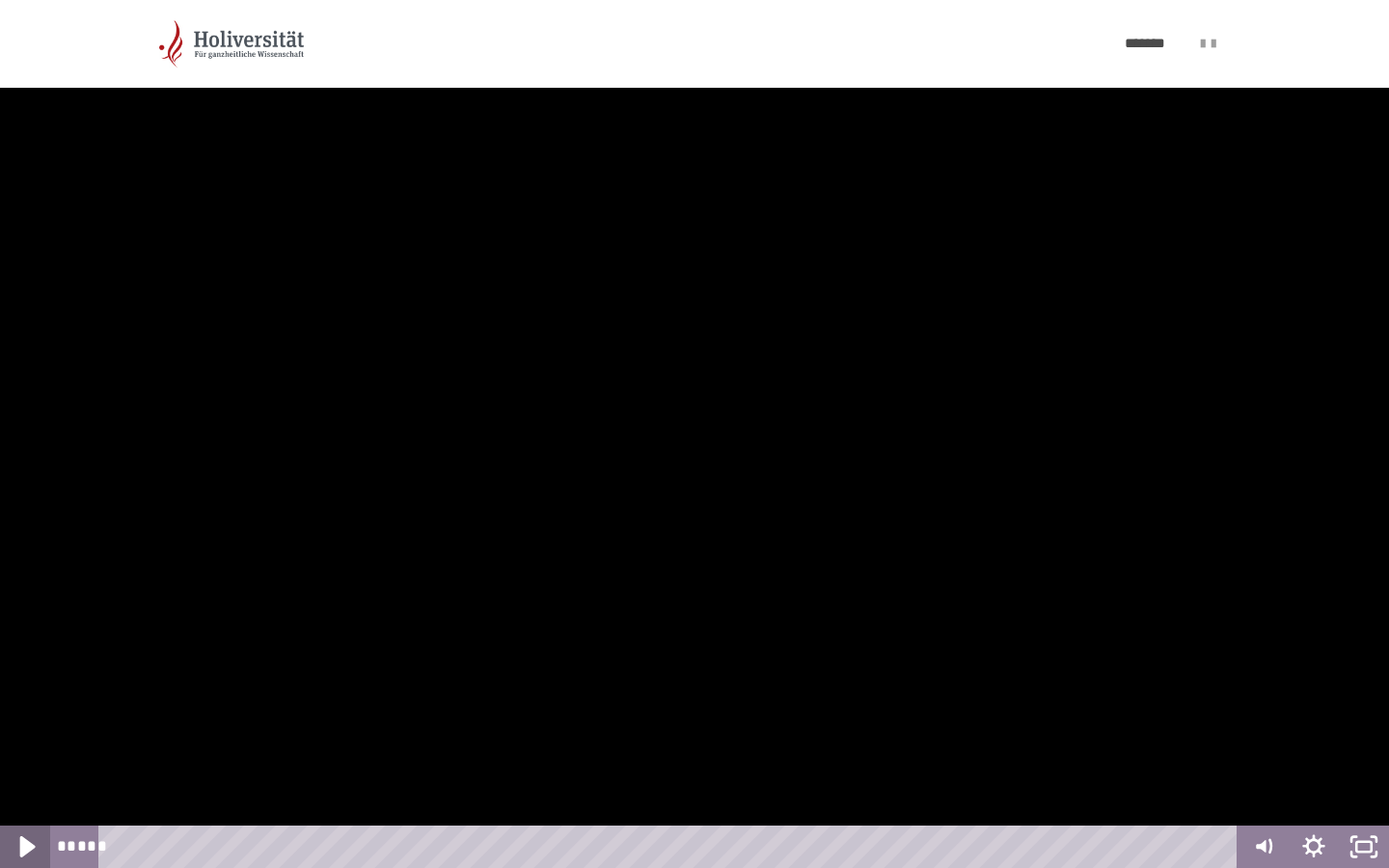 click 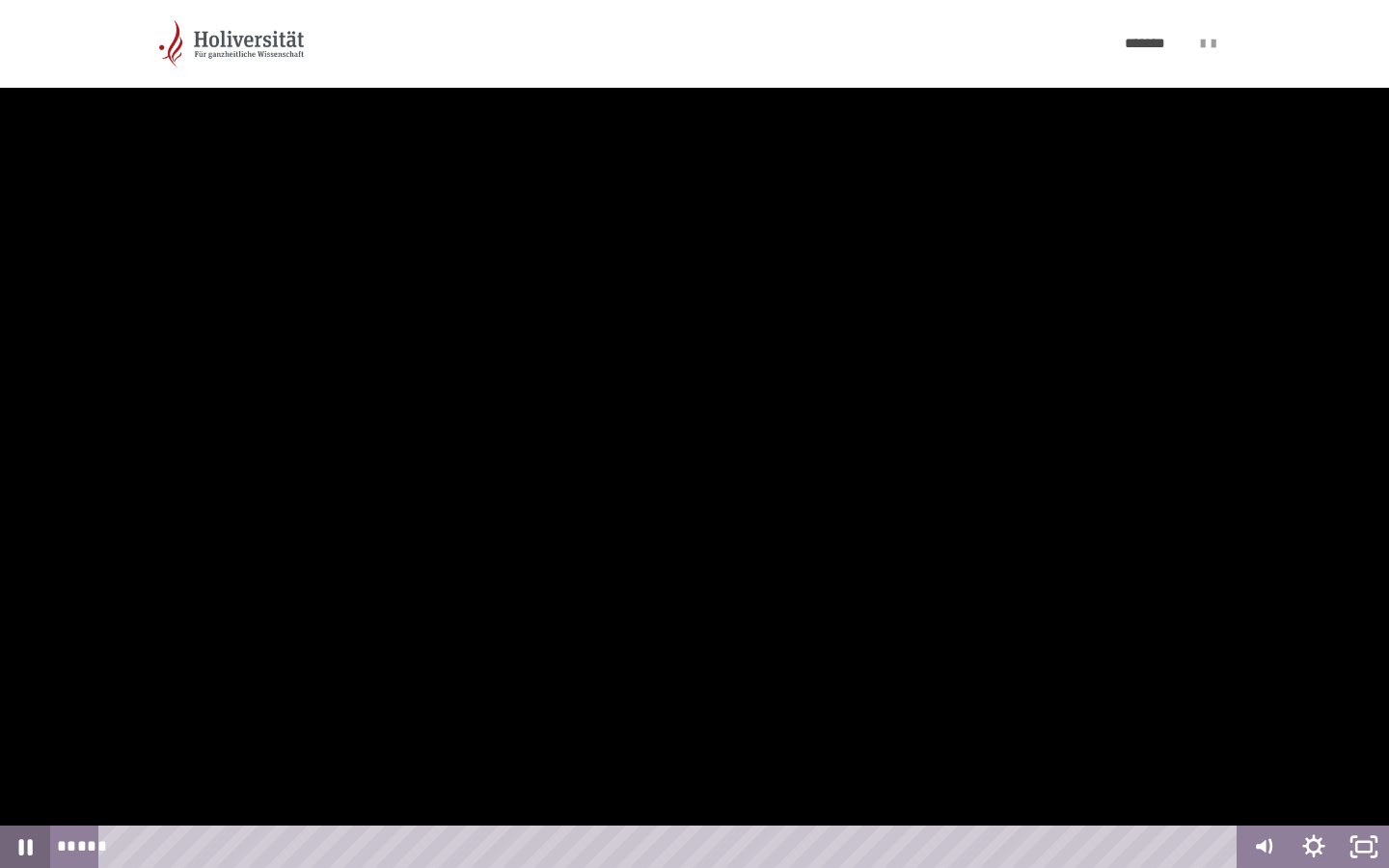 click 